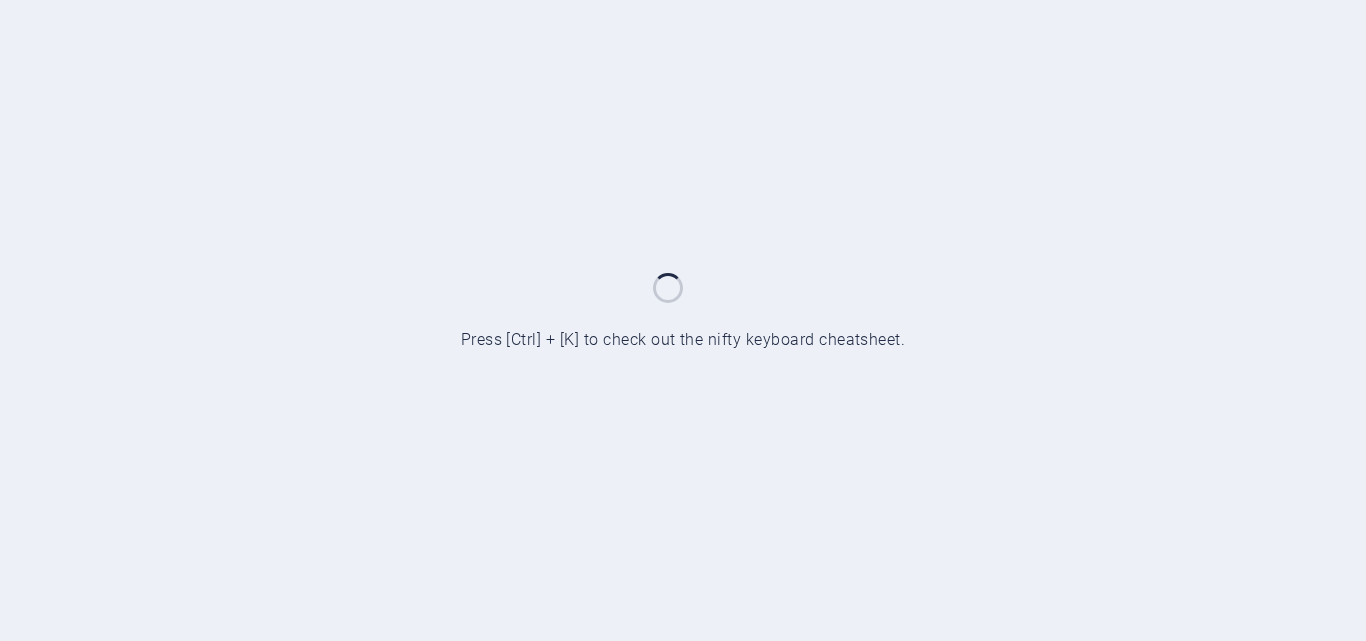 scroll, scrollTop: 0, scrollLeft: 0, axis: both 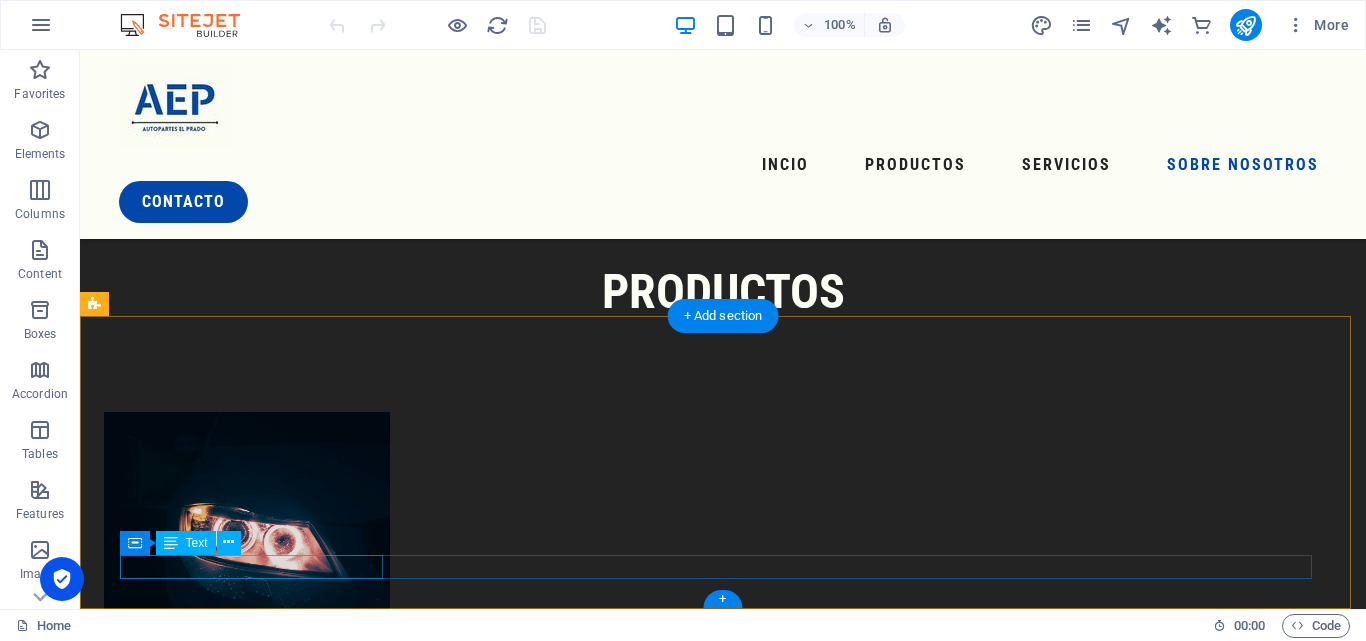click on "© 2023. Drive. All Rights Reserved." at bounding box center (700, 3437) 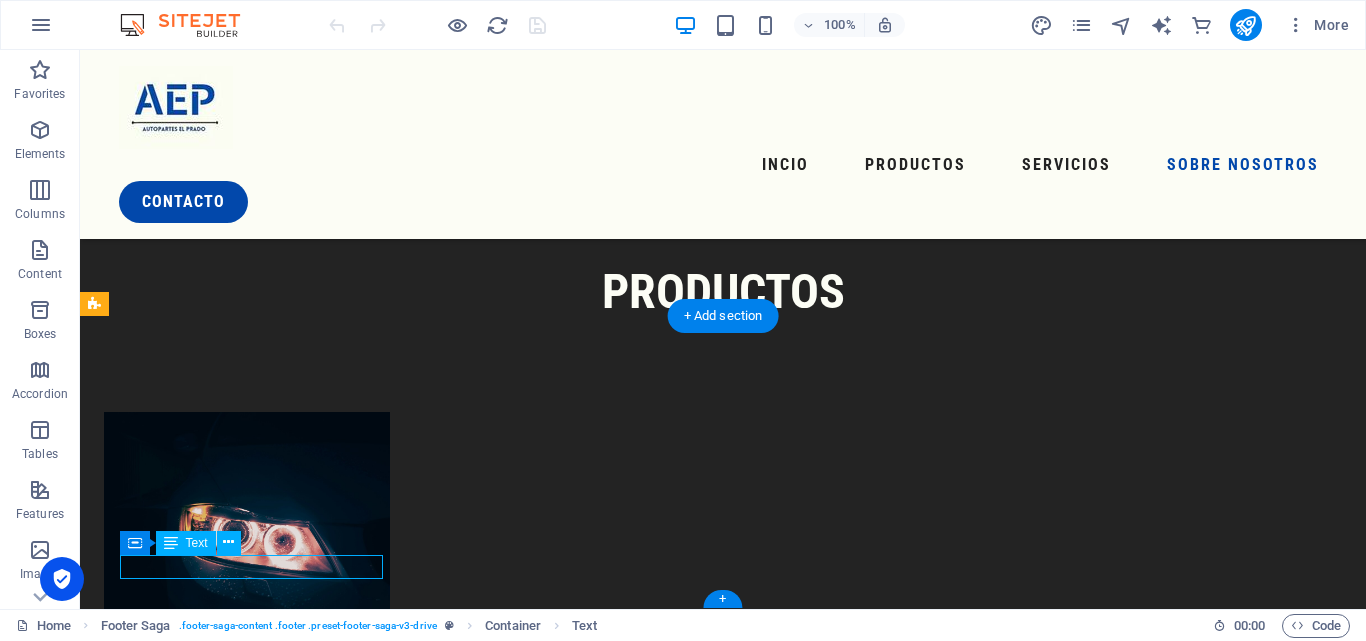 click on "© 2023. Drive. All Rights Reserved." at bounding box center [700, 3437] 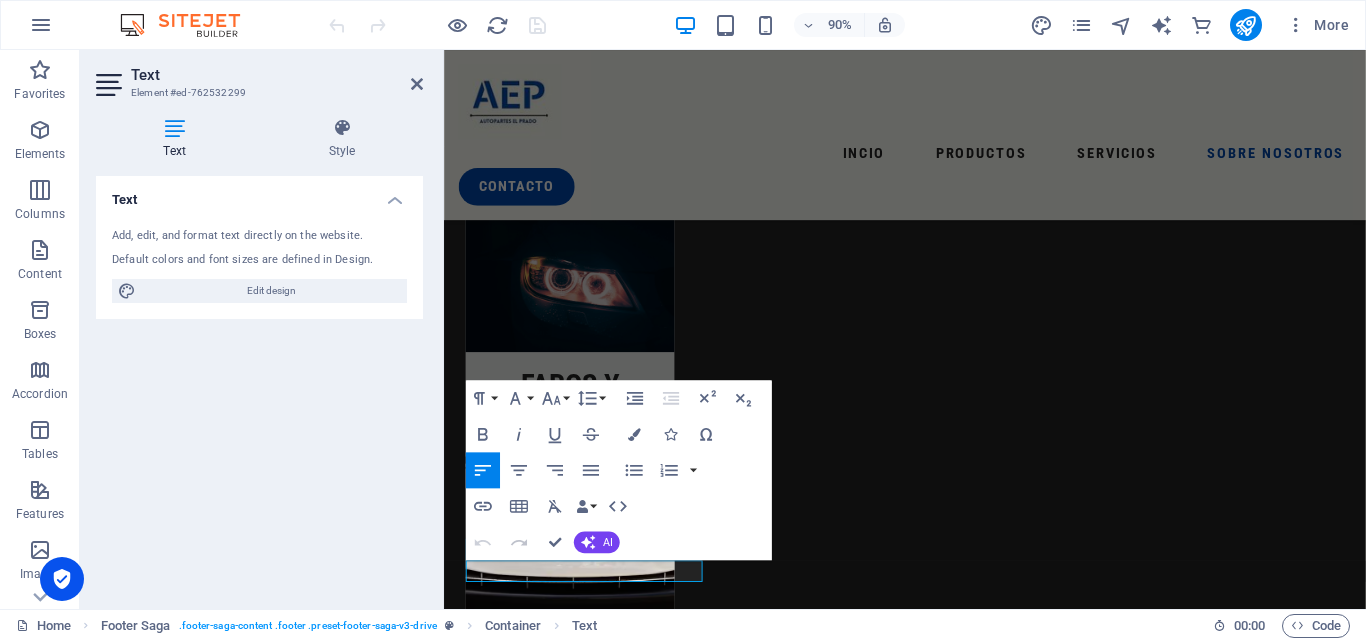 scroll, scrollTop: 2672, scrollLeft: 0, axis: vertical 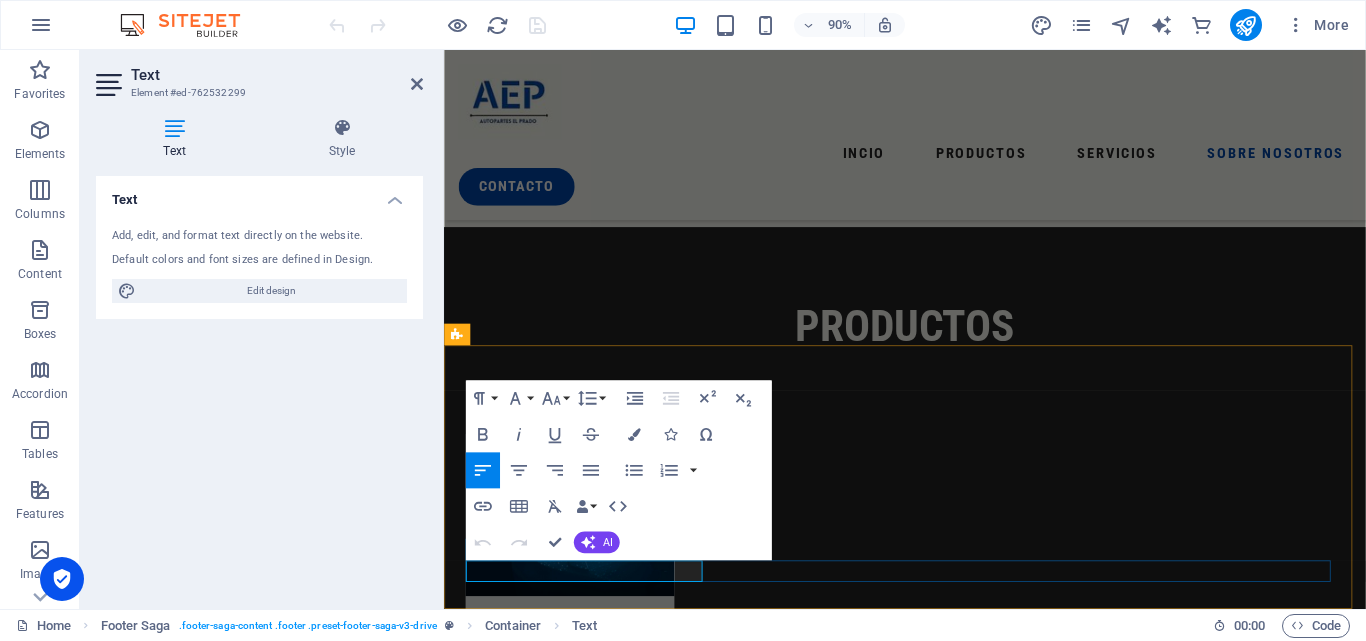 drag, startPoint x: 512, startPoint y: 626, endPoint x: 765, endPoint y: 626, distance: 253 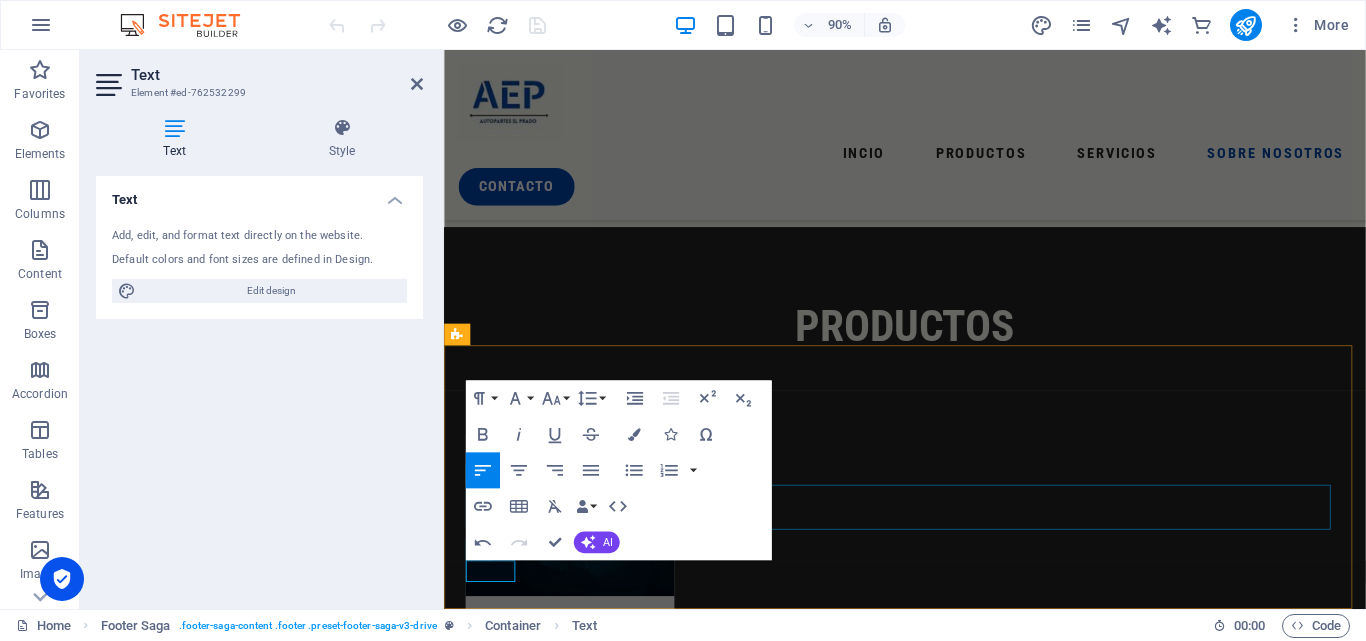 click at bounding box center [956, 3196] 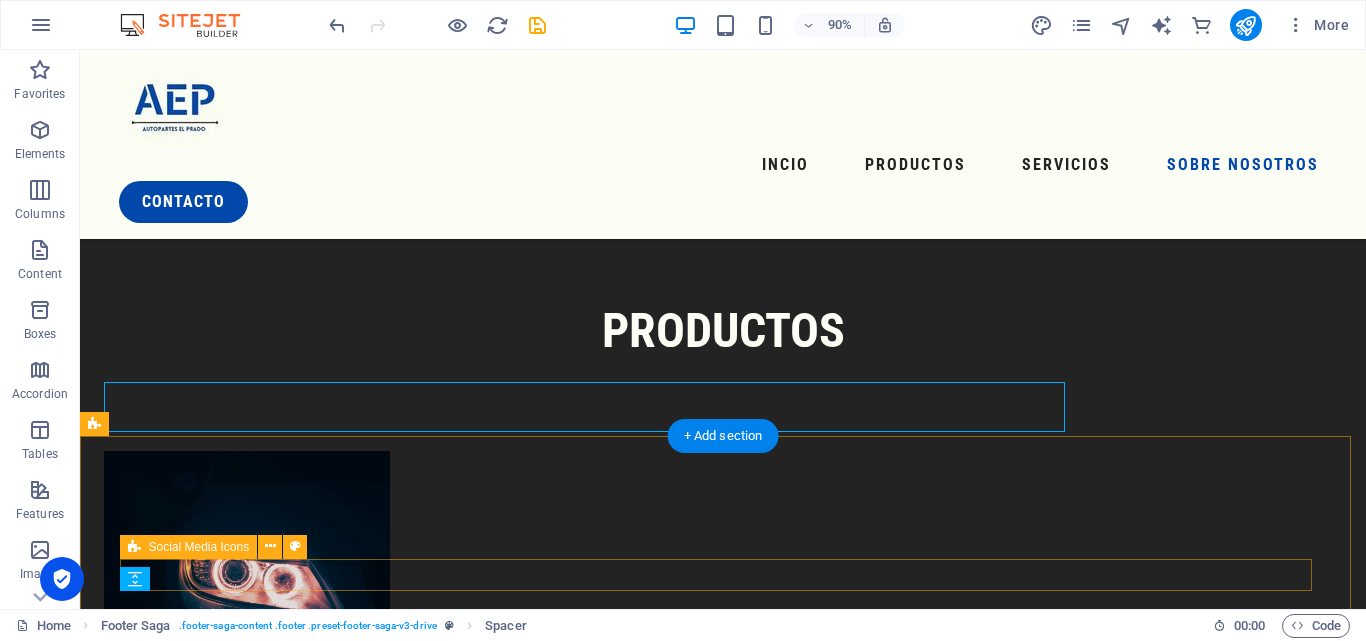 scroll, scrollTop: 2943, scrollLeft: 0, axis: vertical 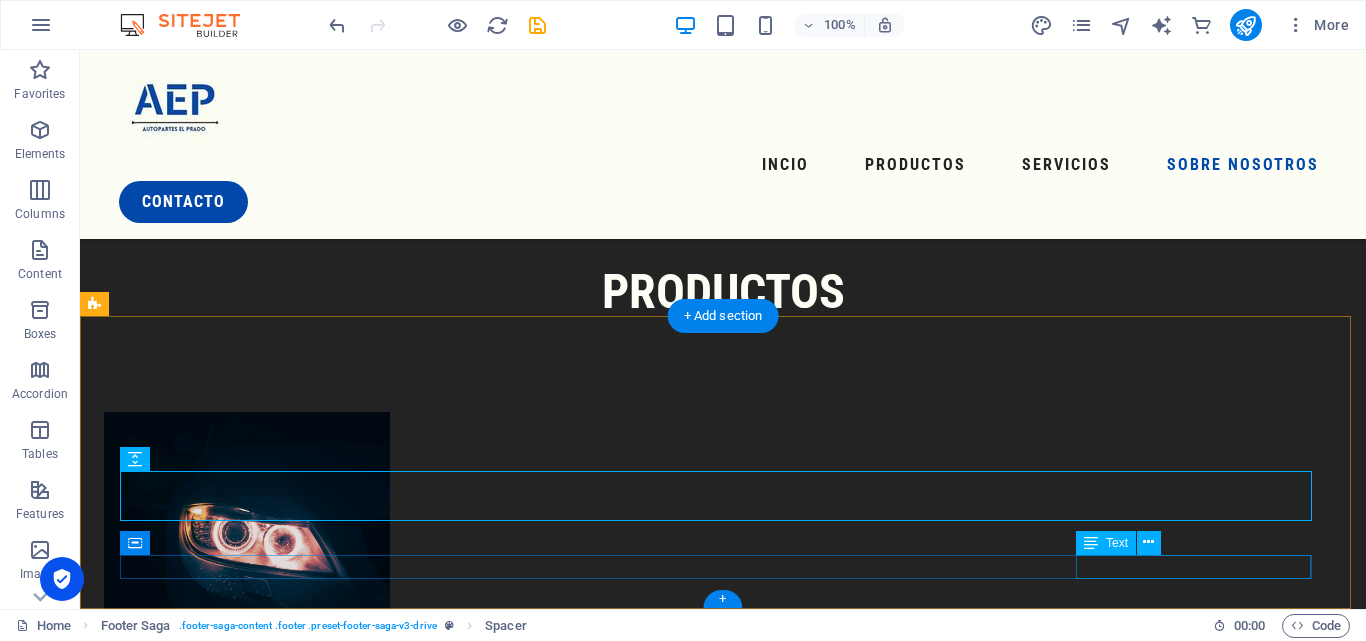 click on "Privacy Policy         Legal Notice" at bounding box center (700, 3461) 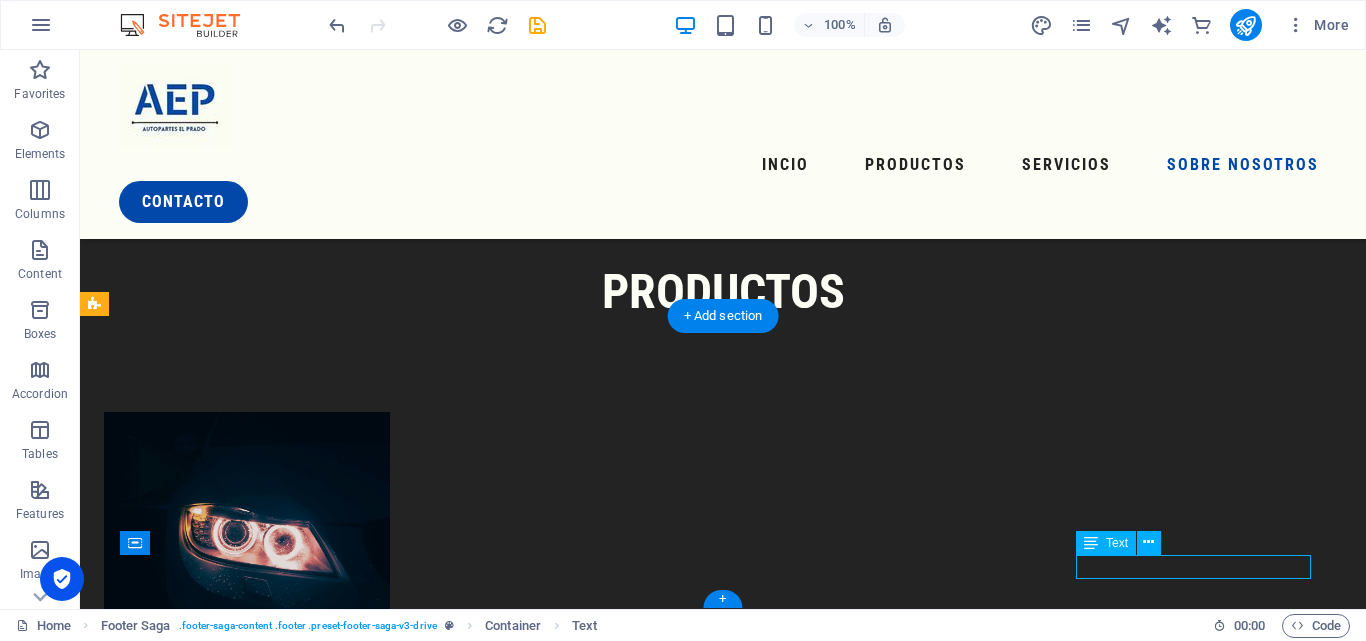 click on "Privacy Policy         Legal Notice" at bounding box center [700, 3461] 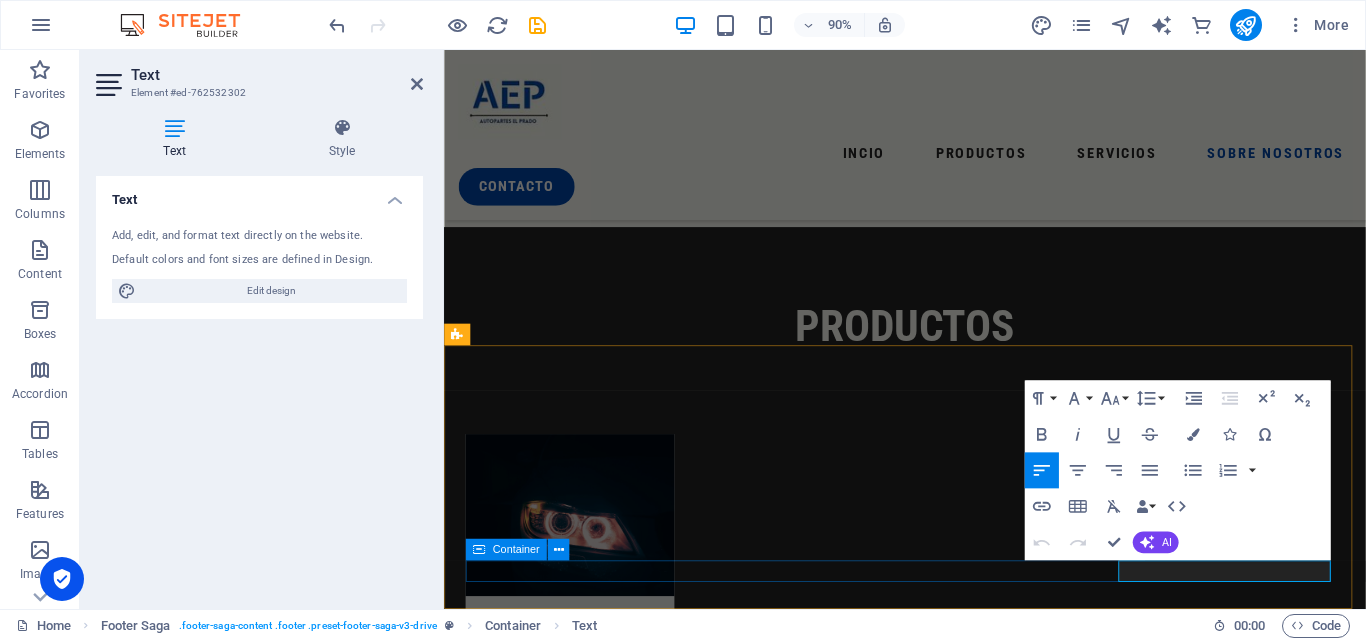 click on "© 2025 Privacy Policy         Legal Notice" at bounding box center (956, 3279) 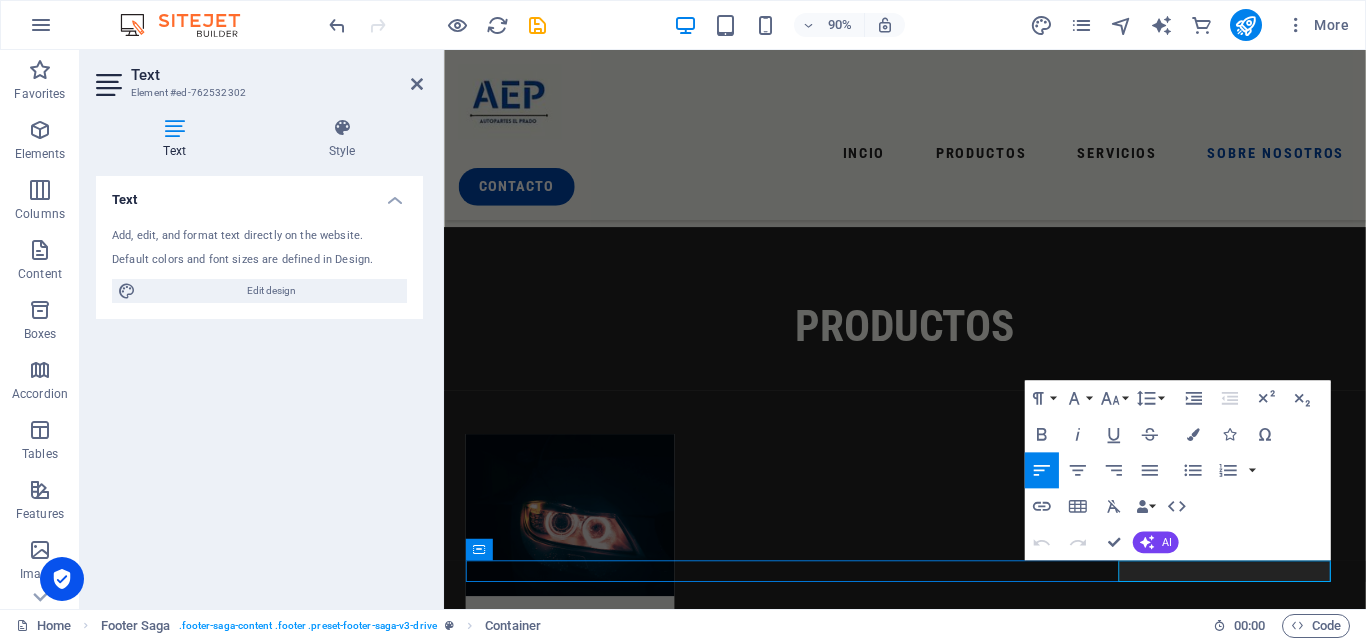 scroll, scrollTop: 2943, scrollLeft: 0, axis: vertical 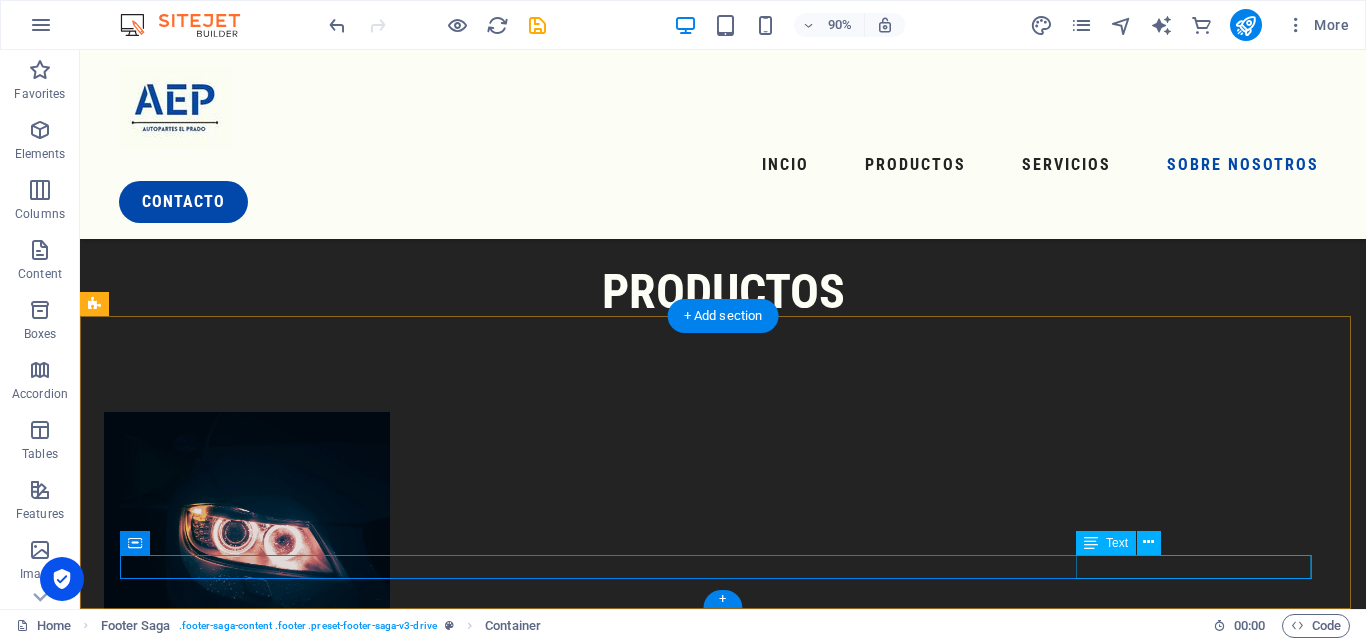 click on "Privacy Policy         Legal Notice" at bounding box center [700, 3461] 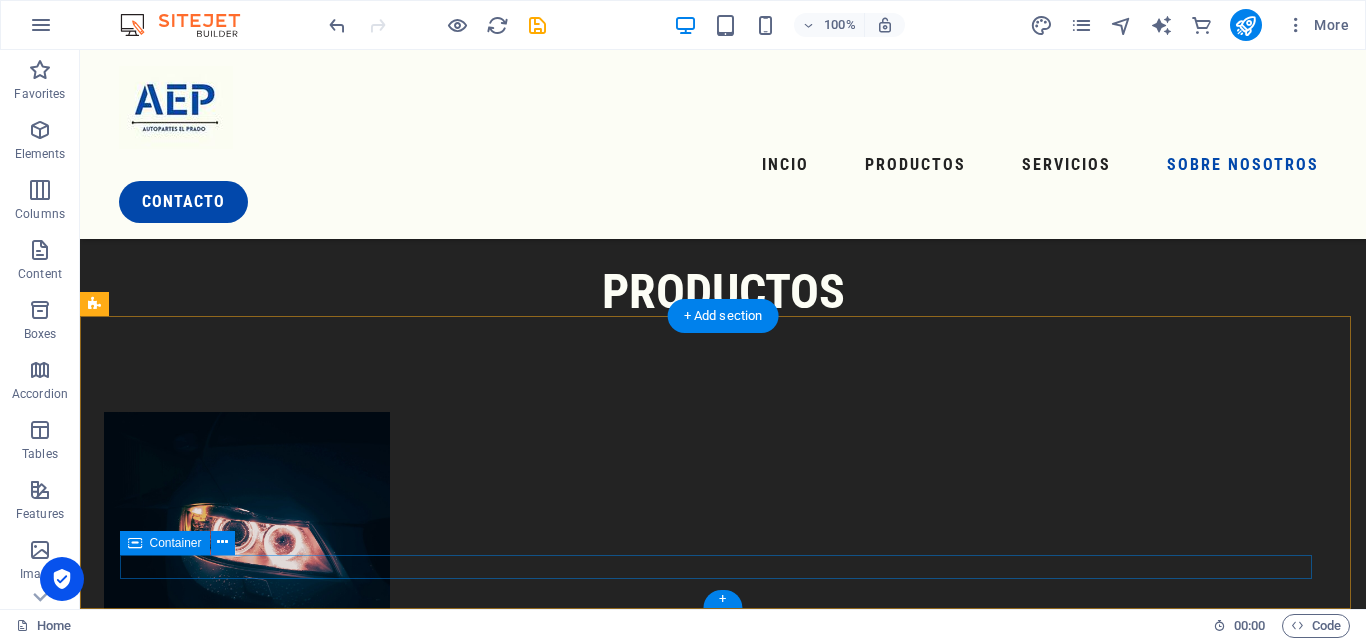 drag, startPoint x: 299, startPoint y: 605, endPoint x: 217, endPoint y: 555, distance: 96.04166 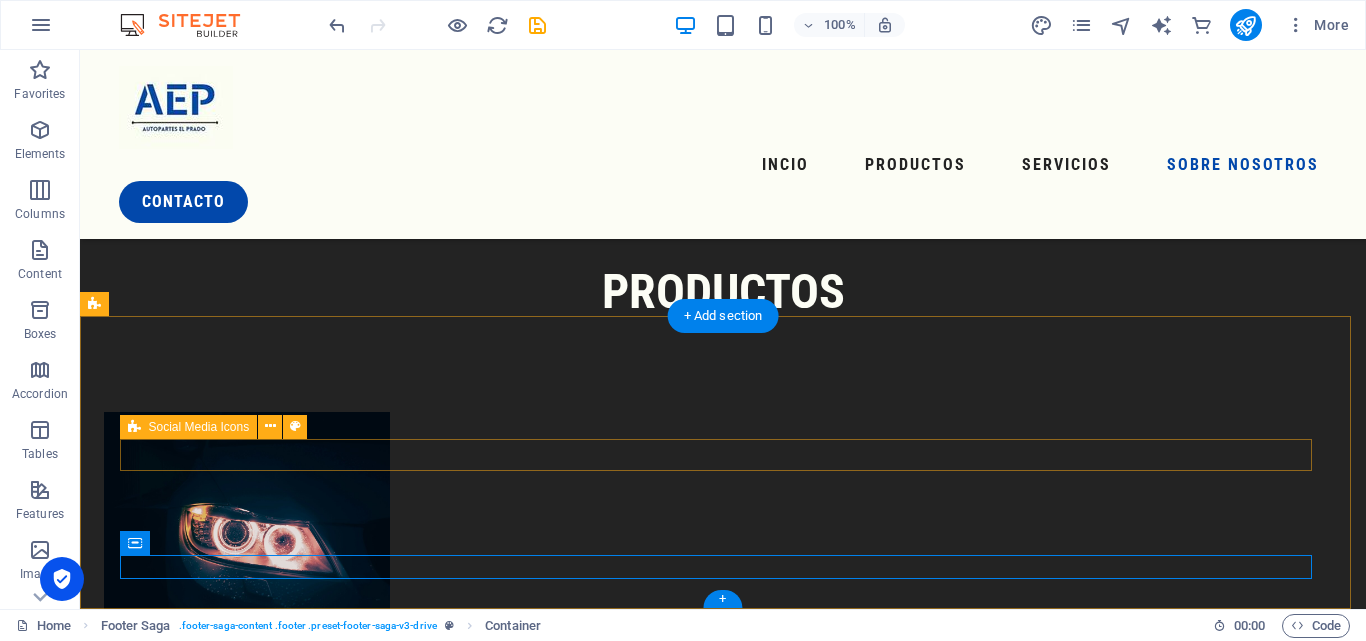 click at bounding box center (700, 3305) 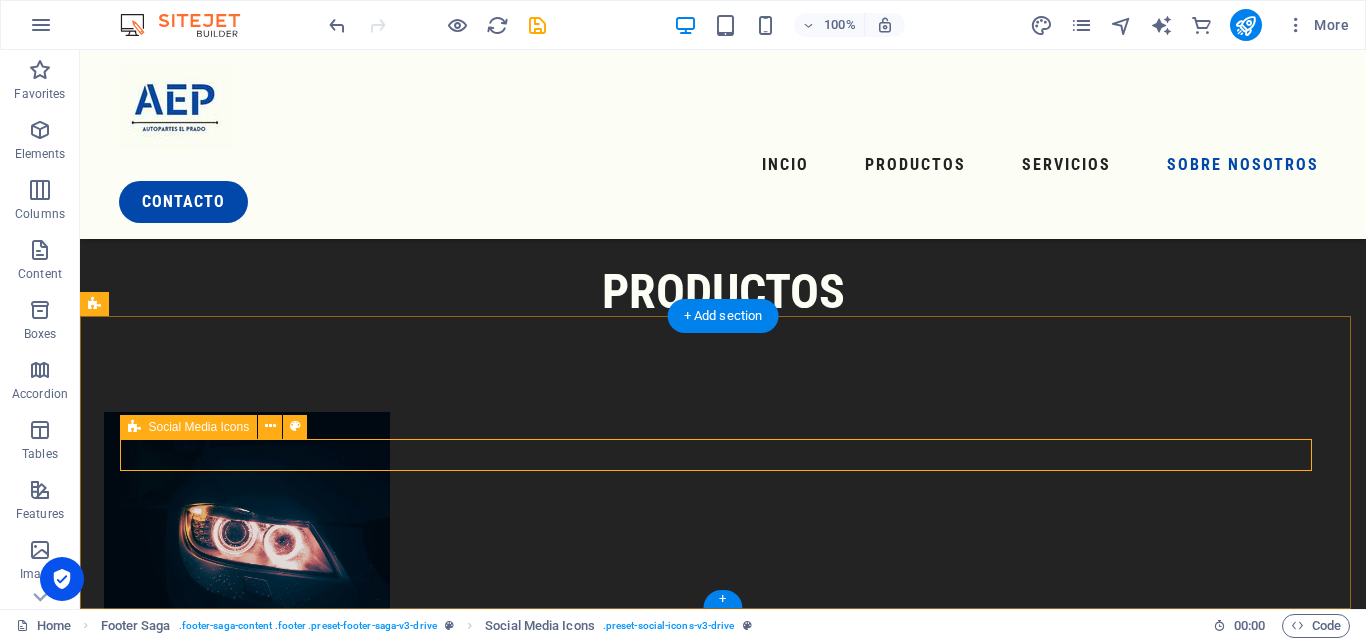 click at bounding box center (700, 3305) 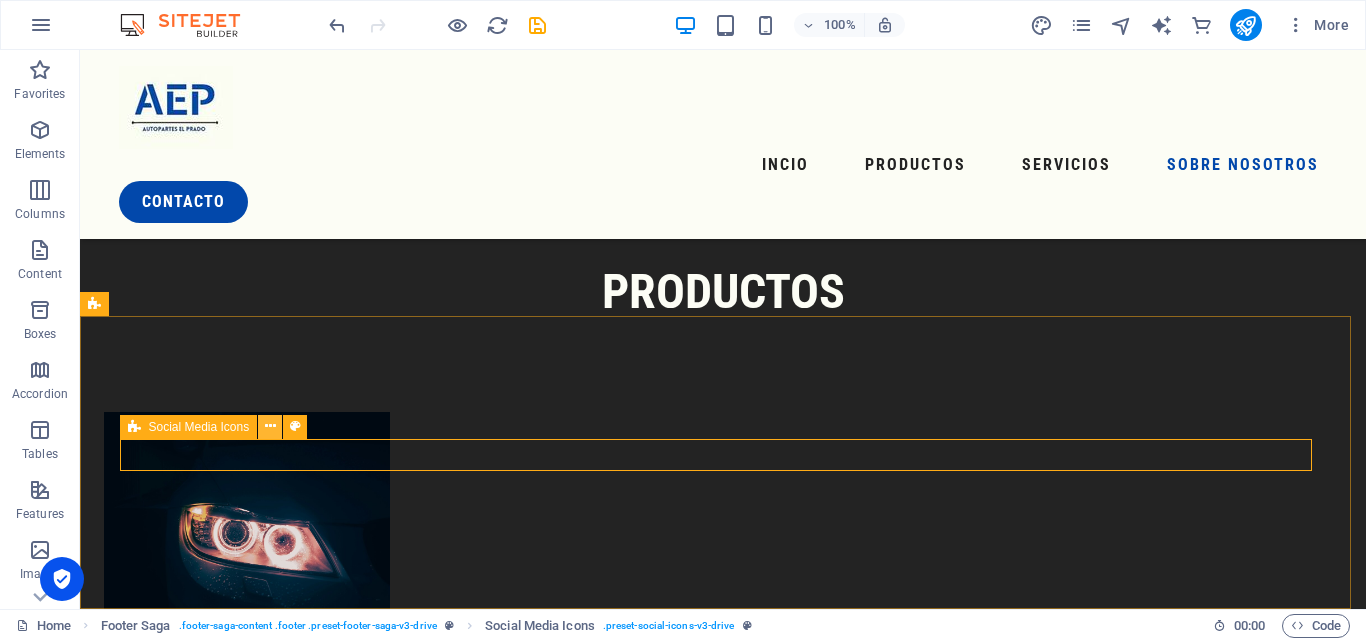 click at bounding box center (270, 426) 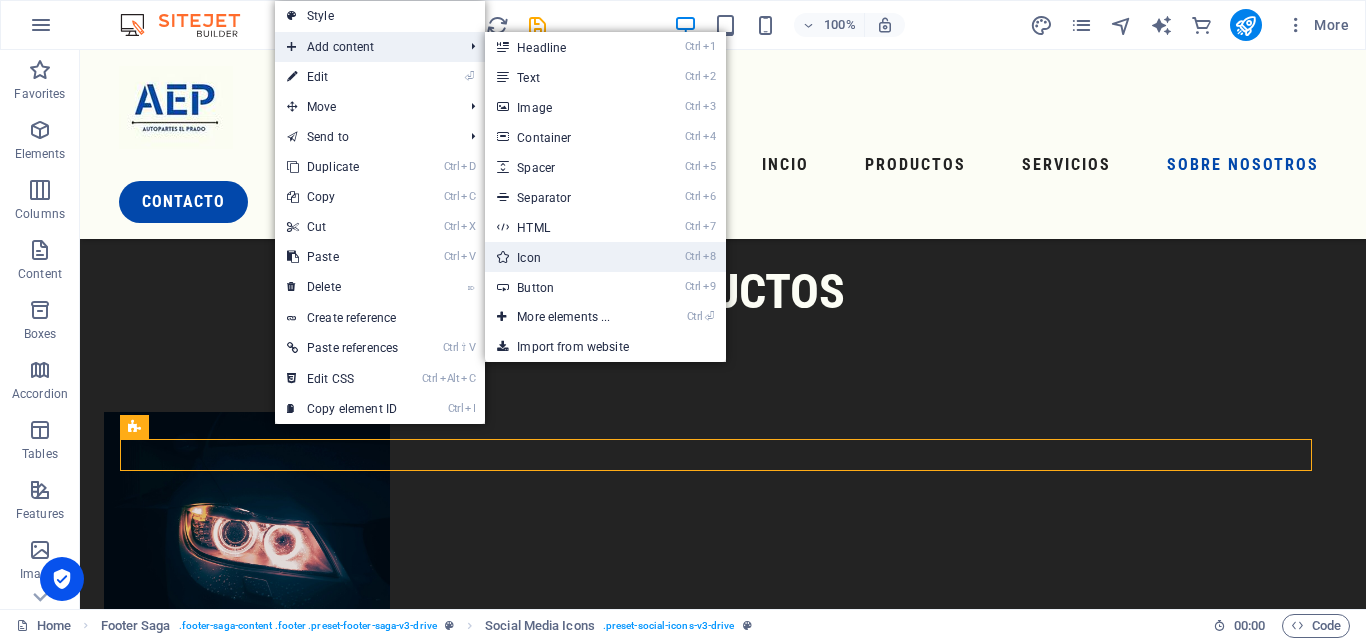 click on "Ctrl 8  Icon" at bounding box center (567, 257) 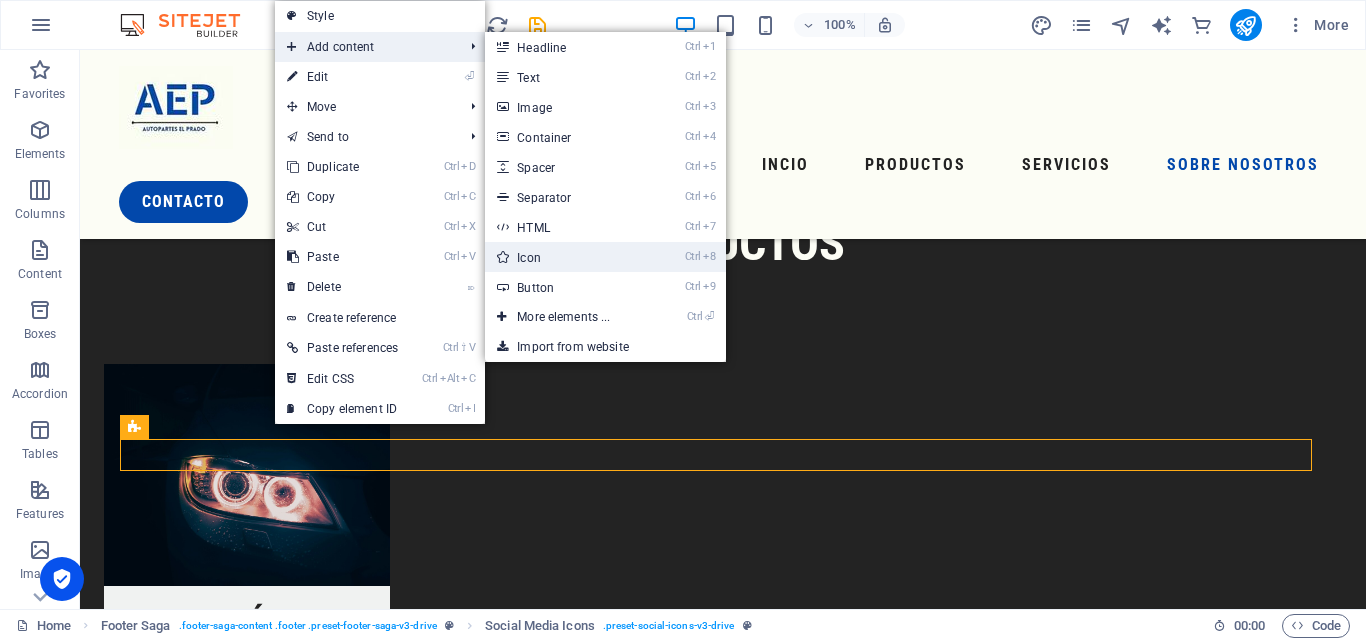 select on "xMidYMid" 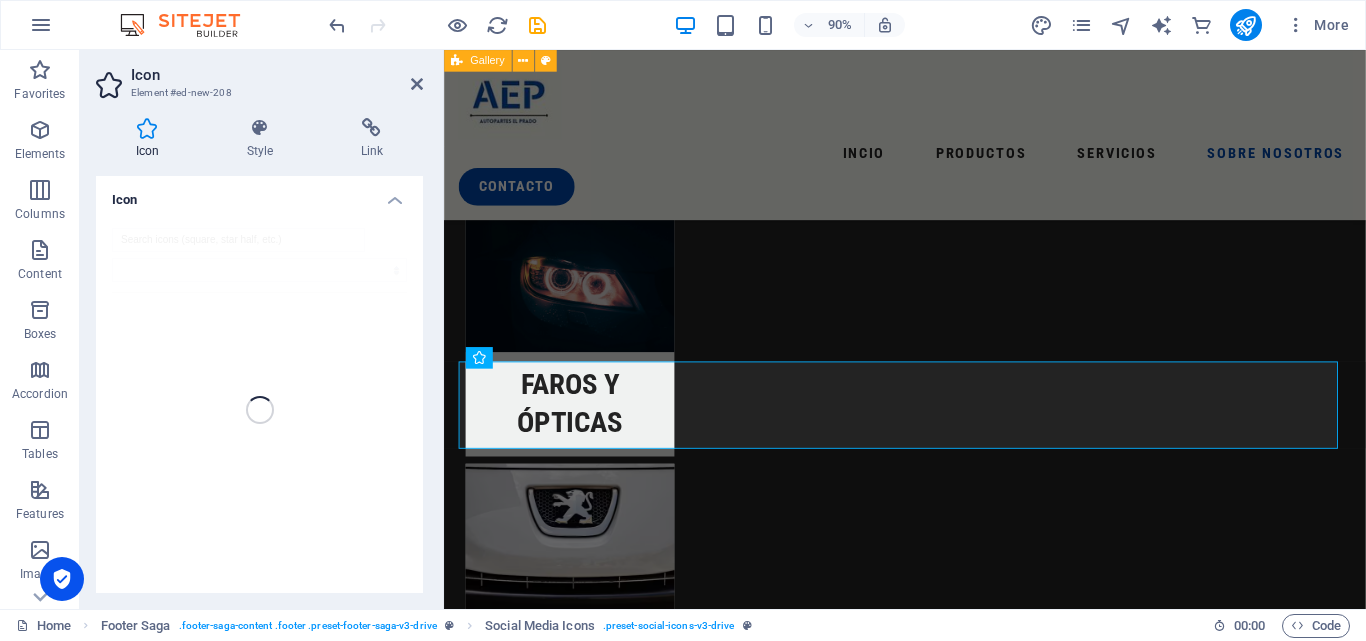 scroll, scrollTop: 2769, scrollLeft: 0, axis: vertical 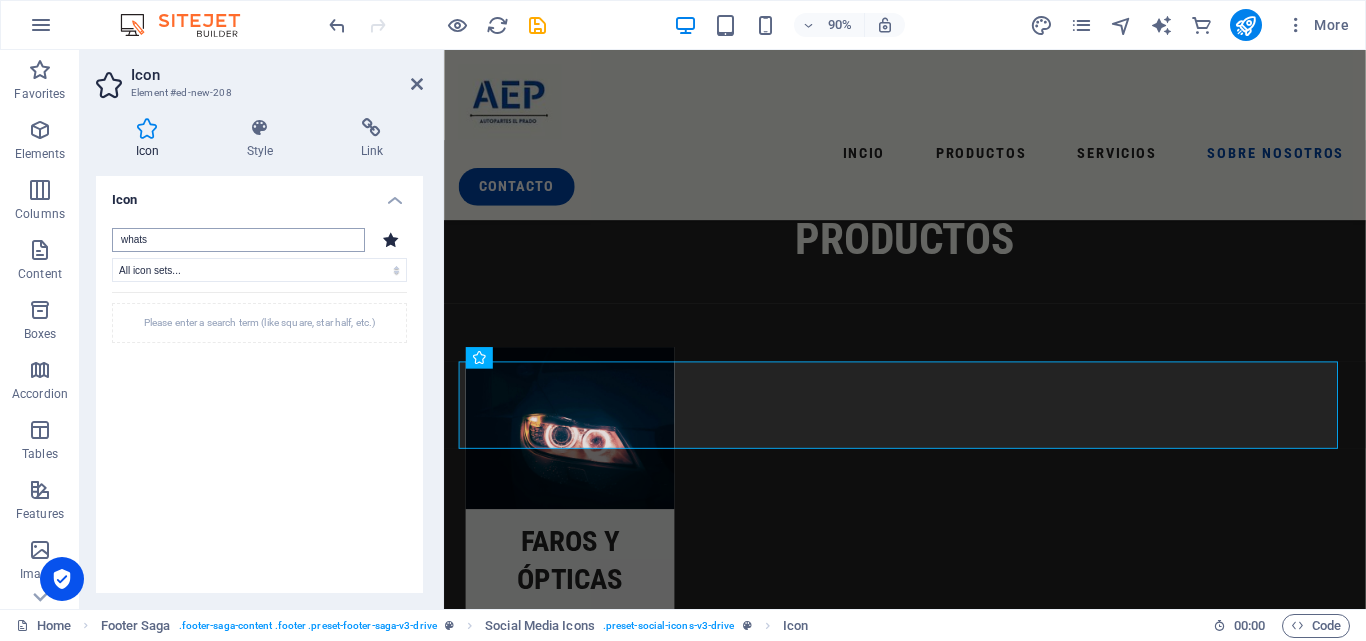 click on "whats" at bounding box center (238, 240) 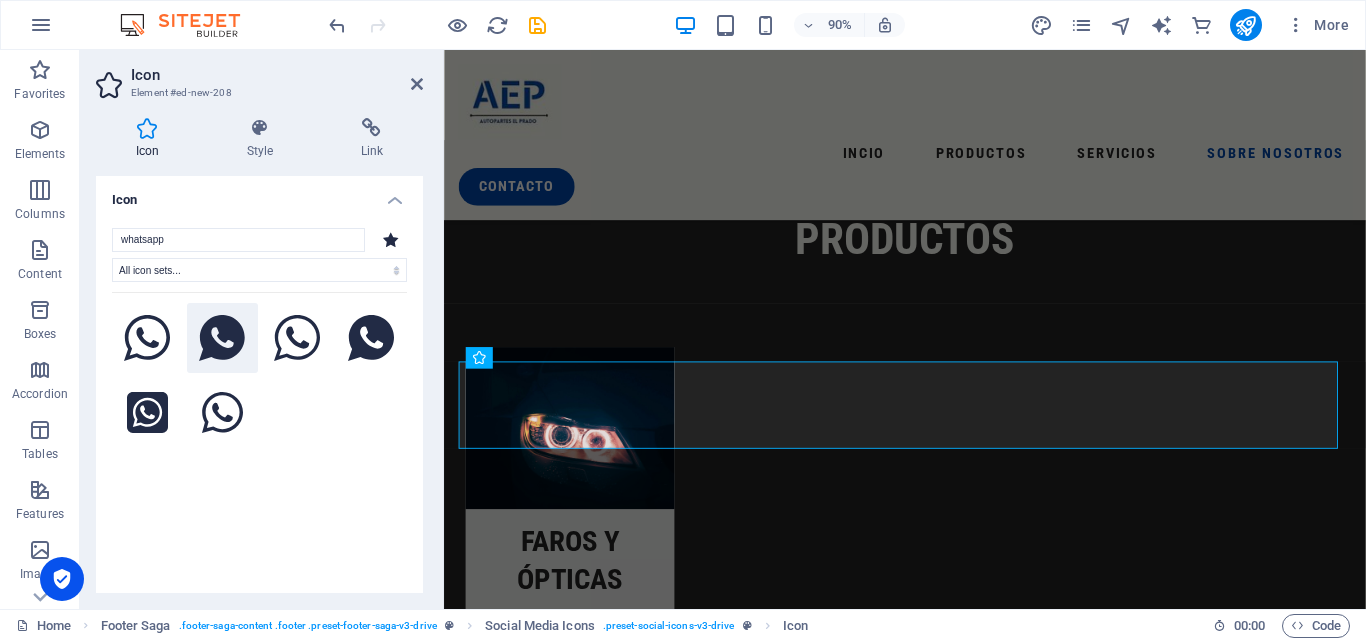 type on "whatsapp" 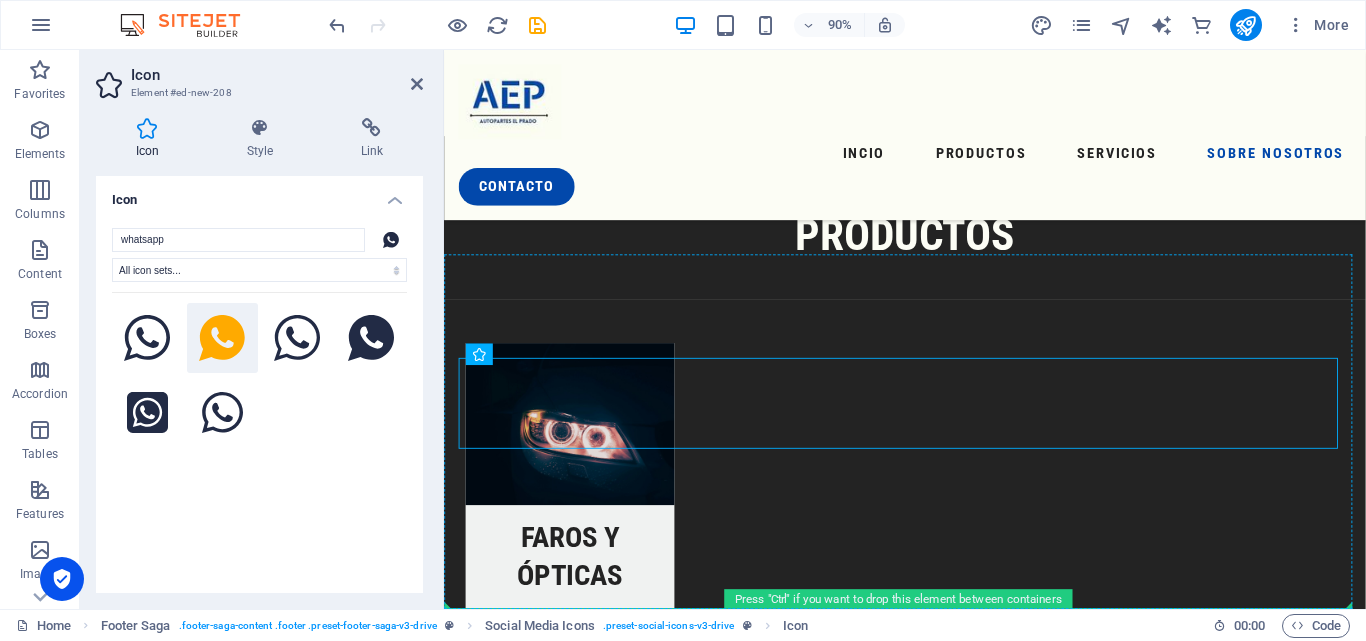 drag, startPoint x: 512, startPoint y: 451, endPoint x: 1060, endPoint y: 529, distance: 553.52325 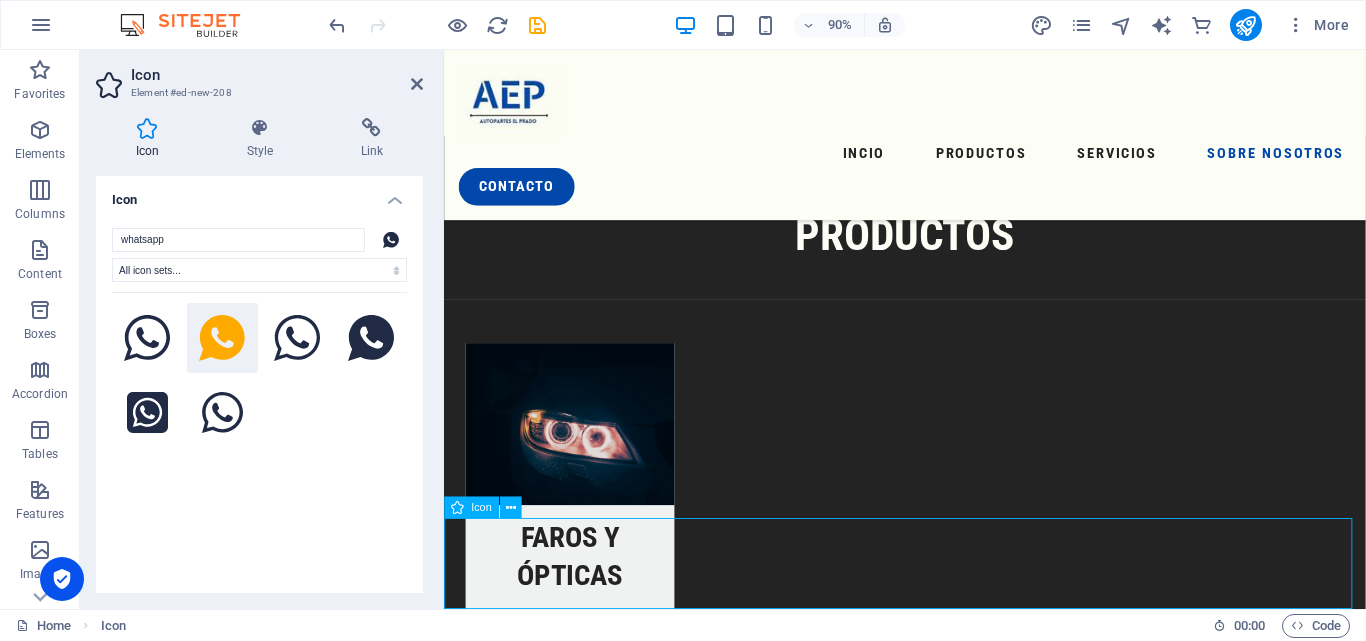 click at bounding box center [956, 3262] 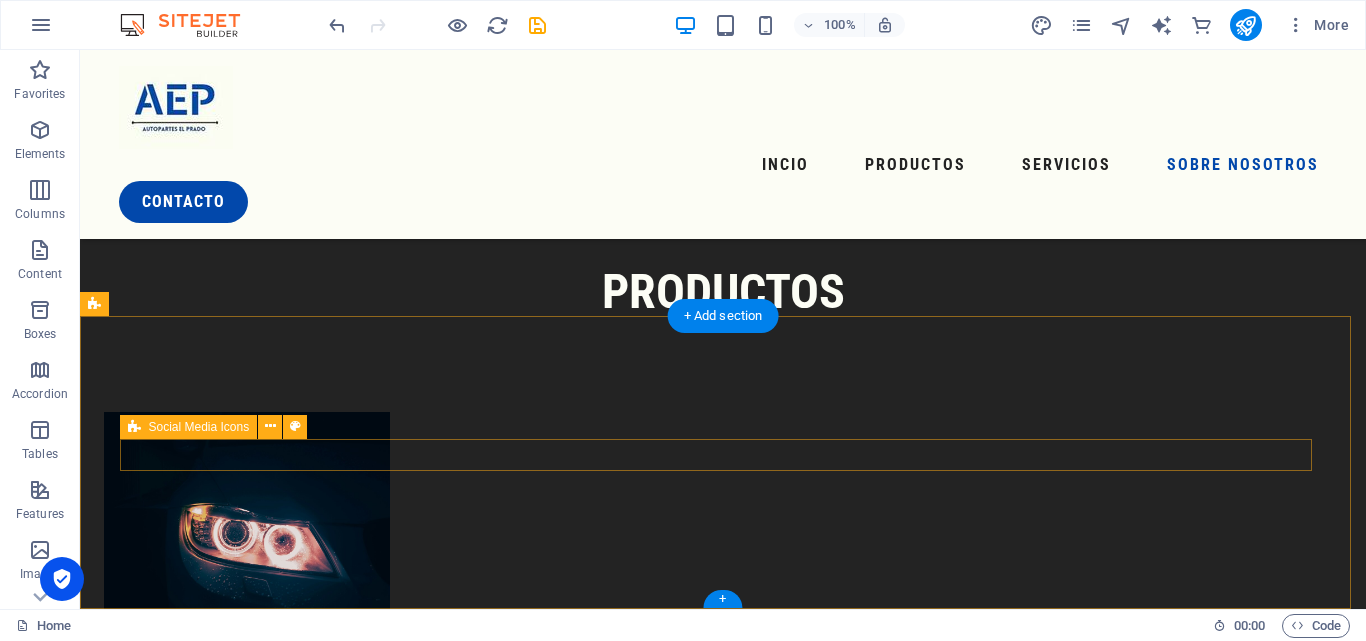 click at bounding box center (700, 3305) 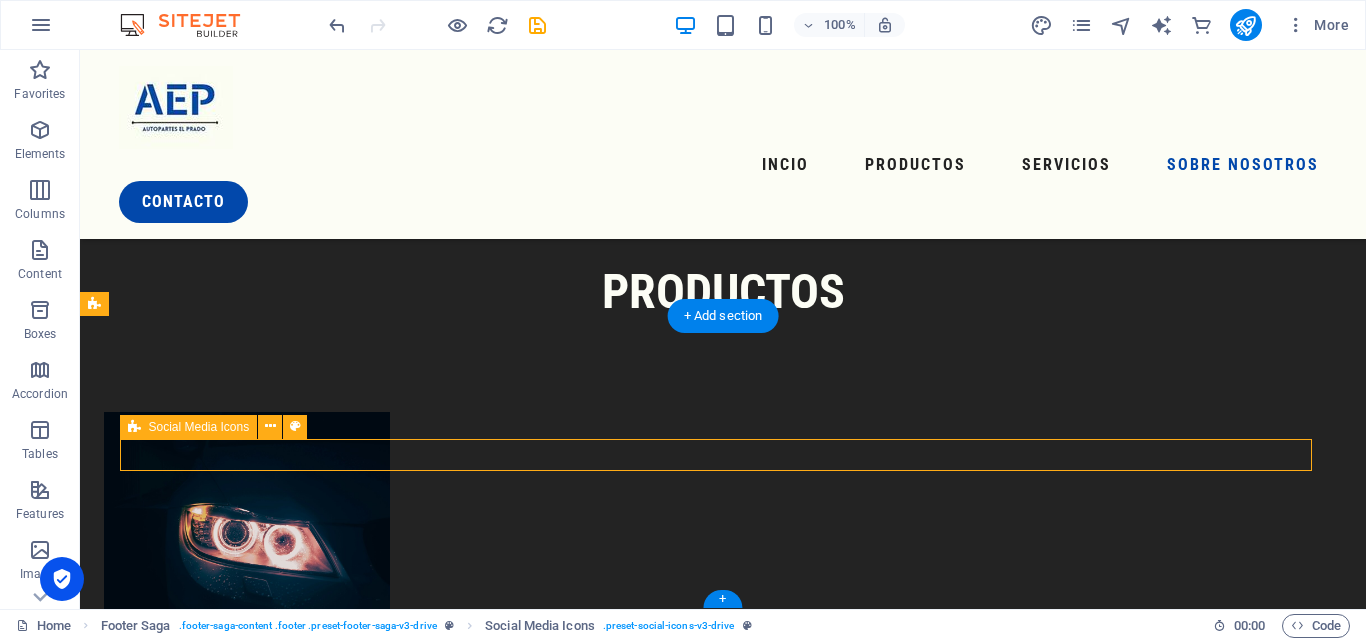 click at bounding box center (700, 3305) 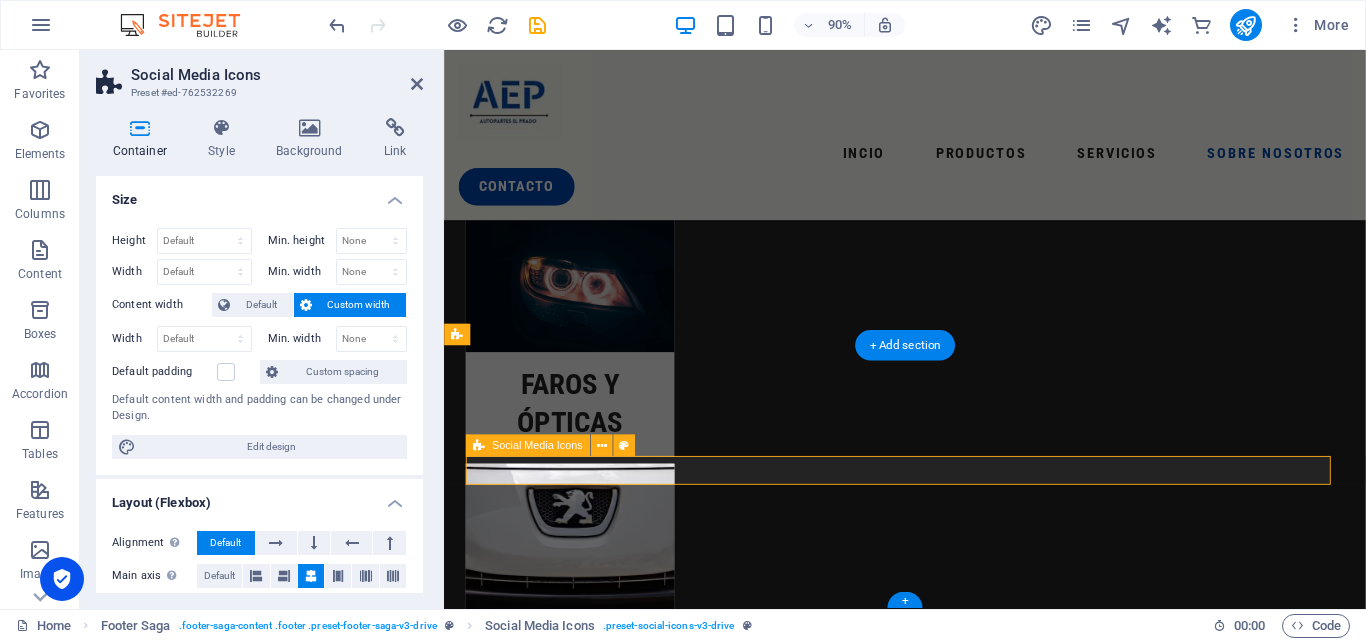 scroll, scrollTop: 2672, scrollLeft: 0, axis: vertical 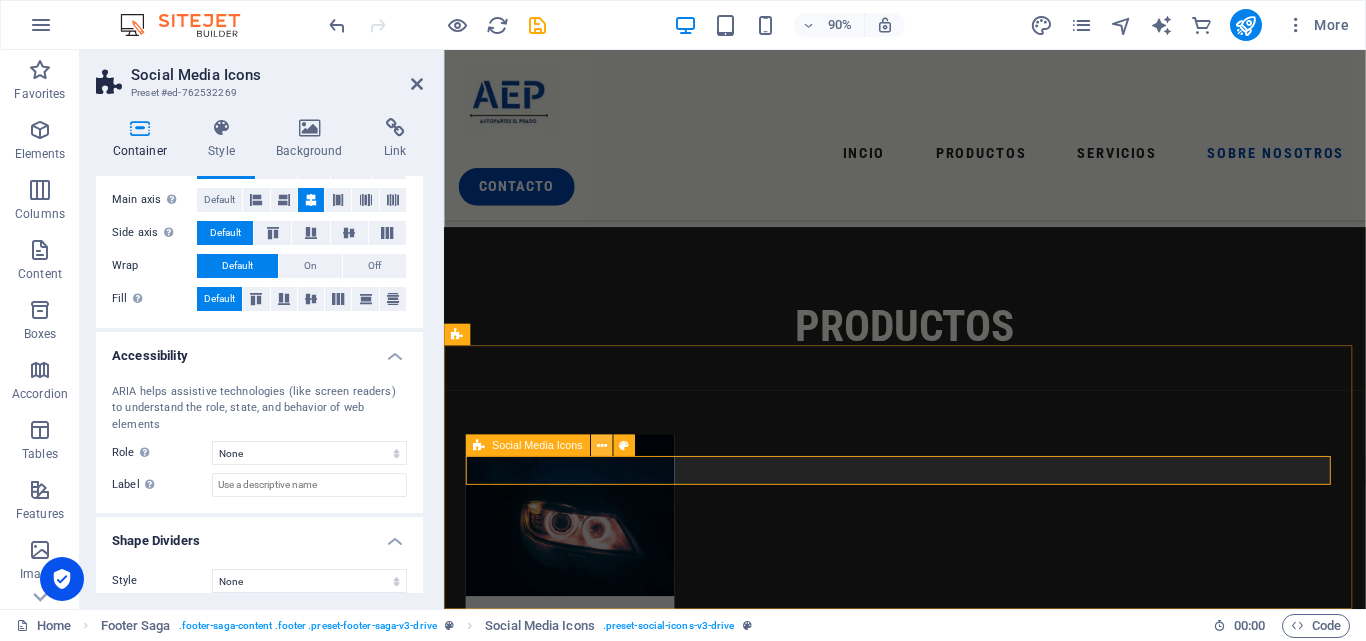 click at bounding box center (601, 445) 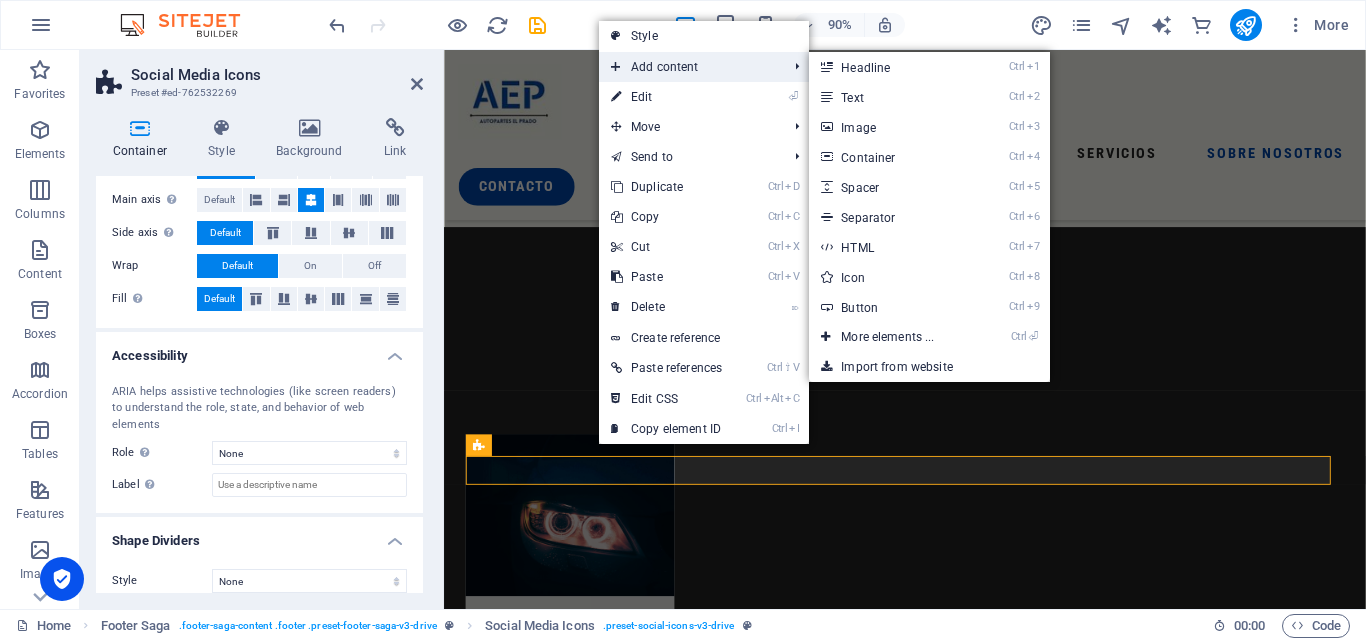 click on "Add content" at bounding box center [689, 67] 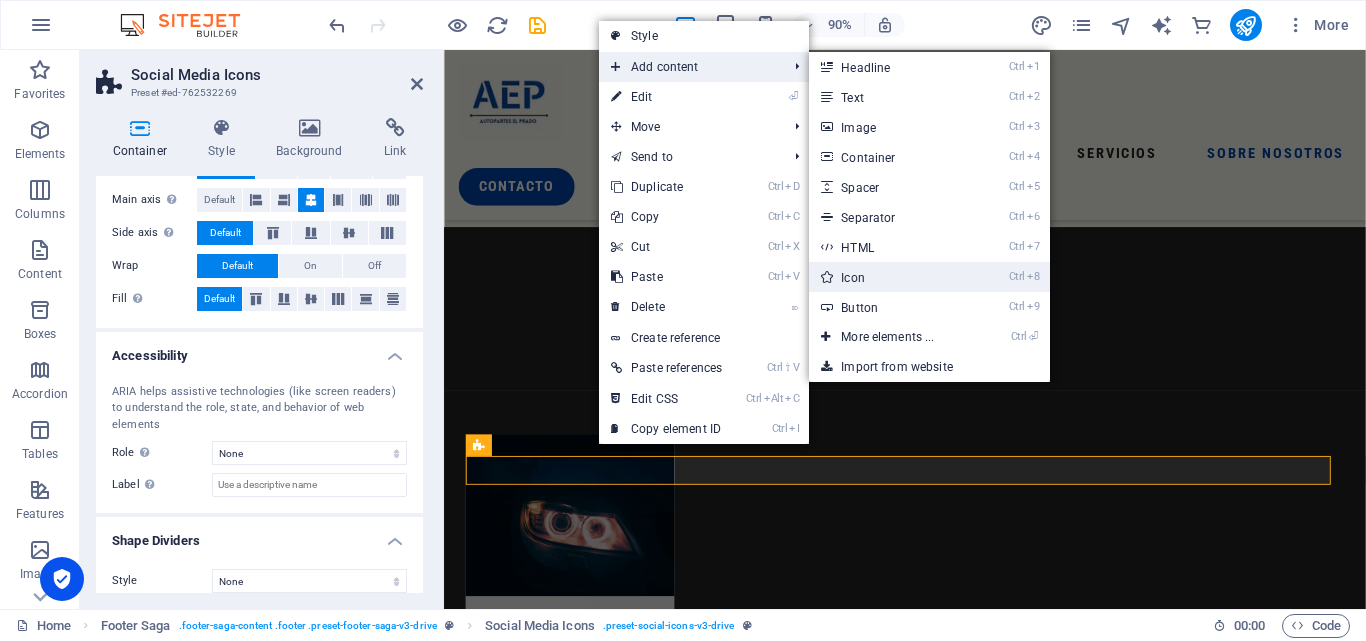 click on "Ctrl 8  Icon" at bounding box center (891, 277) 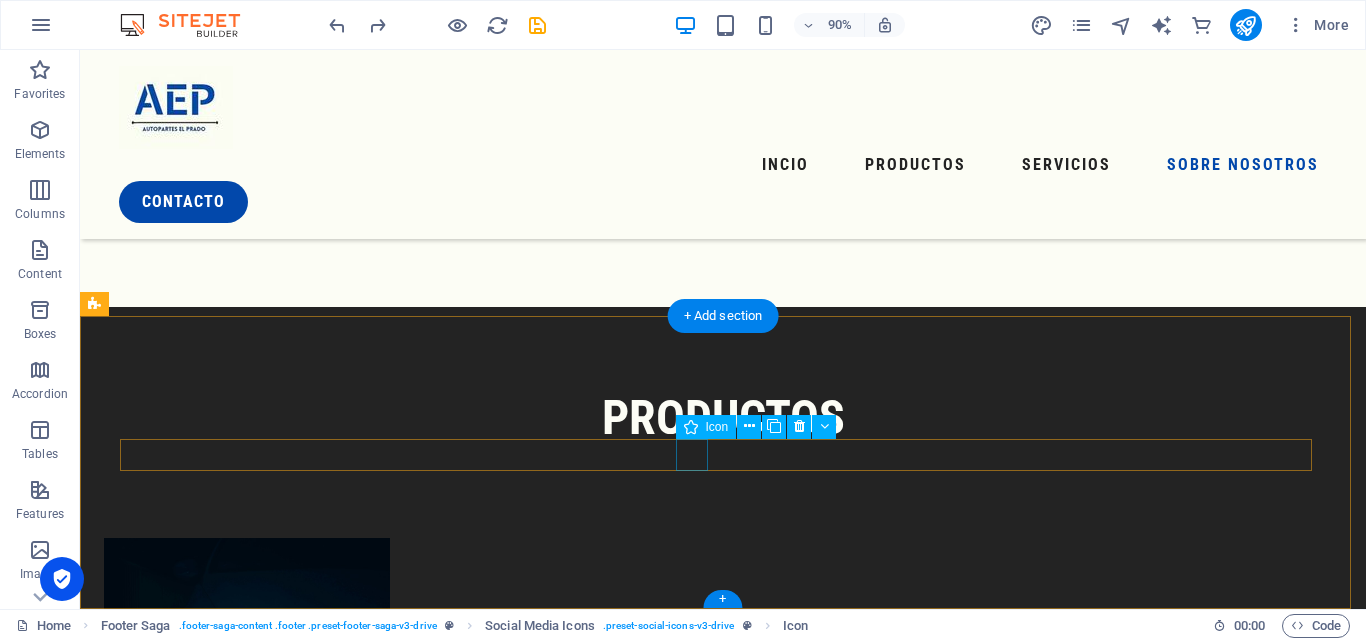 scroll, scrollTop: 2943, scrollLeft: 0, axis: vertical 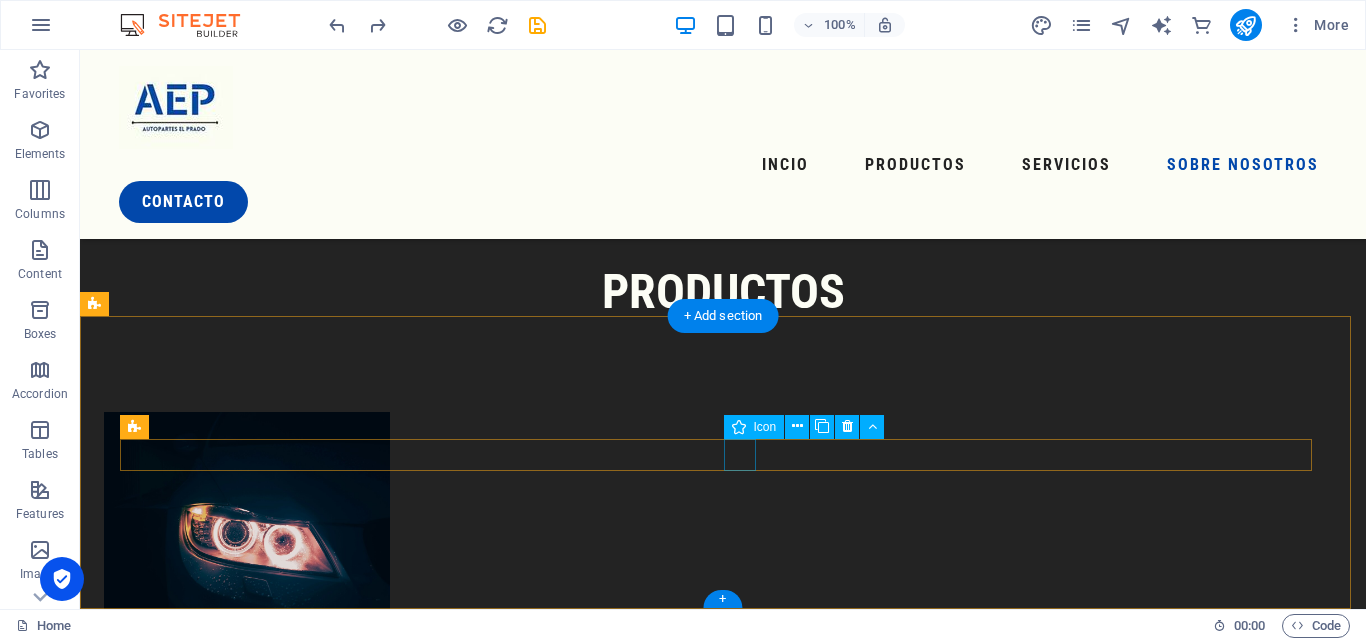 click at bounding box center [700, 3325] 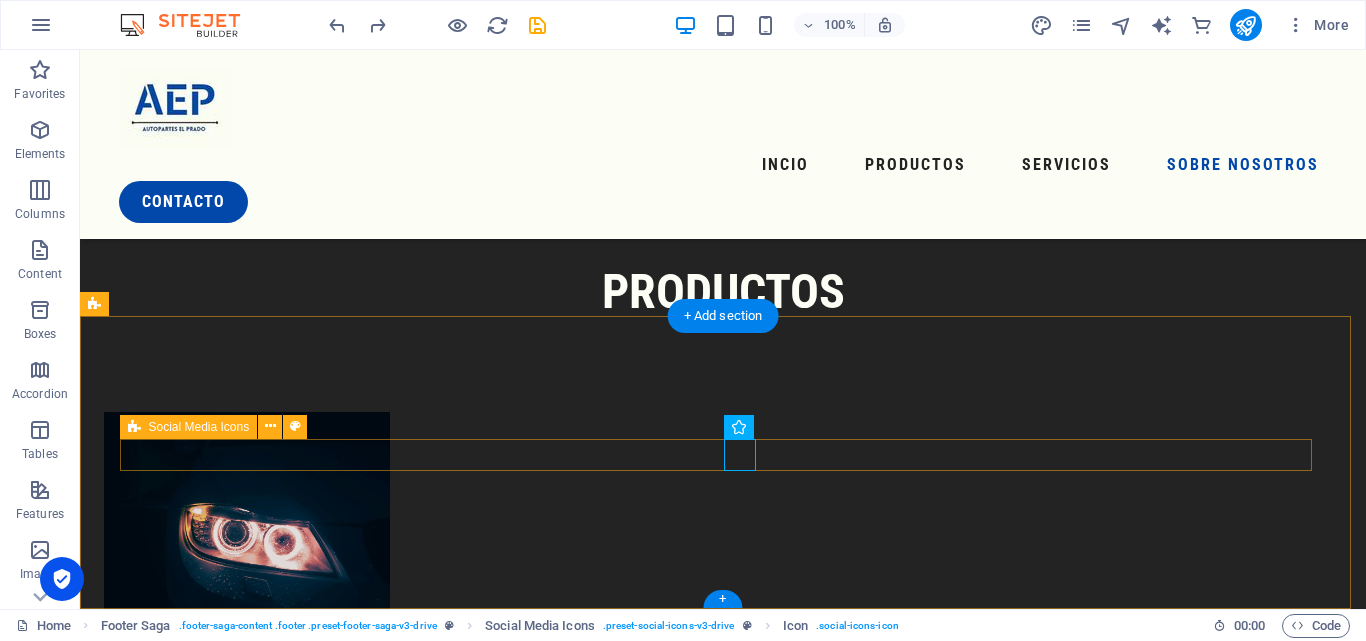 click at bounding box center (700, 3305) 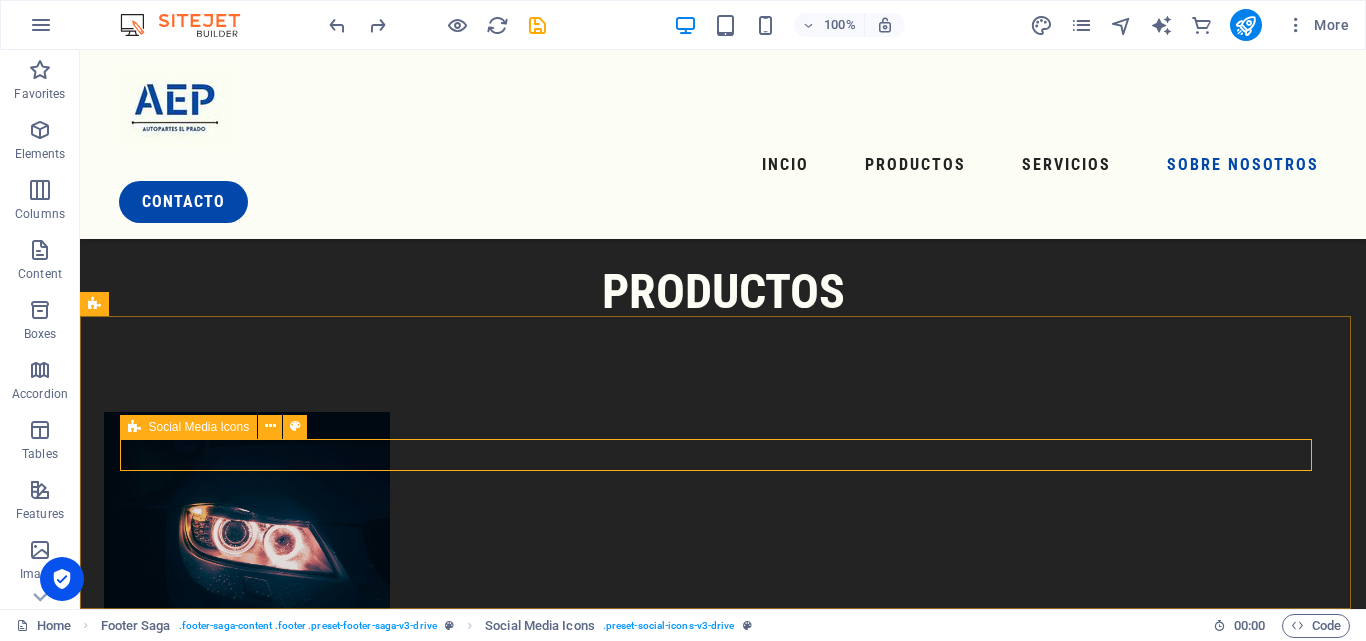 click on "Social Media Icons" at bounding box center [199, 427] 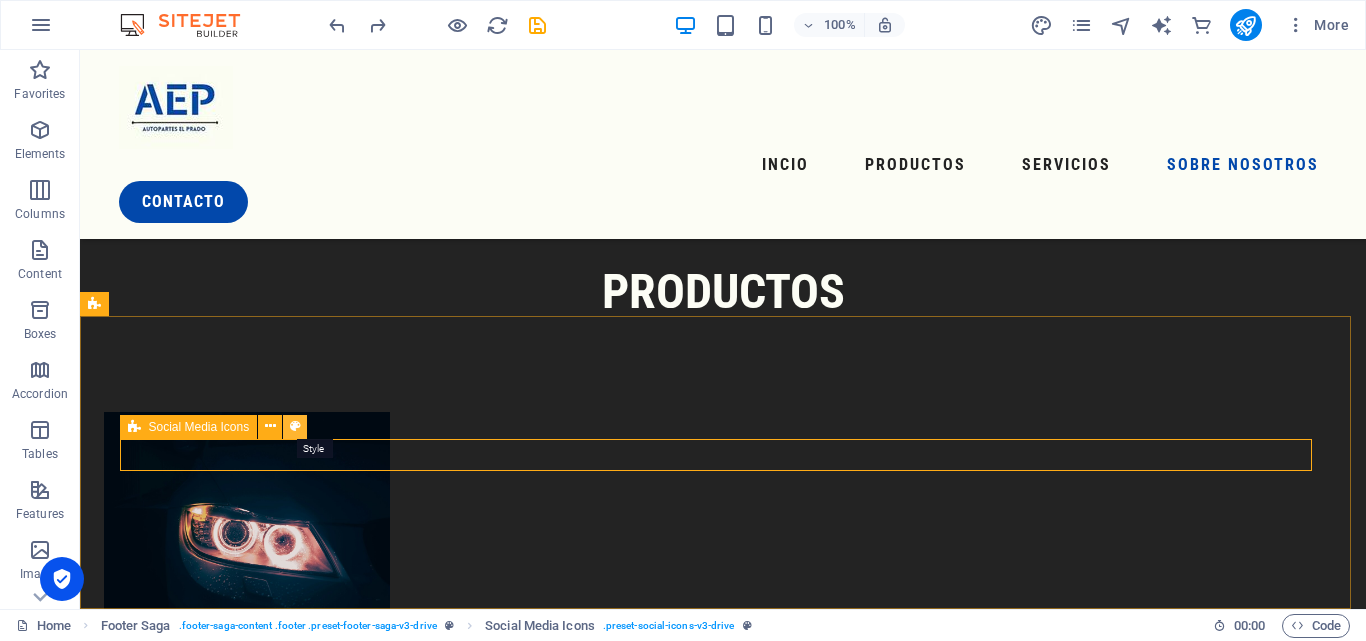 click at bounding box center [295, 426] 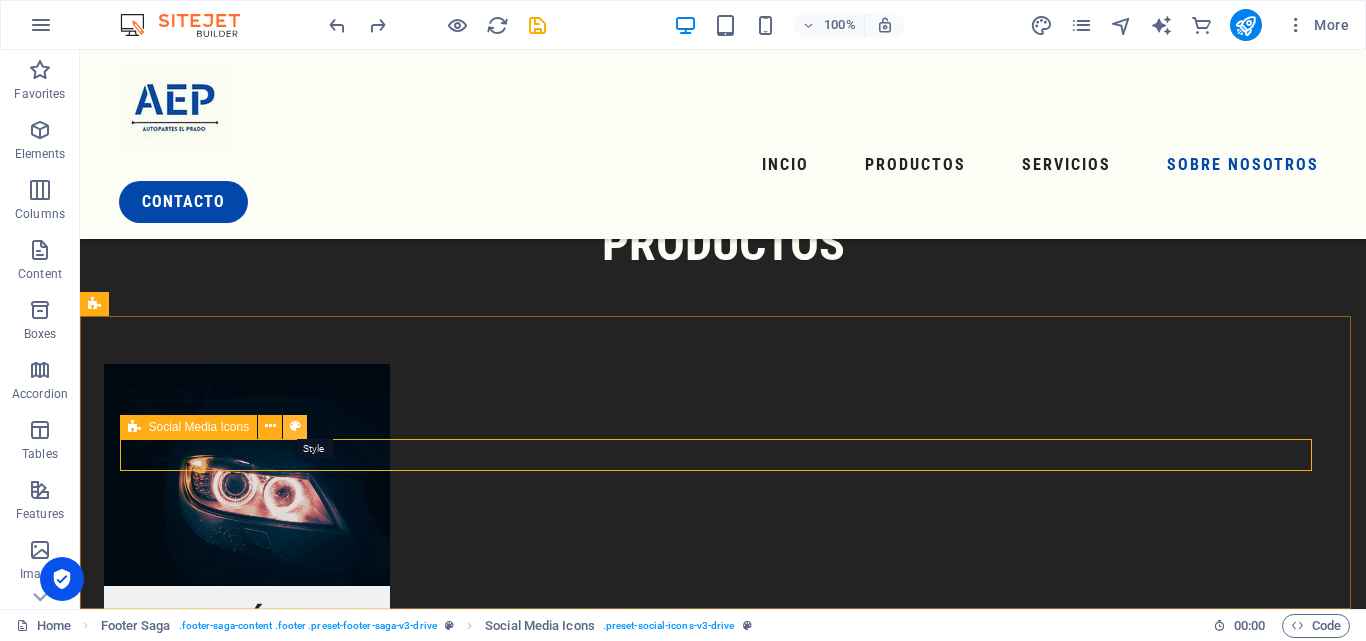 select on "rem" 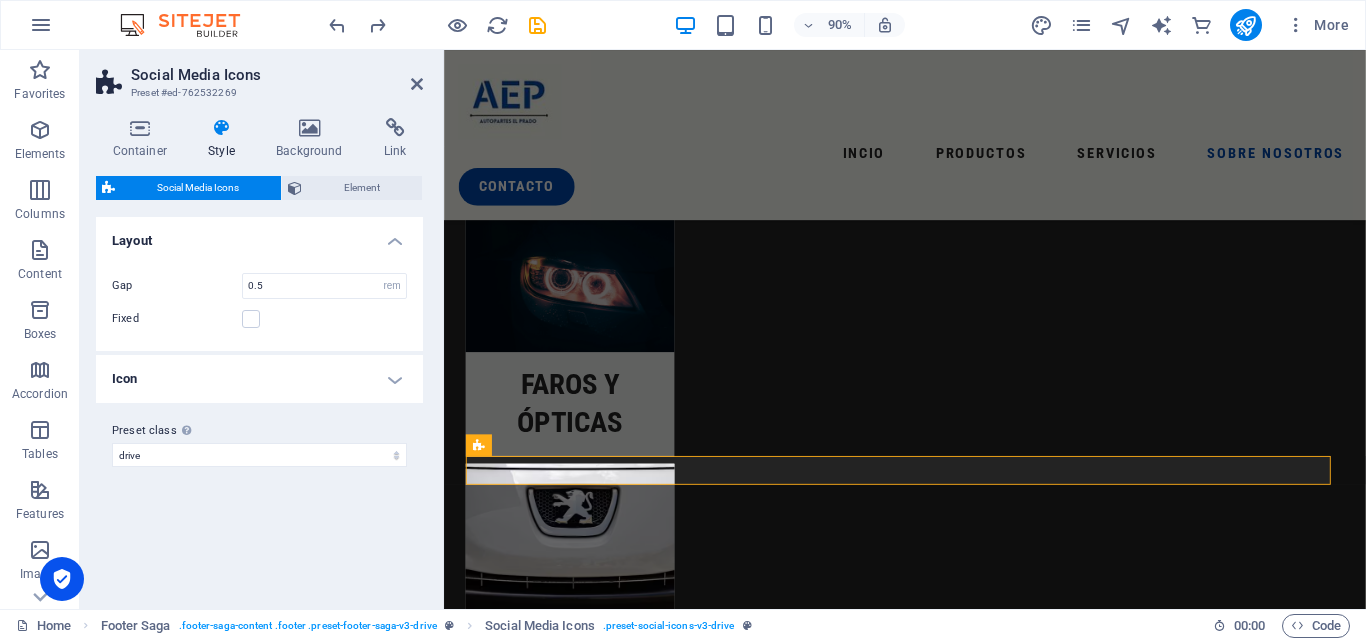 scroll, scrollTop: 2672, scrollLeft: 0, axis: vertical 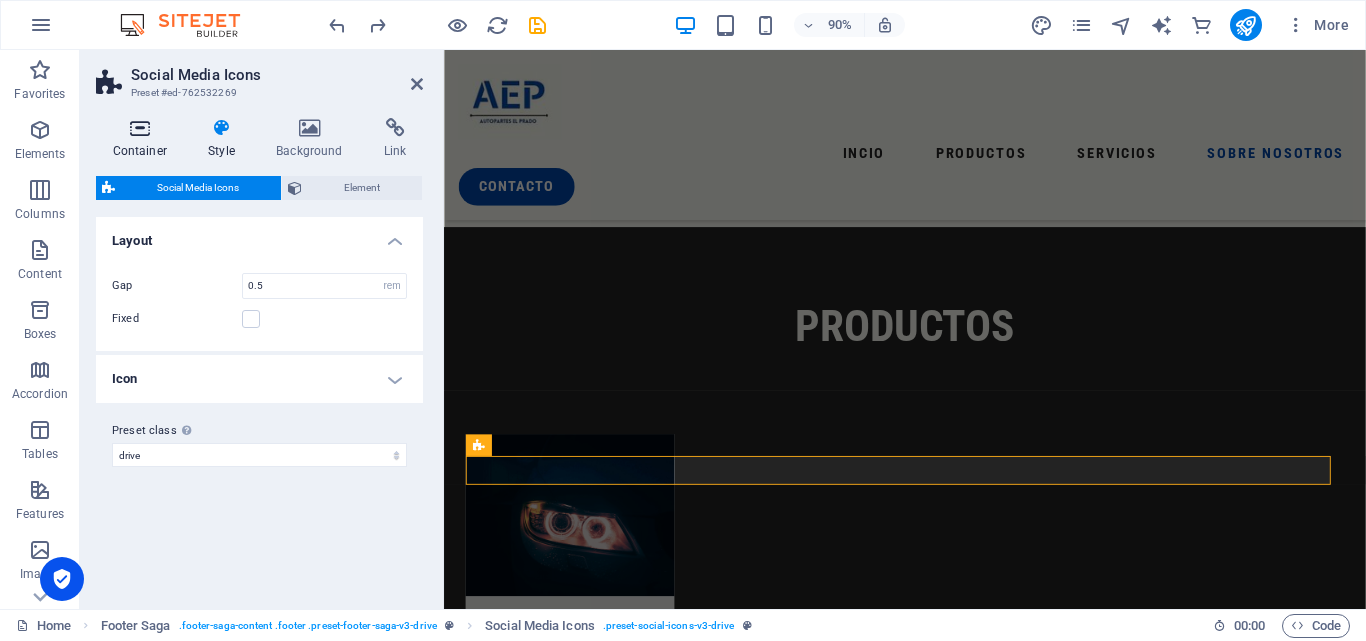 click on "Container" at bounding box center [144, 139] 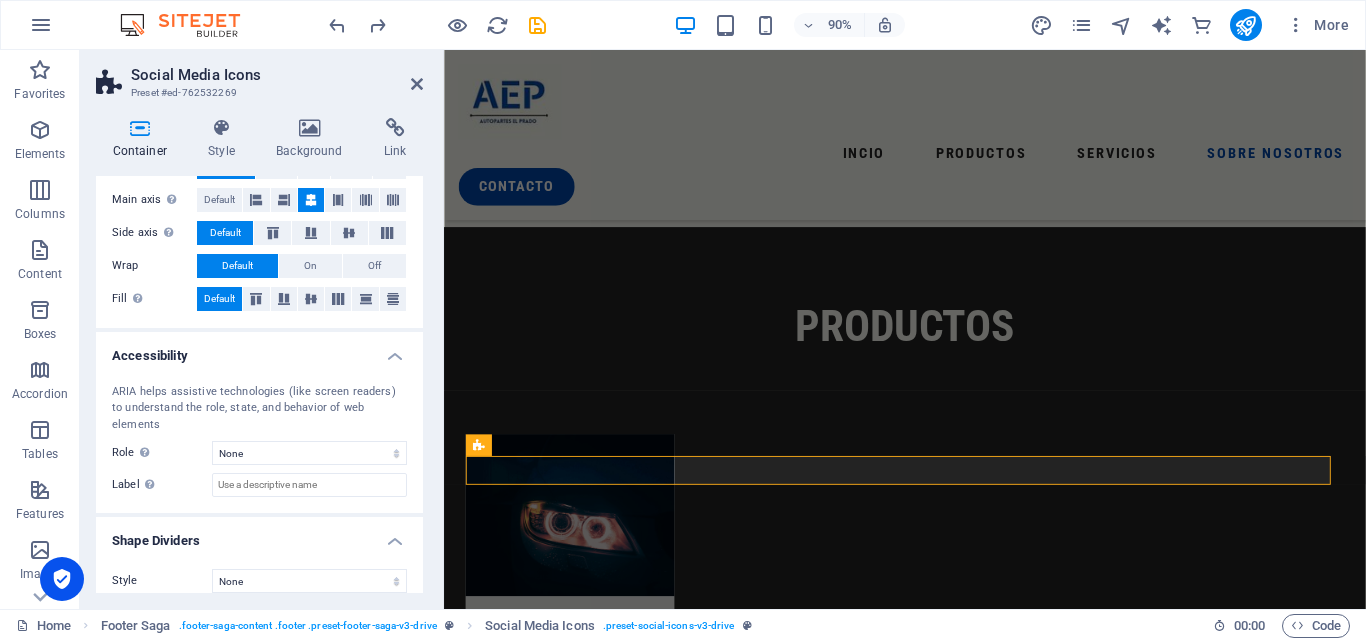 scroll, scrollTop: 0, scrollLeft: 0, axis: both 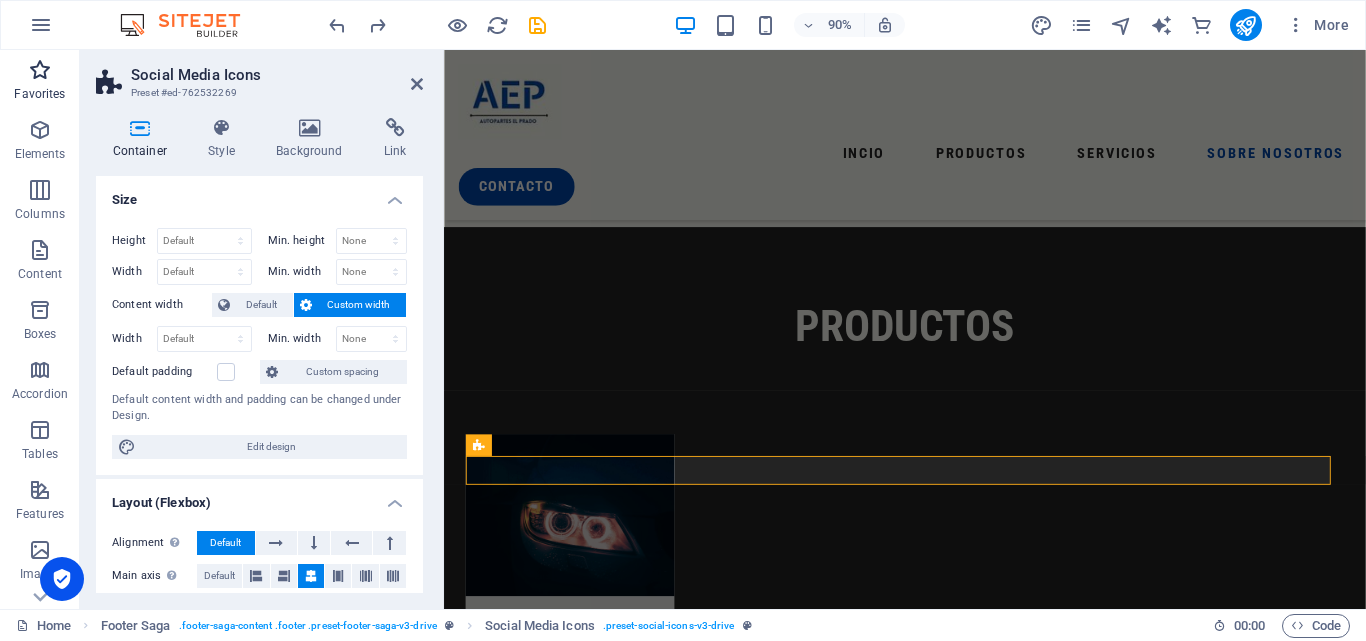 click on "Favorites" at bounding box center (39, 94) 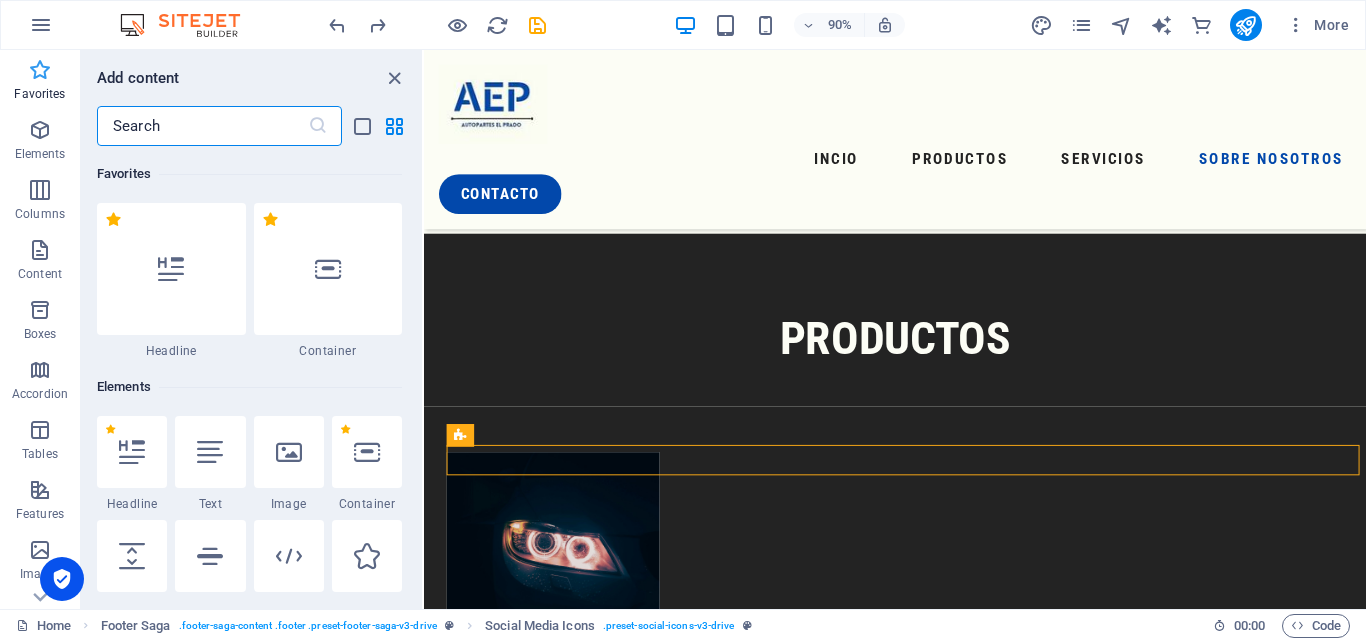 scroll, scrollTop: 2707, scrollLeft: 0, axis: vertical 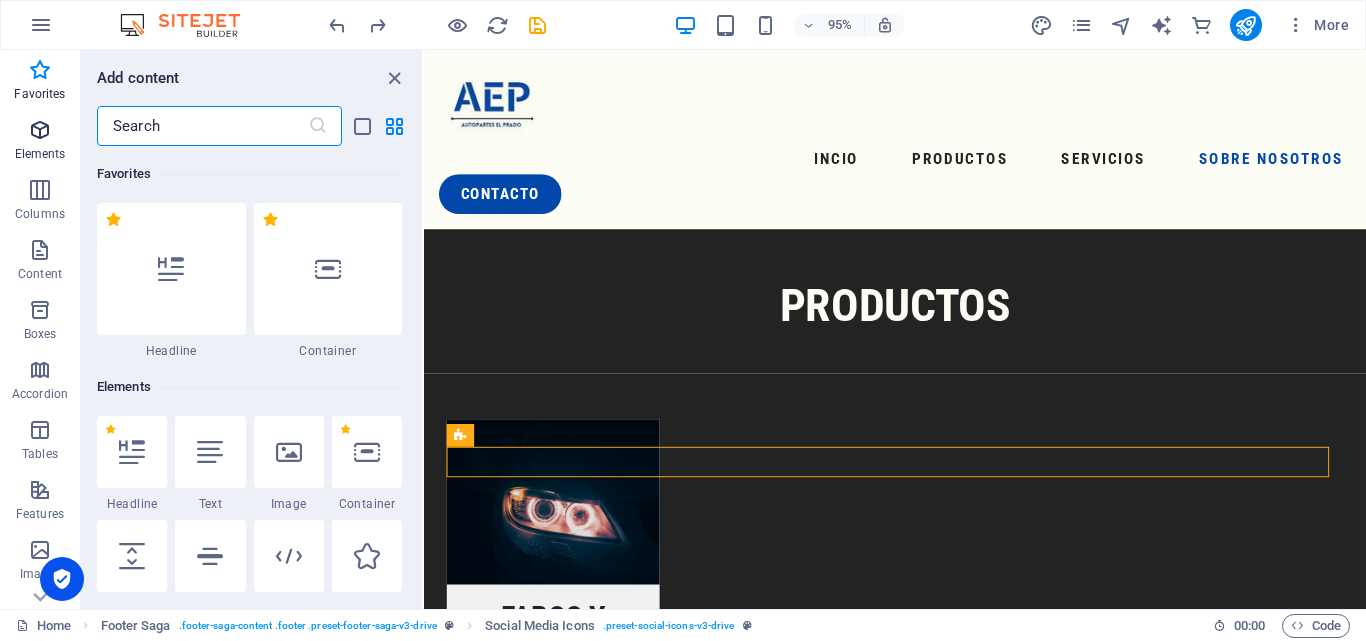 click at bounding box center (40, 130) 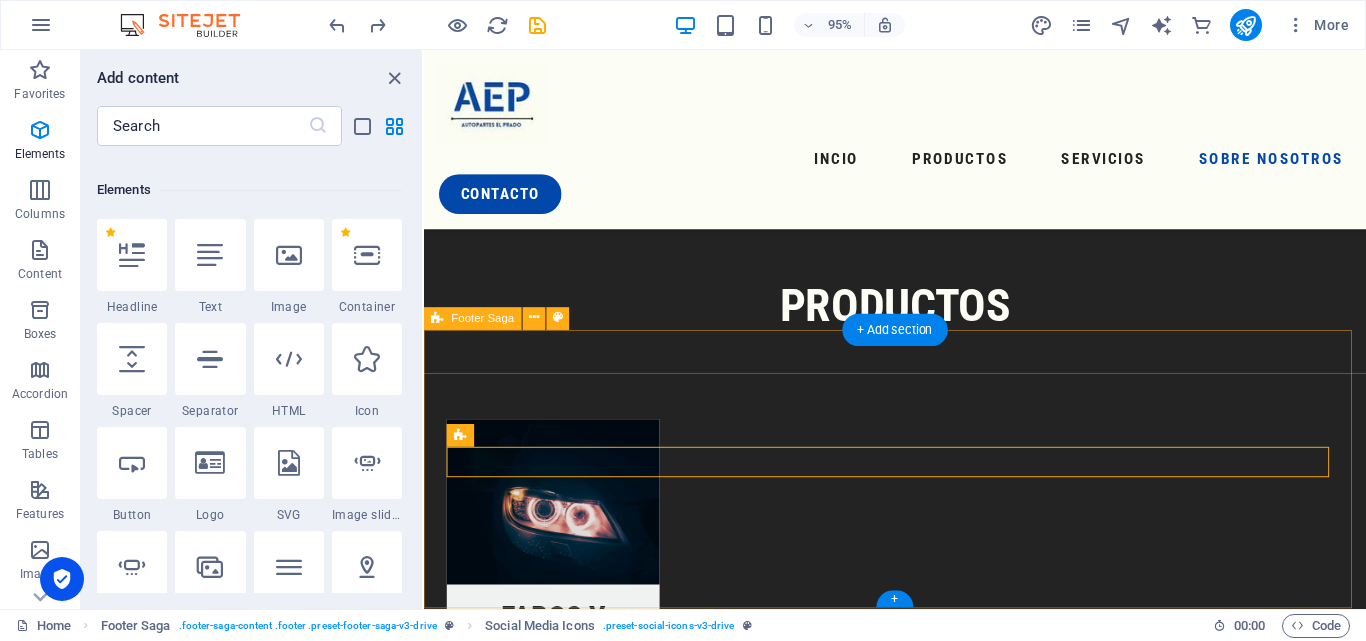 scroll, scrollTop: 213, scrollLeft: 0, axis: vertical 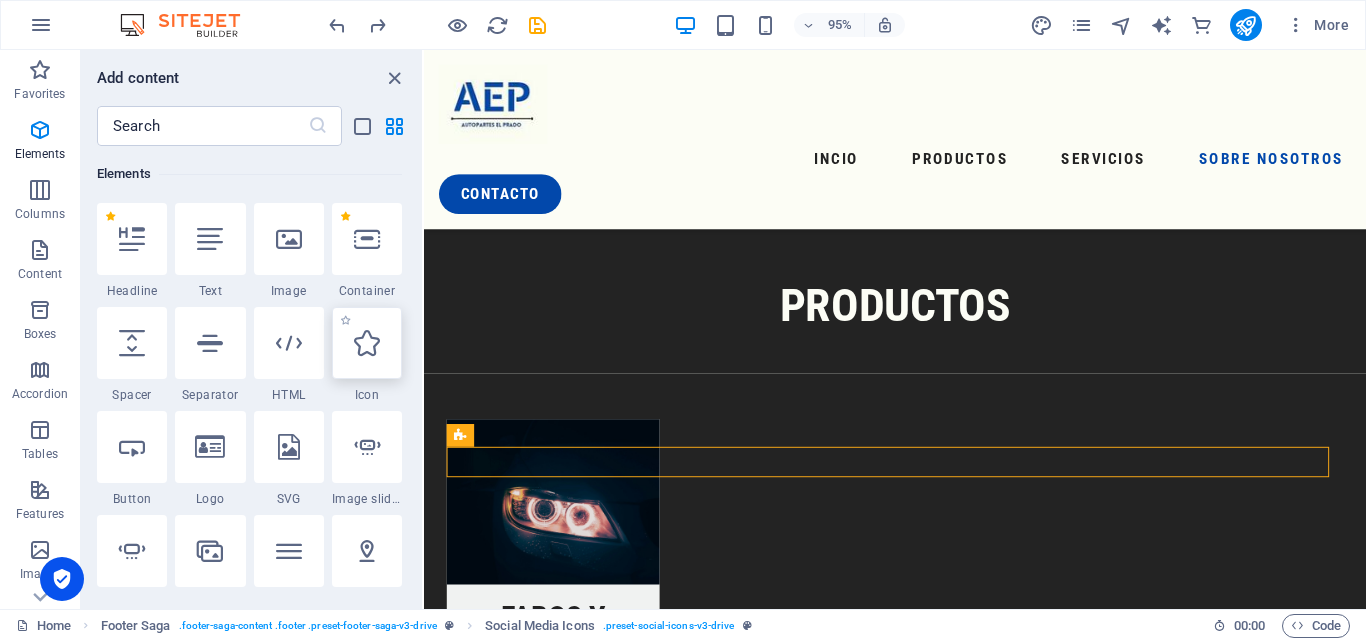 click at bounding box center [367, 343] 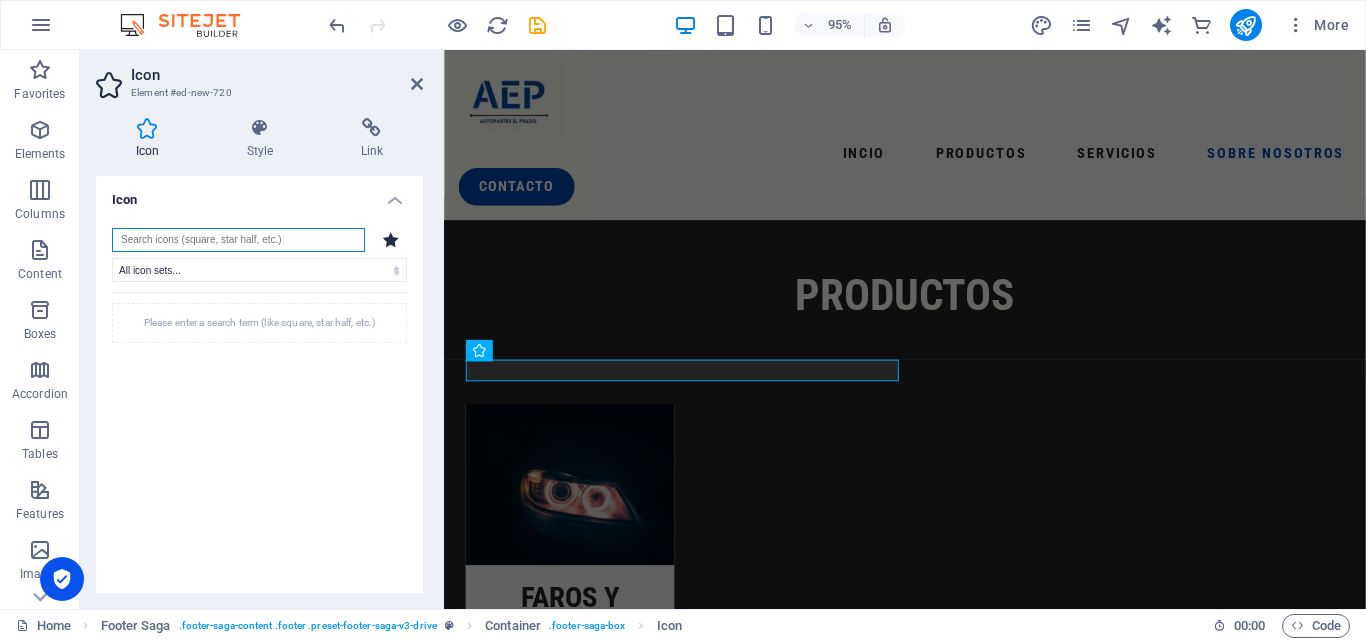 scroll, scrollTop: 2696, scrollLeft: 0, axis: vertical 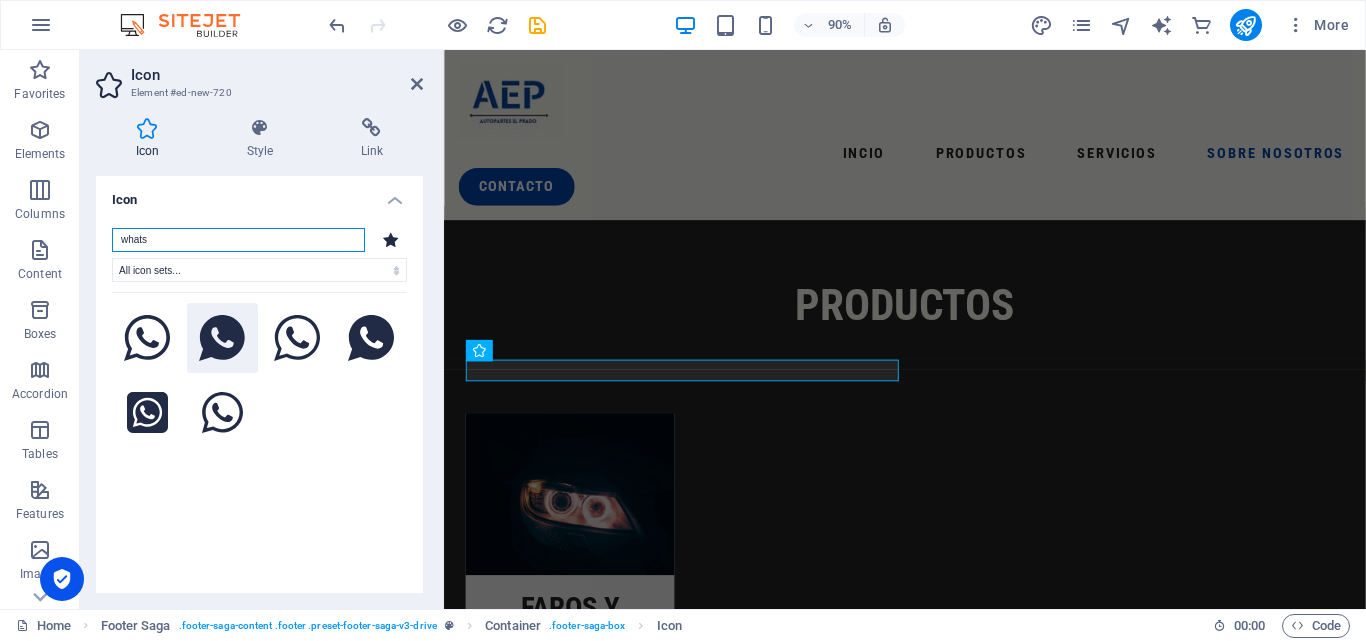 type on "whats" 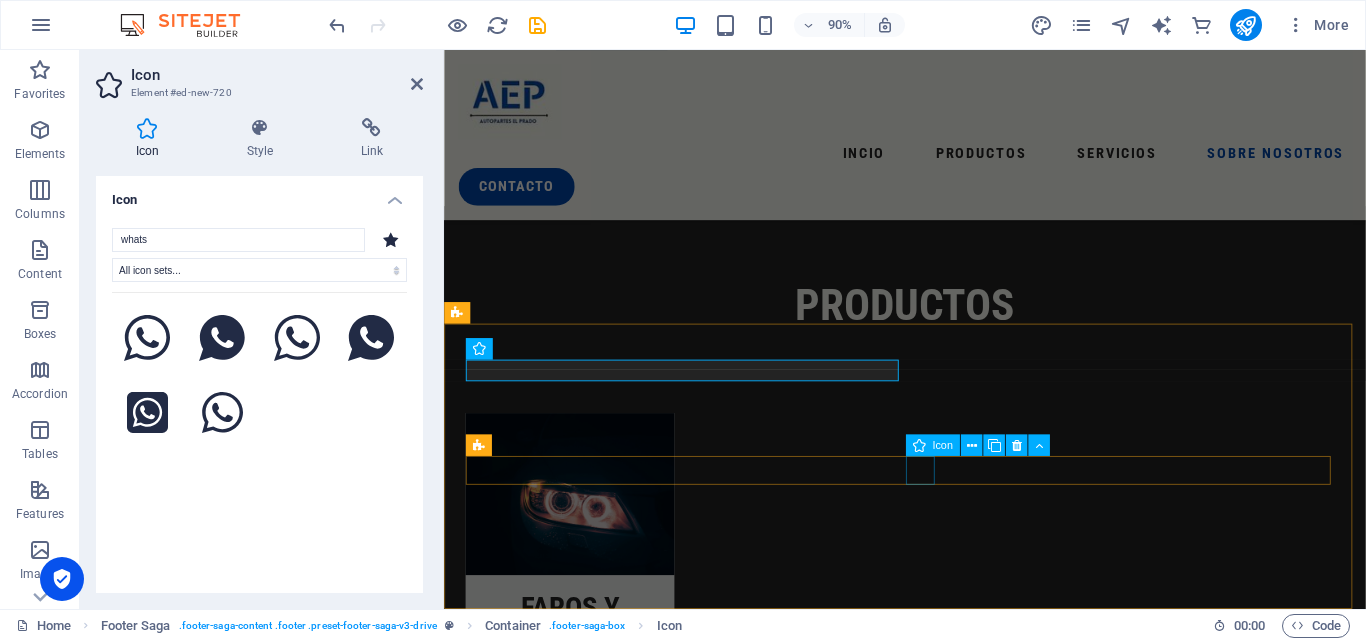 drag, startPoint x: 664, startPoint y: 385, endPoint x: 985, endPoint y: 511, distance: 344.84344 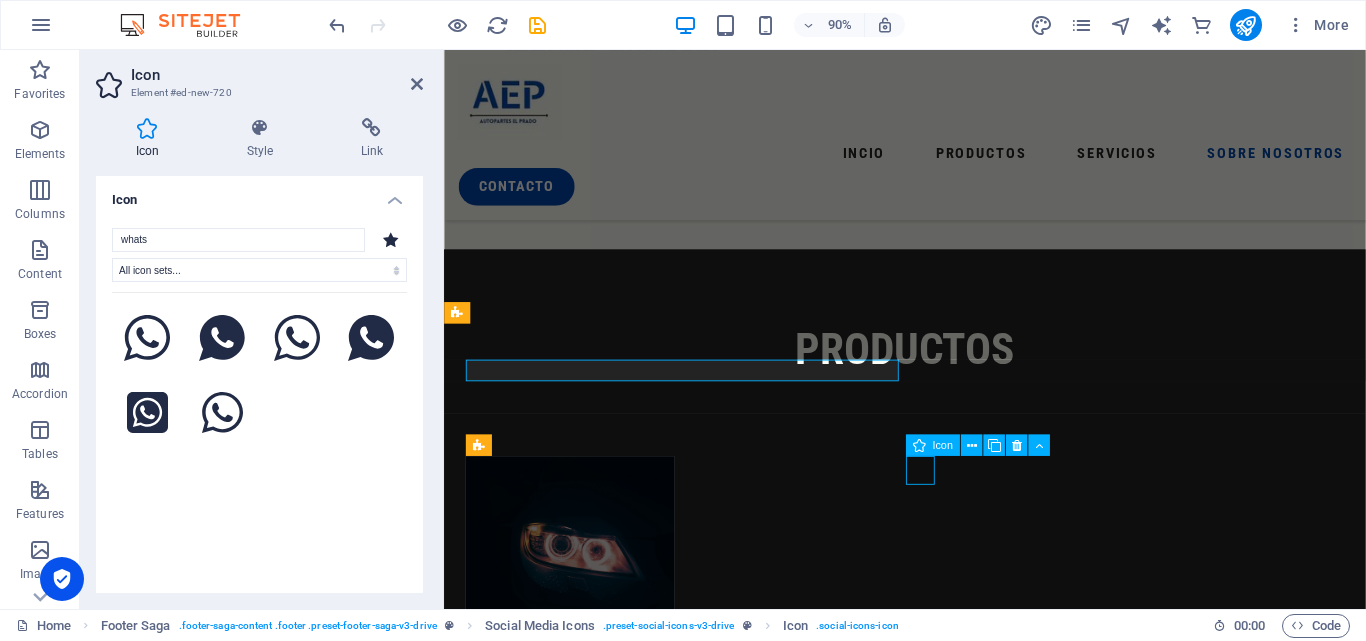 scroll, scrollTop: 2848, scrollLeft: 0, axis: vertical 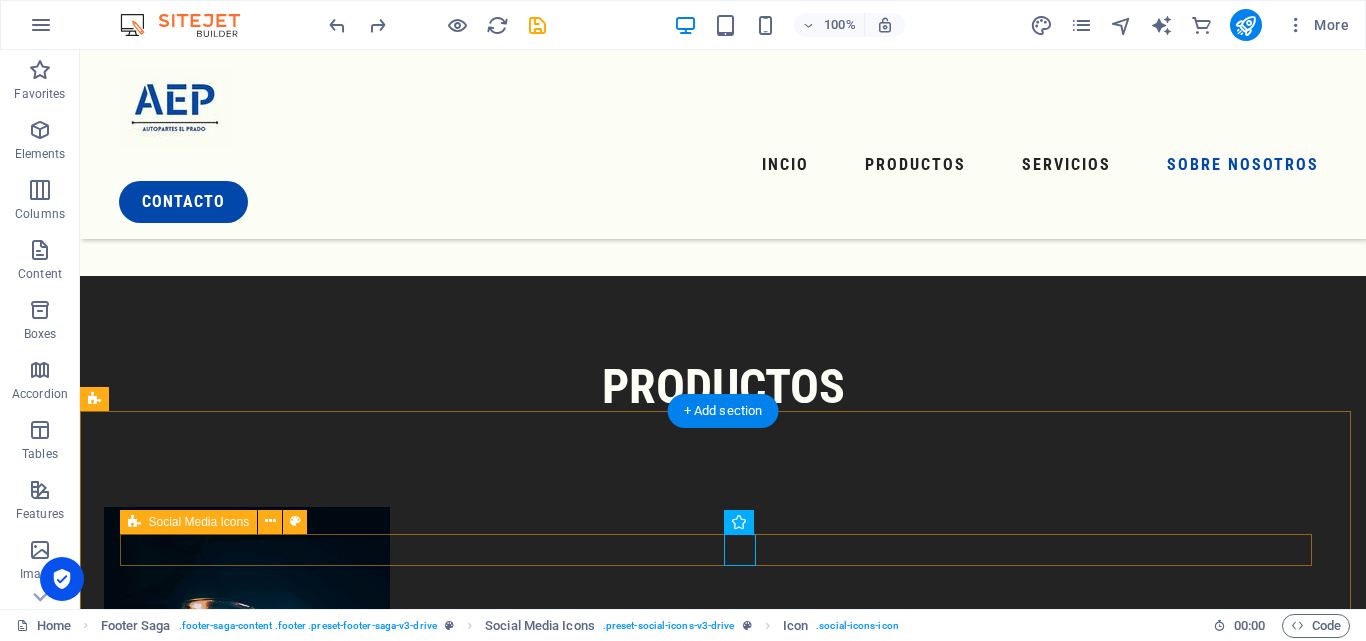 click at bounding box center [700, 3400] 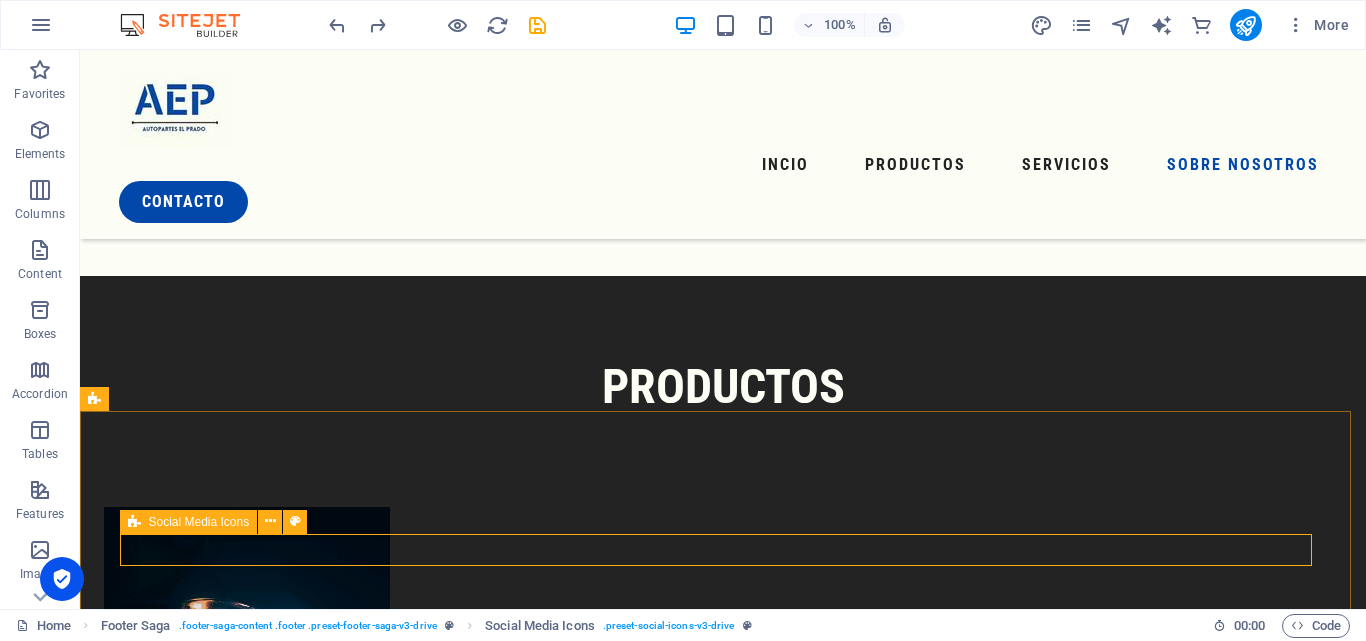click on "Social Media Icons" at bounding box center [189, 522] 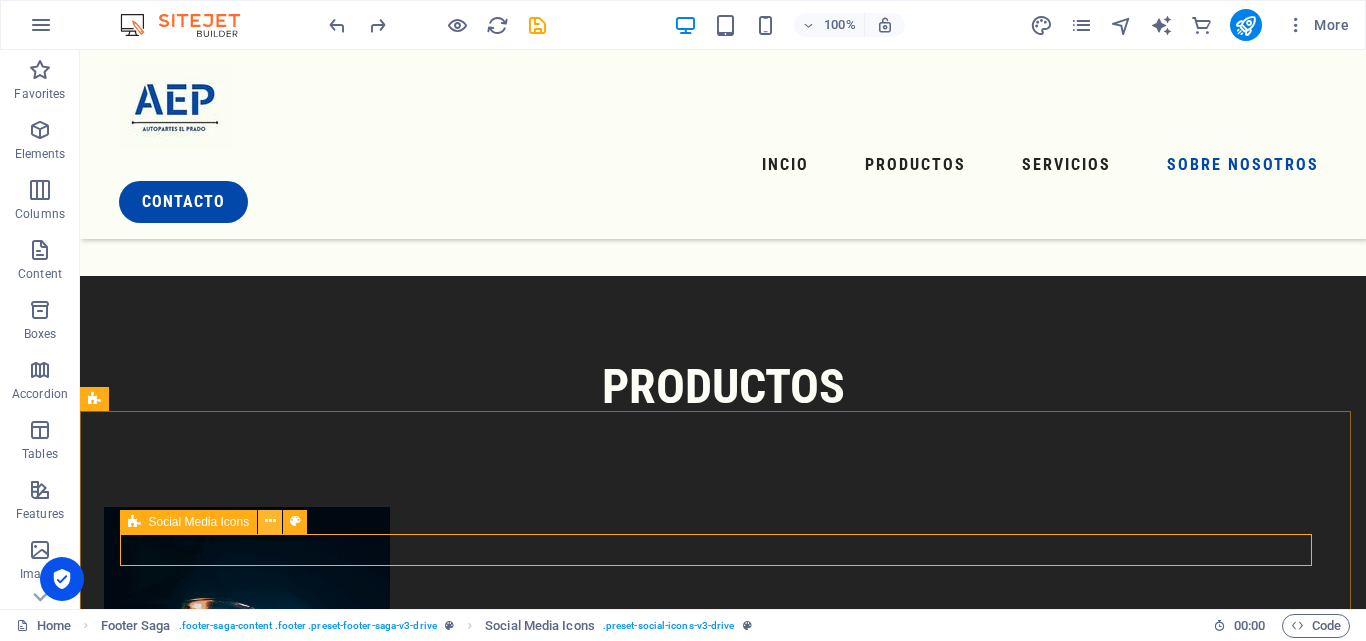 click at bounding box center (270, 522) 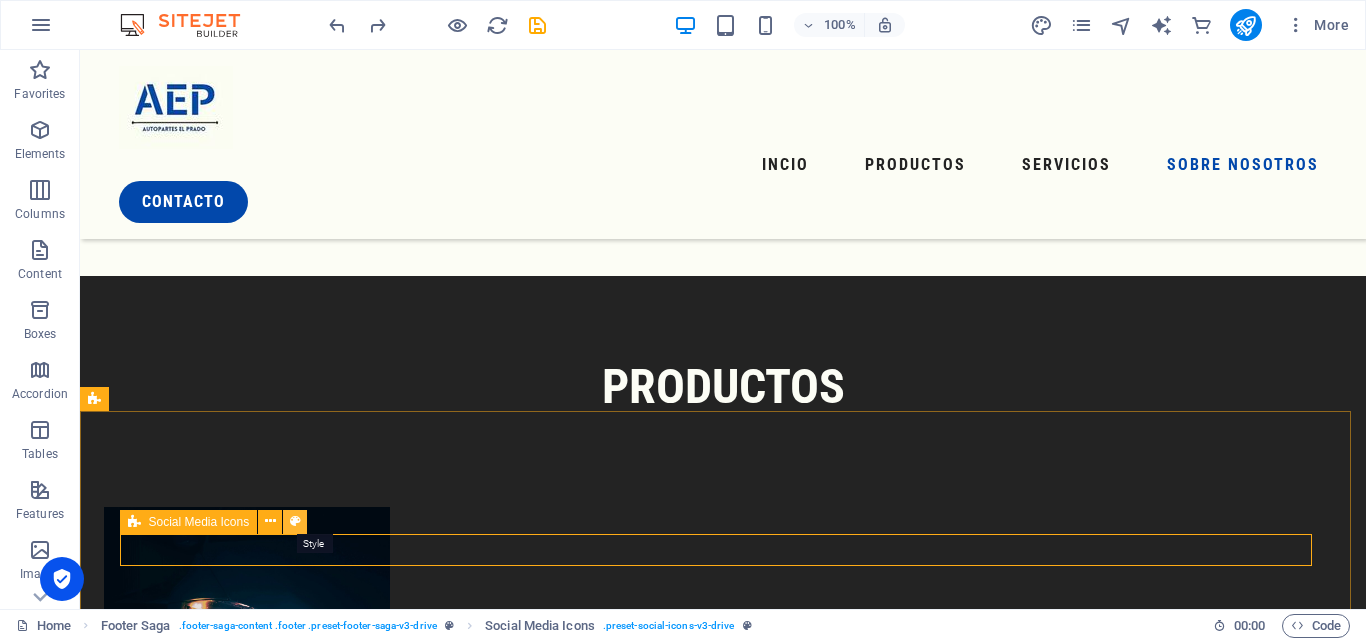 click at bounding box center [295, 522] 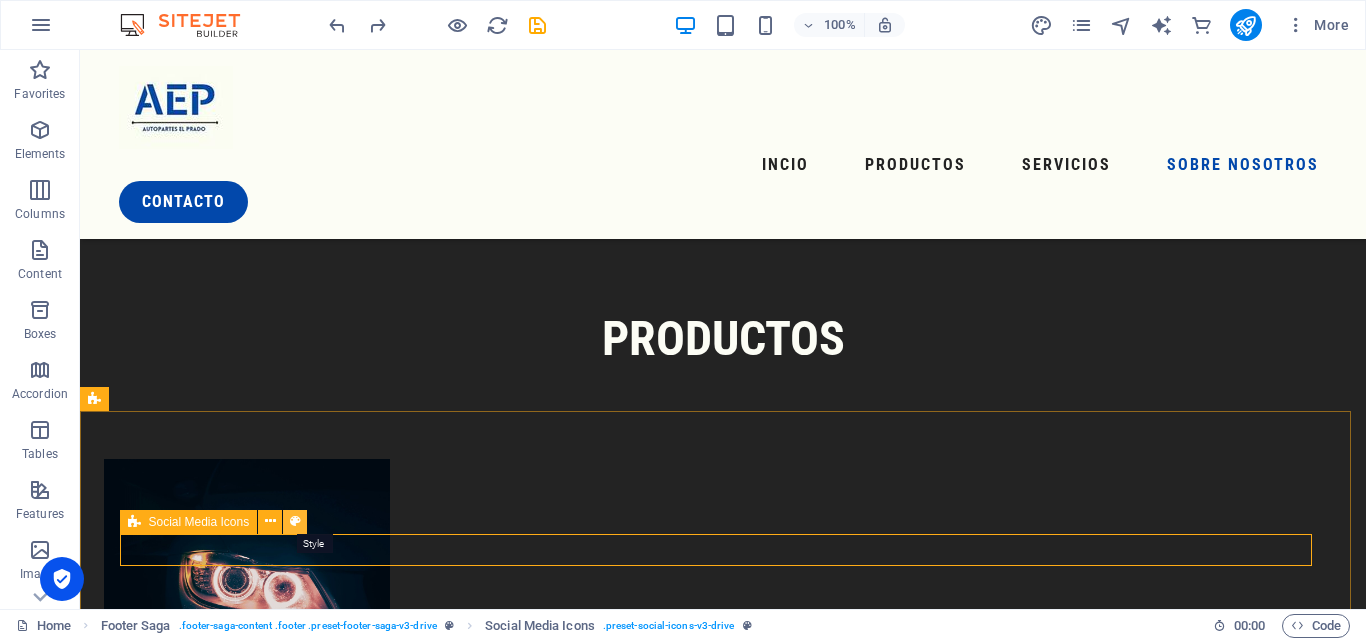 scroll, scrollTop: 2672, scrollLeft: 0, axis: vertical 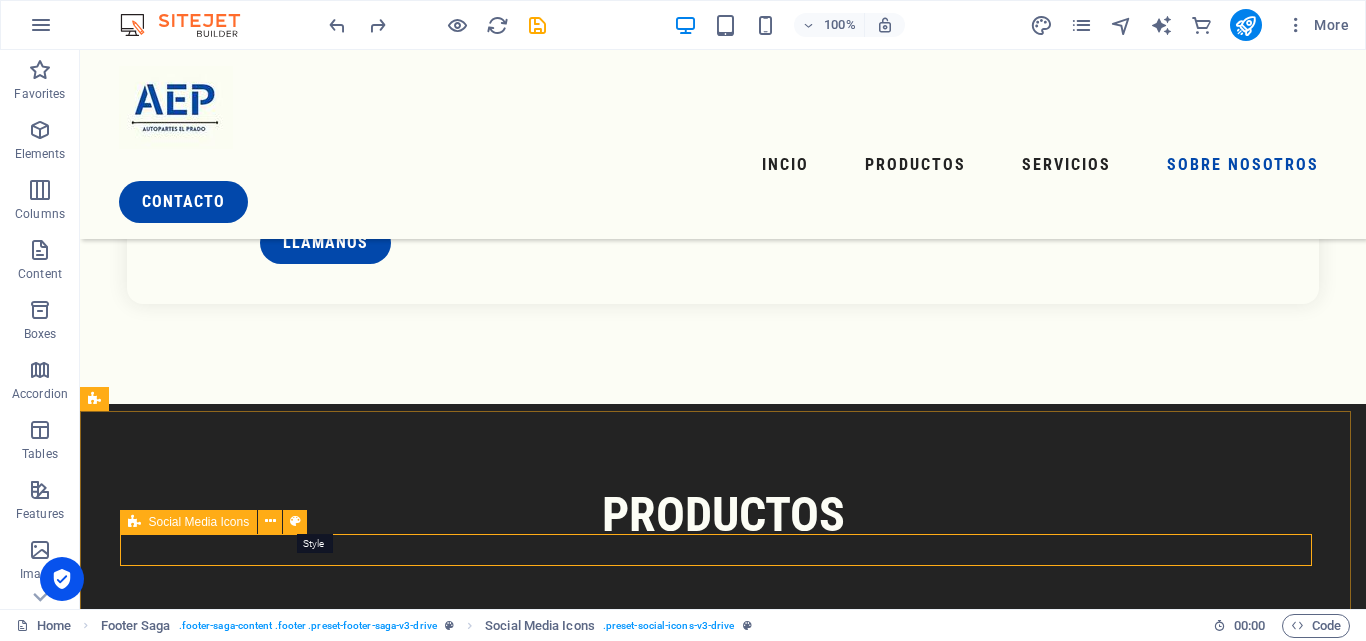 select on "rem" 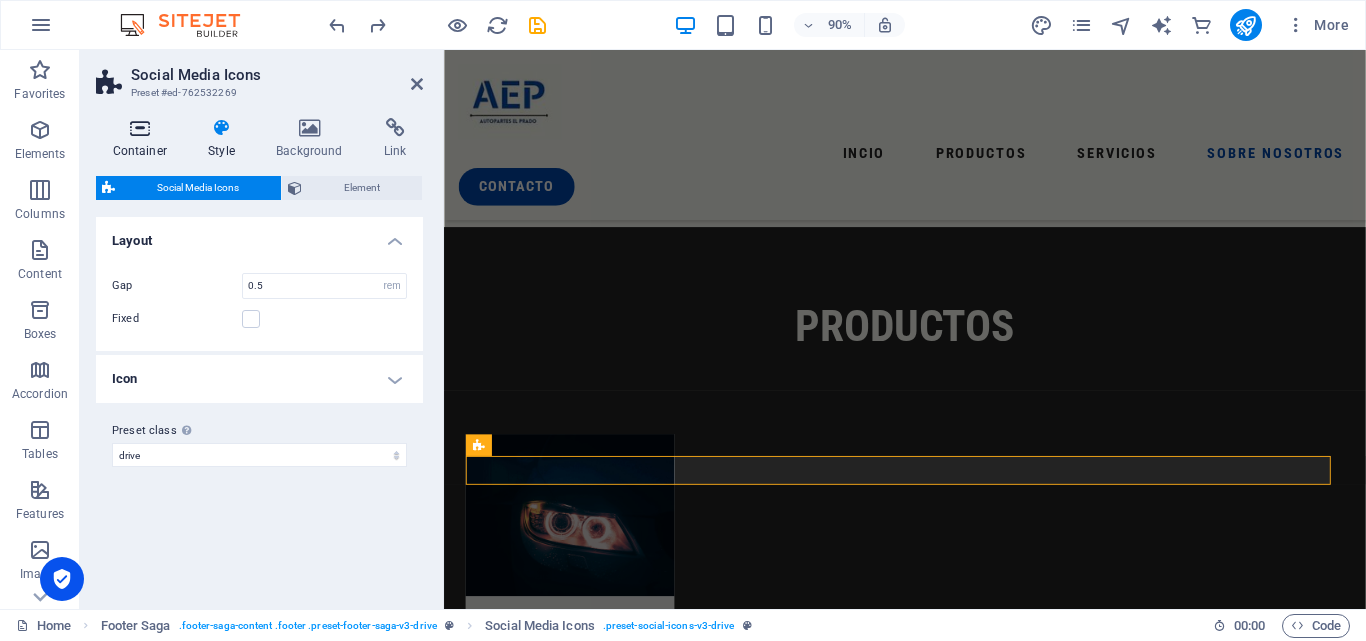 click at bounding box center (140, 128) 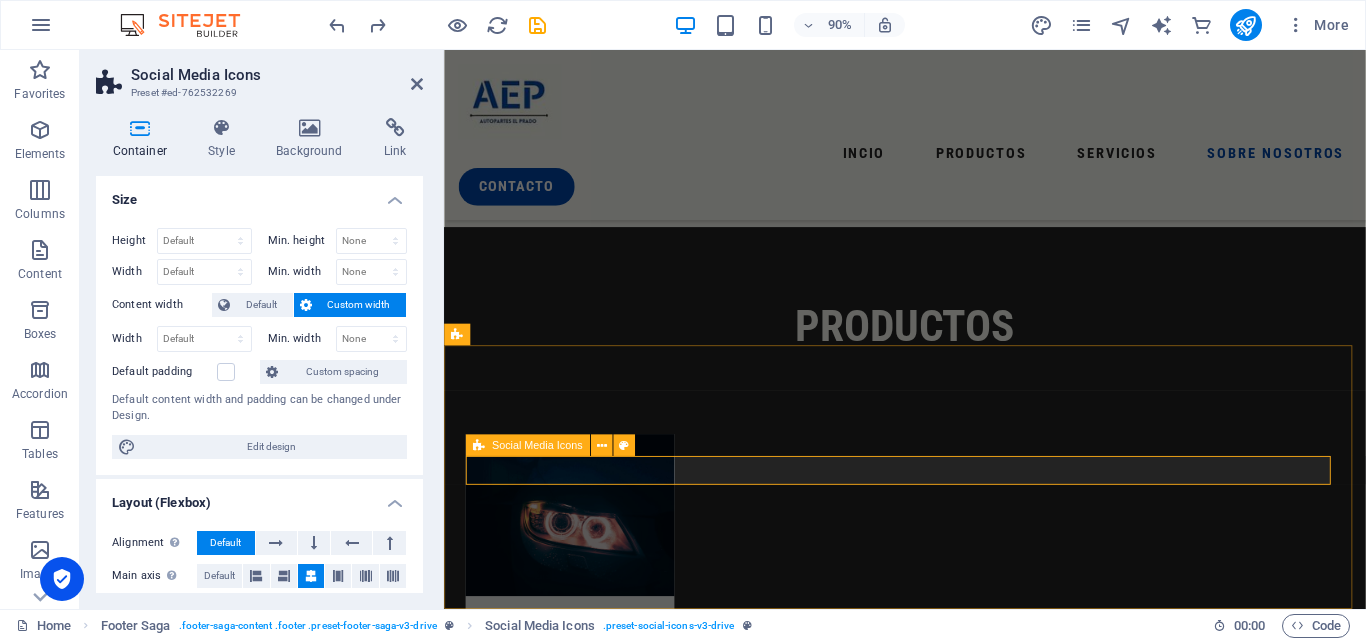 click at bounding box center (956, 3135) 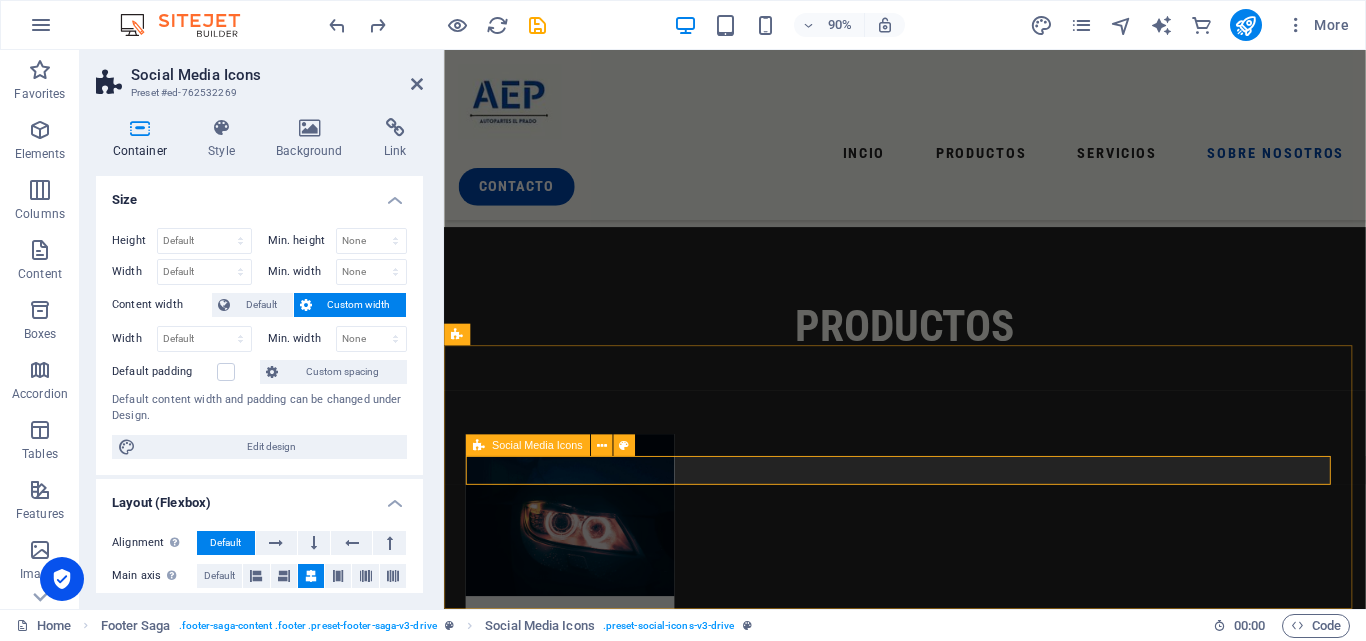 click at bounding box center [956, 3135] 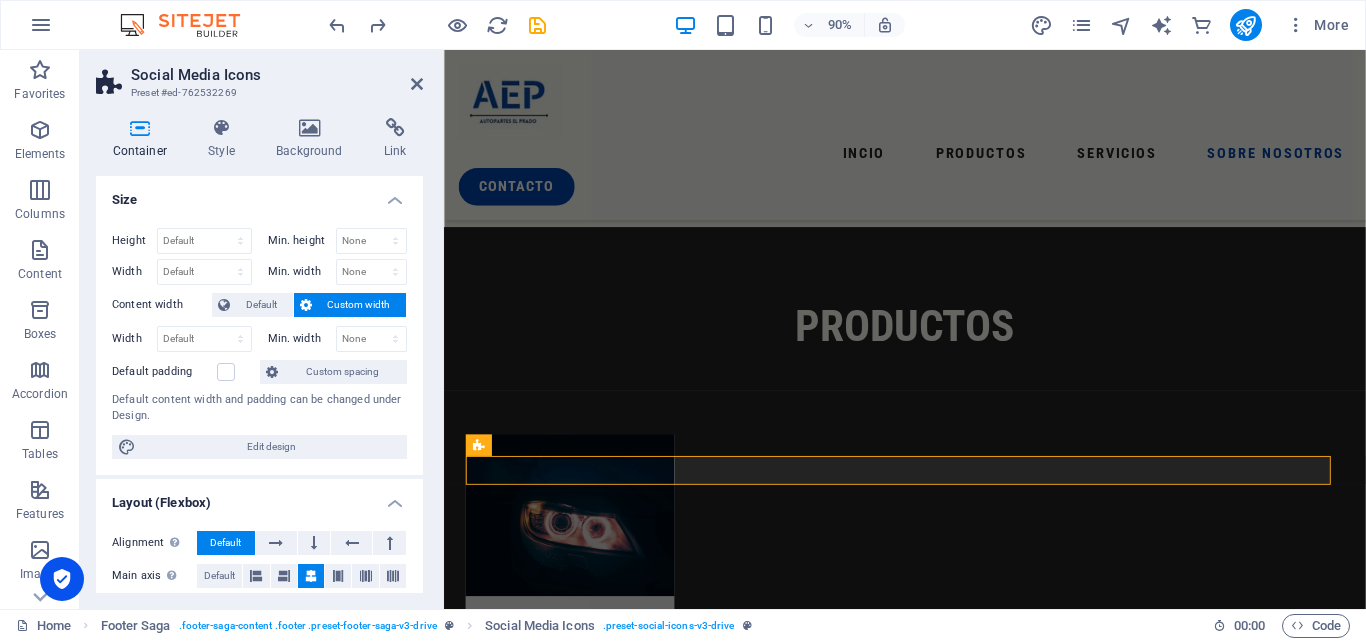 scroll, scrollTop: 376, scrollLeft: 0, axis: vertical 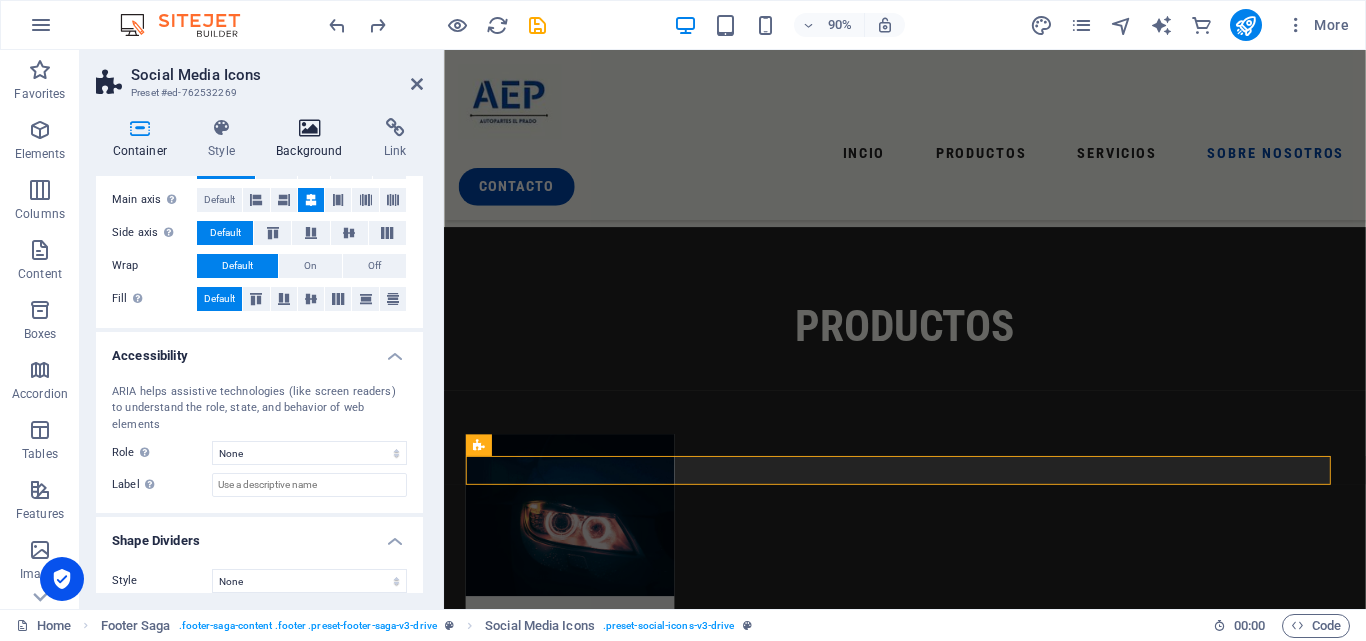 drag, startPoint x: 309, startPoint y: 144, endPoint x: 328, endPoint y: 140, distance: 19.416489 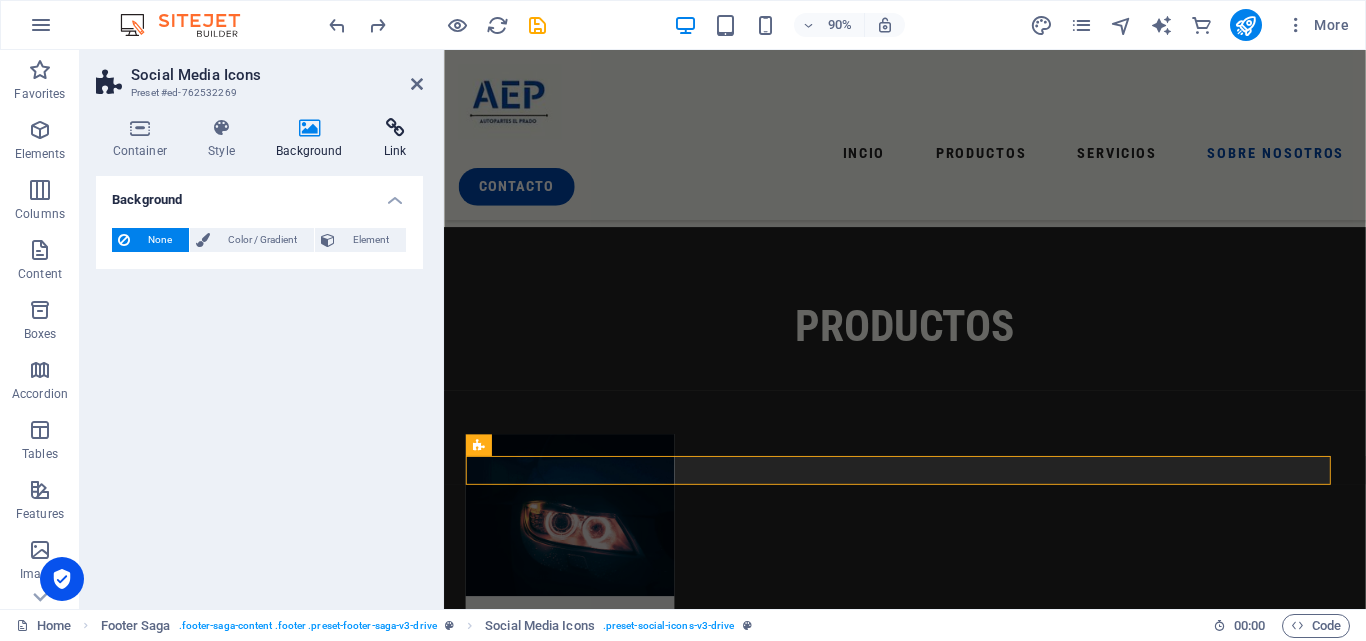click on "Link" at bounding box center (395, 139) 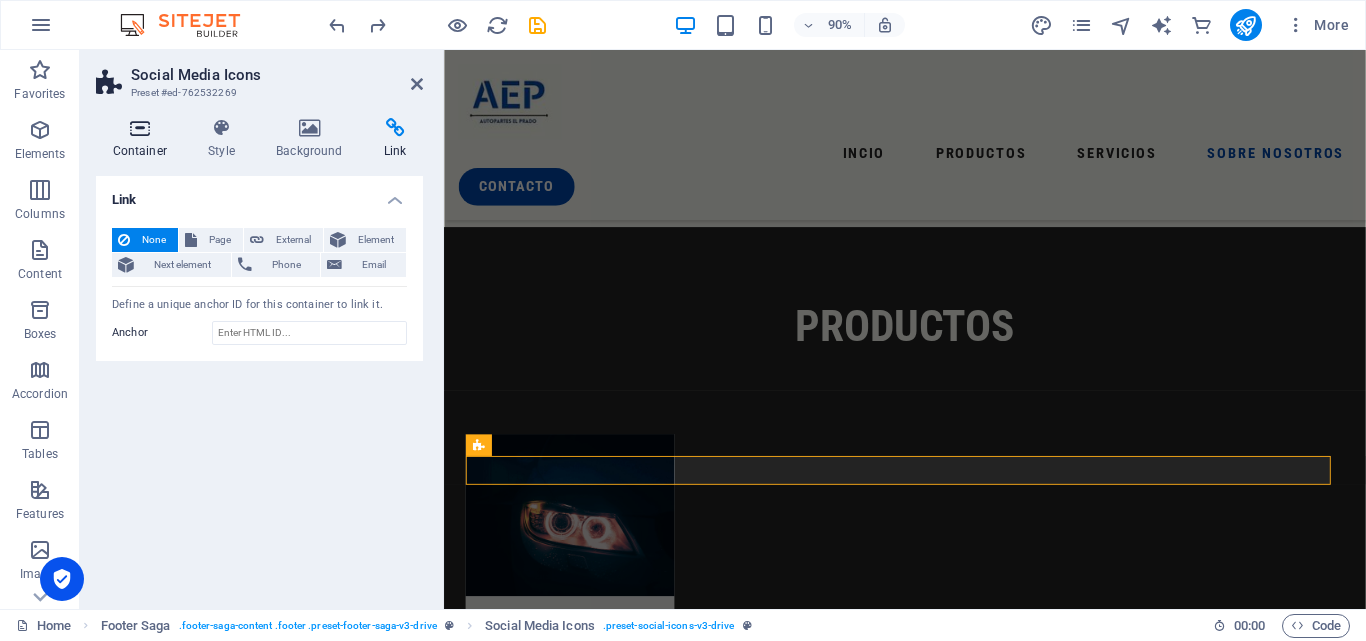 click at bounding box center (140, 128) 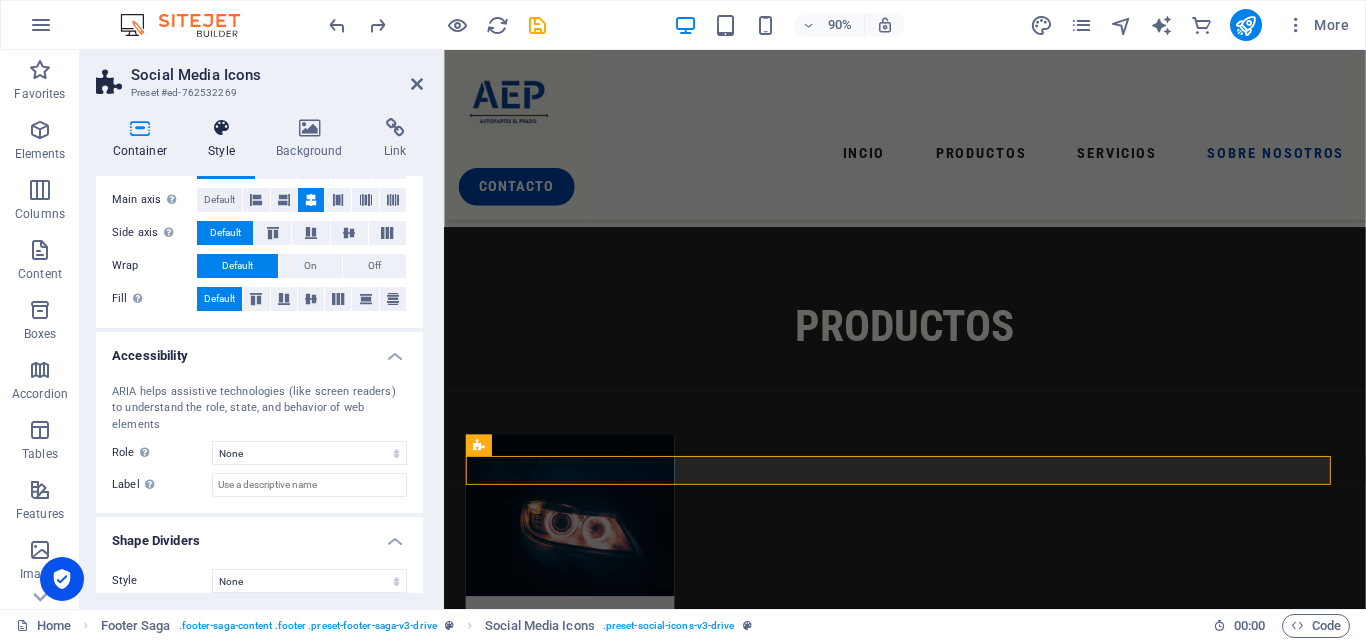 click at bounding box center [222, 128] 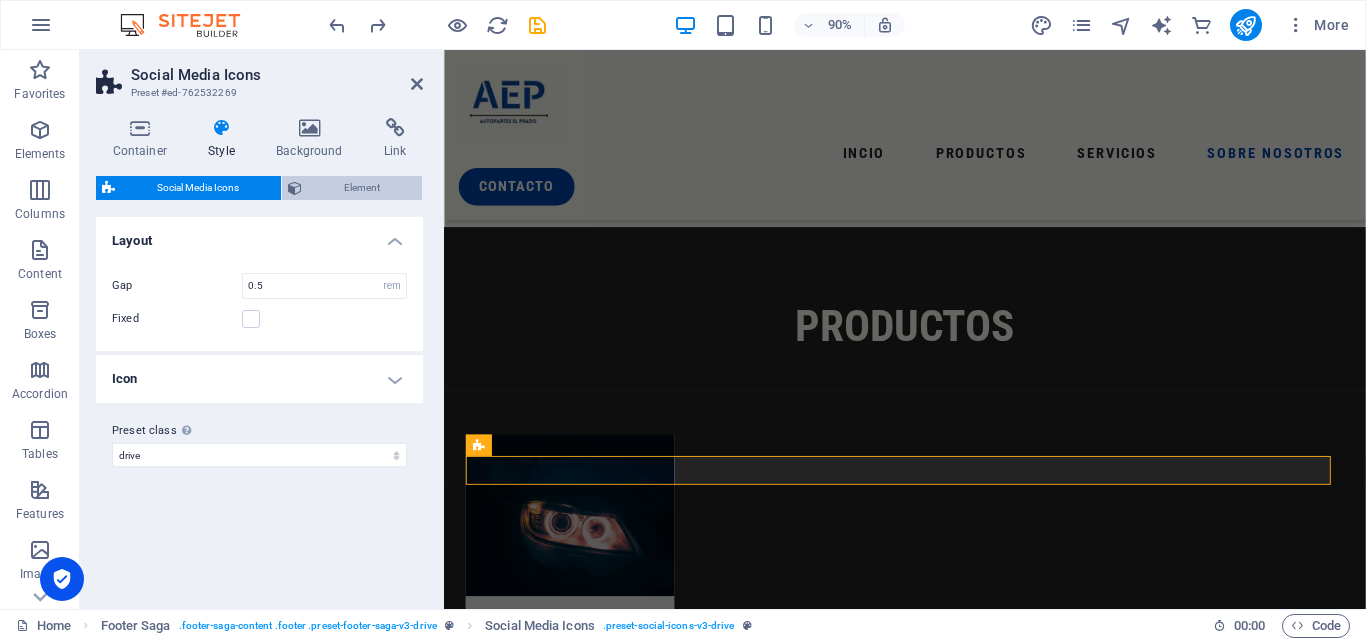 click on "Element" at bounding box center (362, 188) 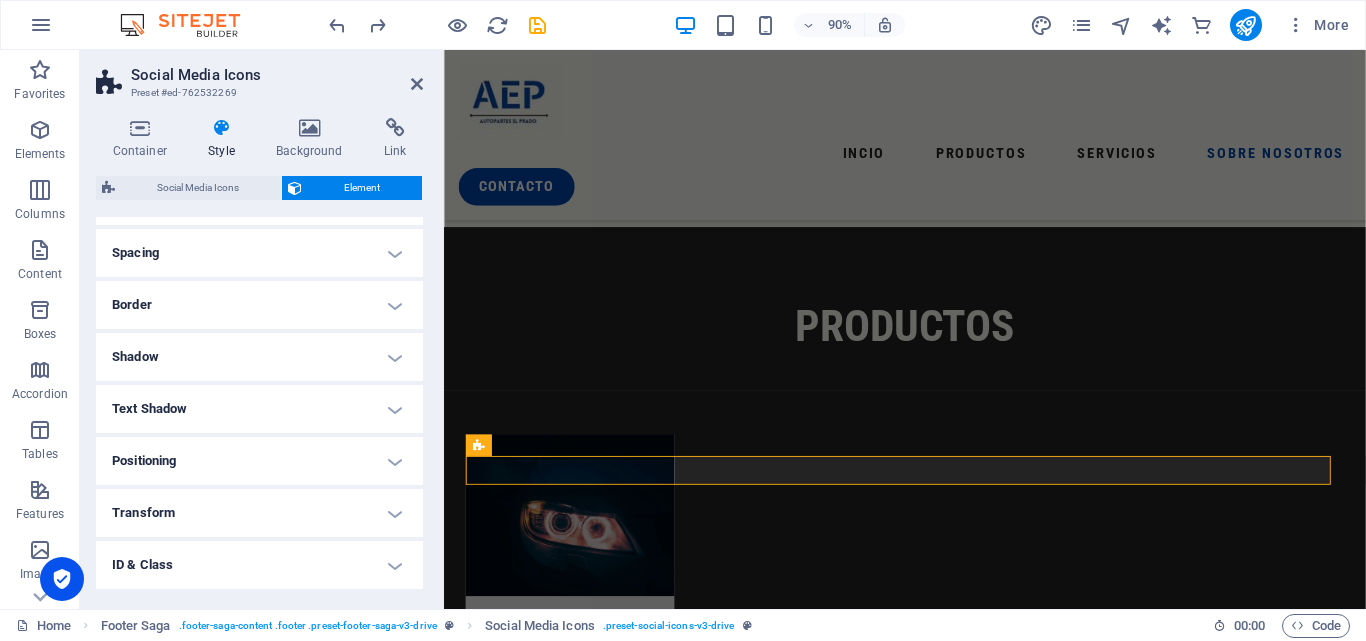 scroll, scrollTop: 0, scrollLeft: 0, axis: both 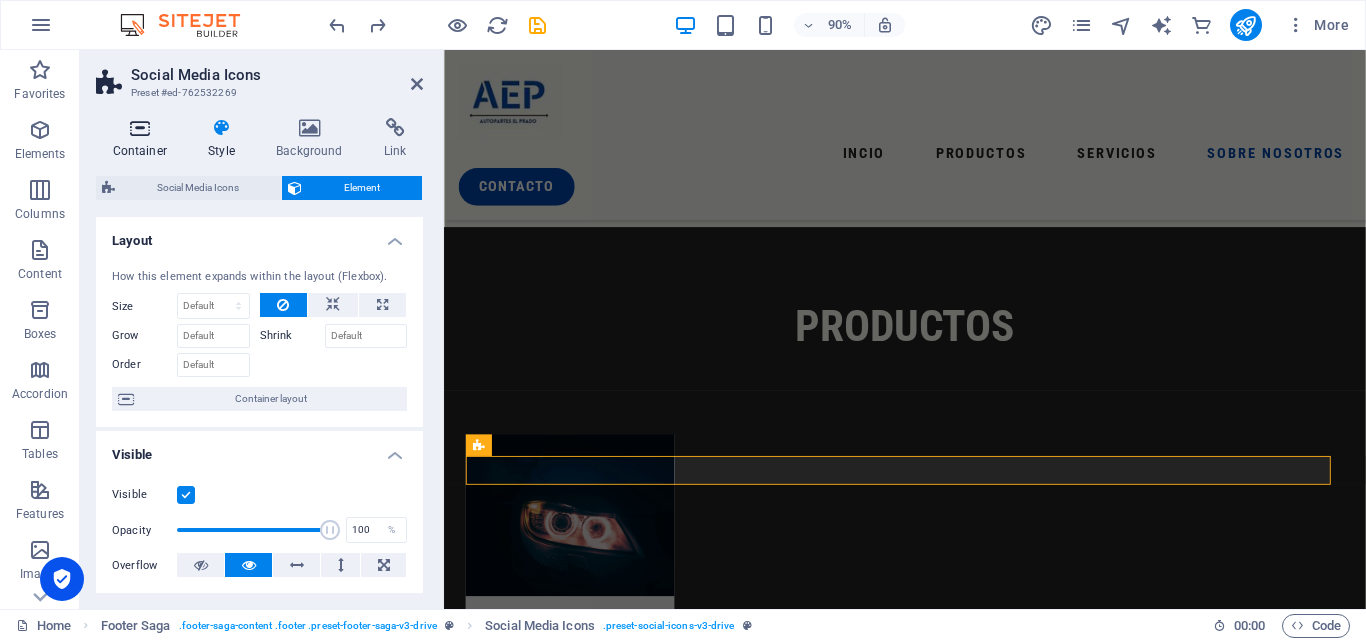 click on "Container" at bounding box center [144, 139] 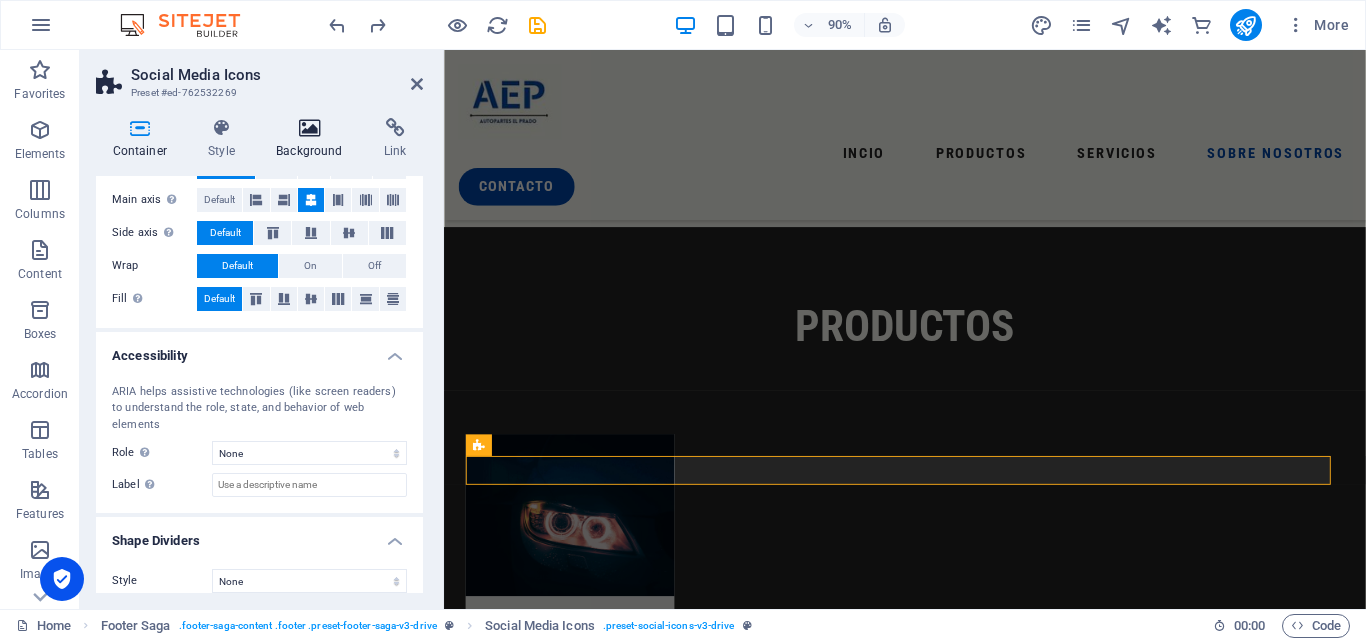 click on "Background" at bounding box center [314, 139] 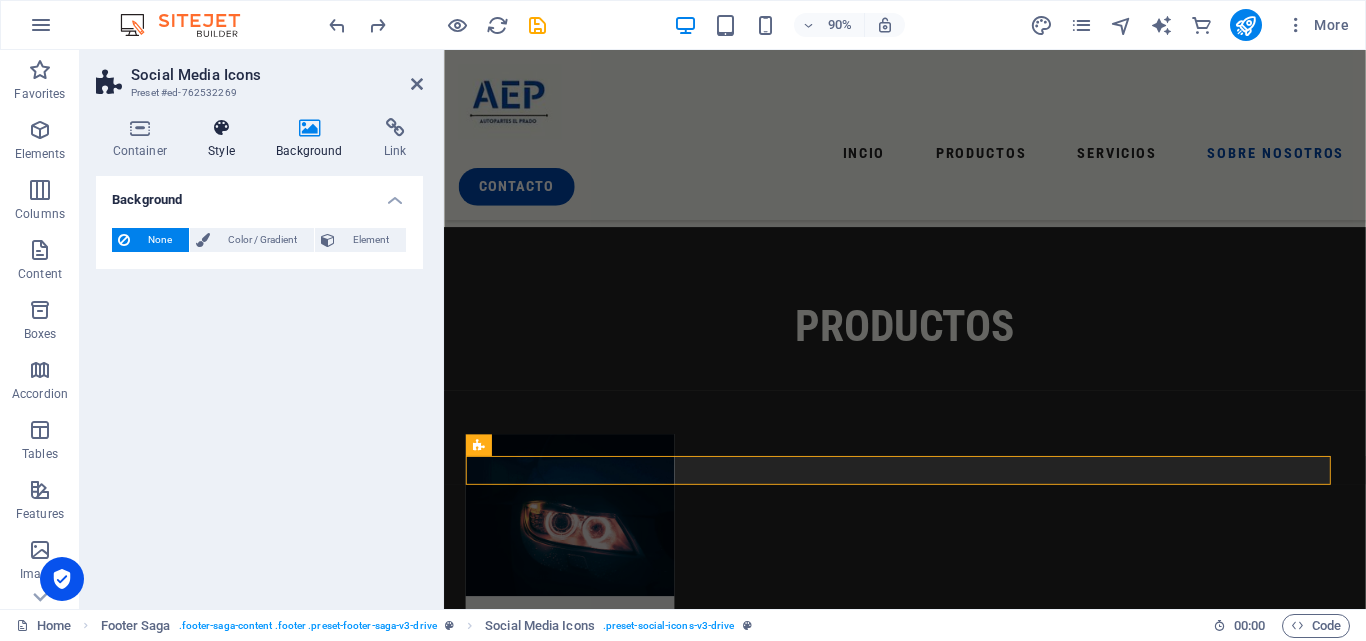 click at bounding box center (222, 128) 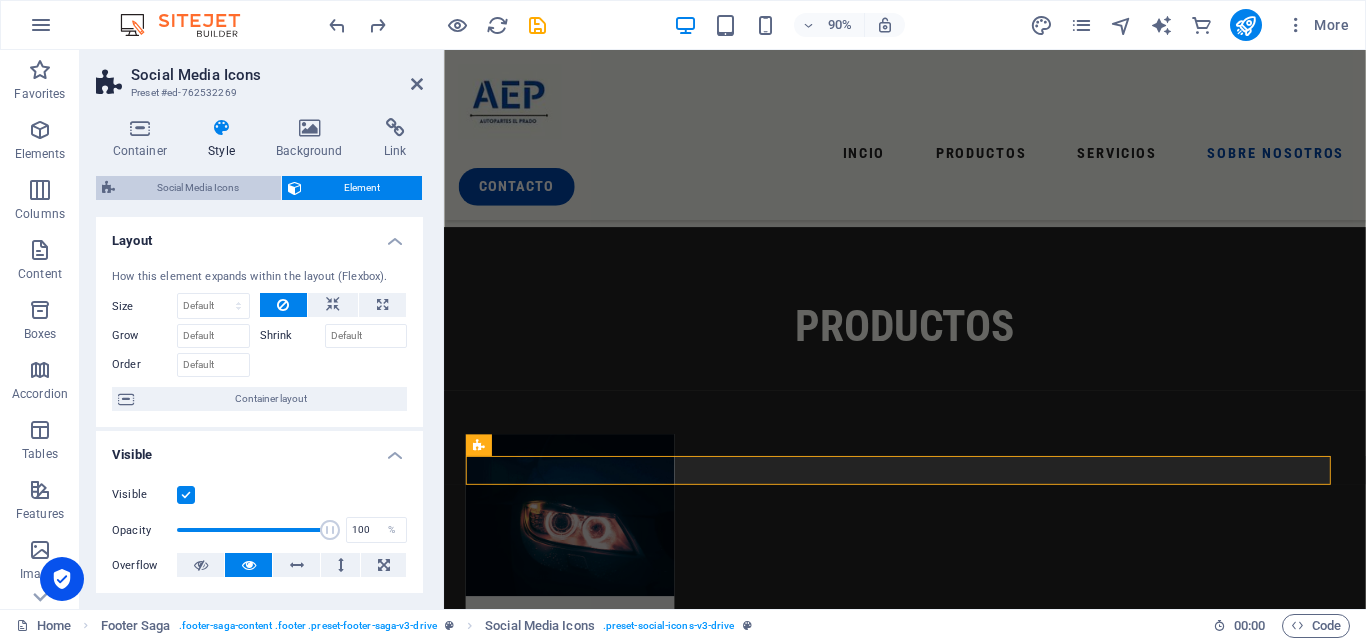 click on "Social Media Icons" at bounding box center (198, 188) 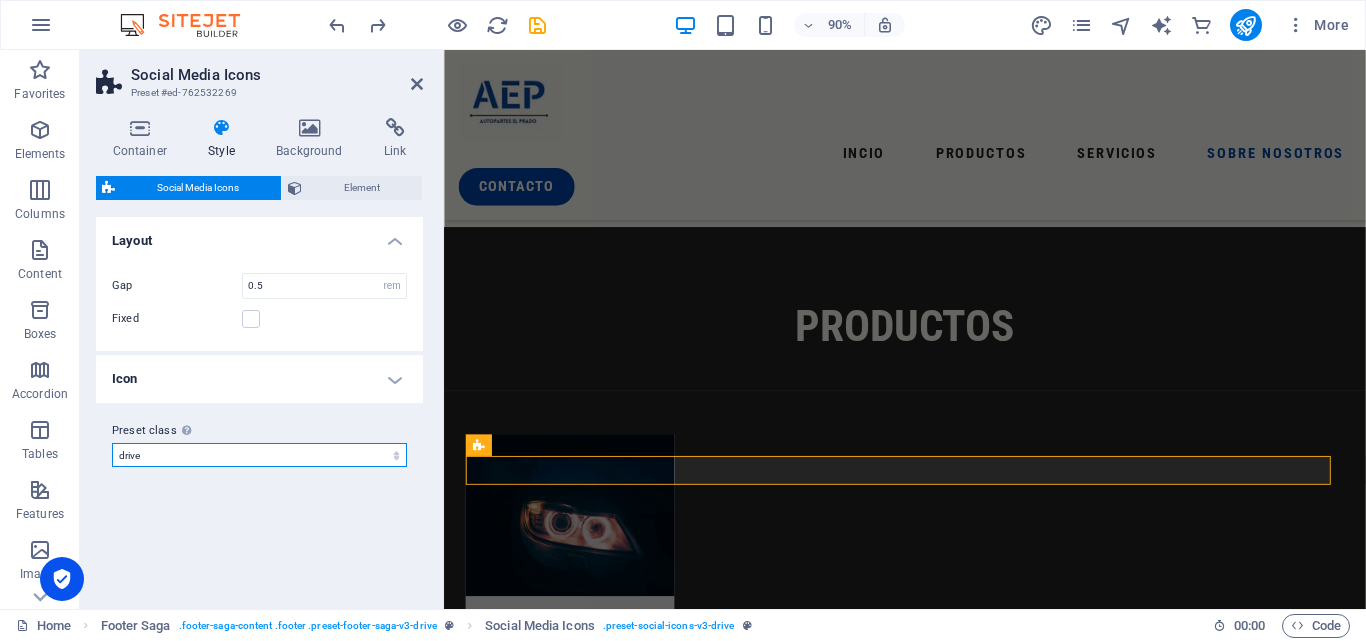 click on "drive Add preset class" at bounding box center (259, 455) 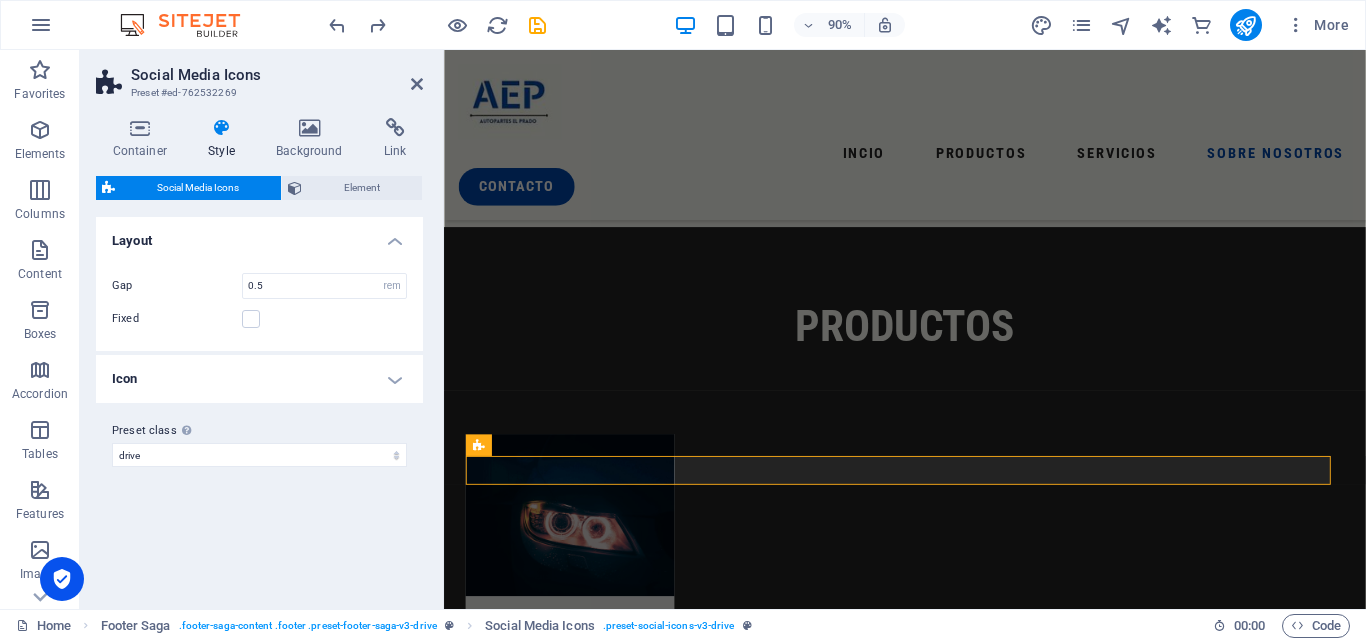 click on "Icon" at bounding box center [259, 379] 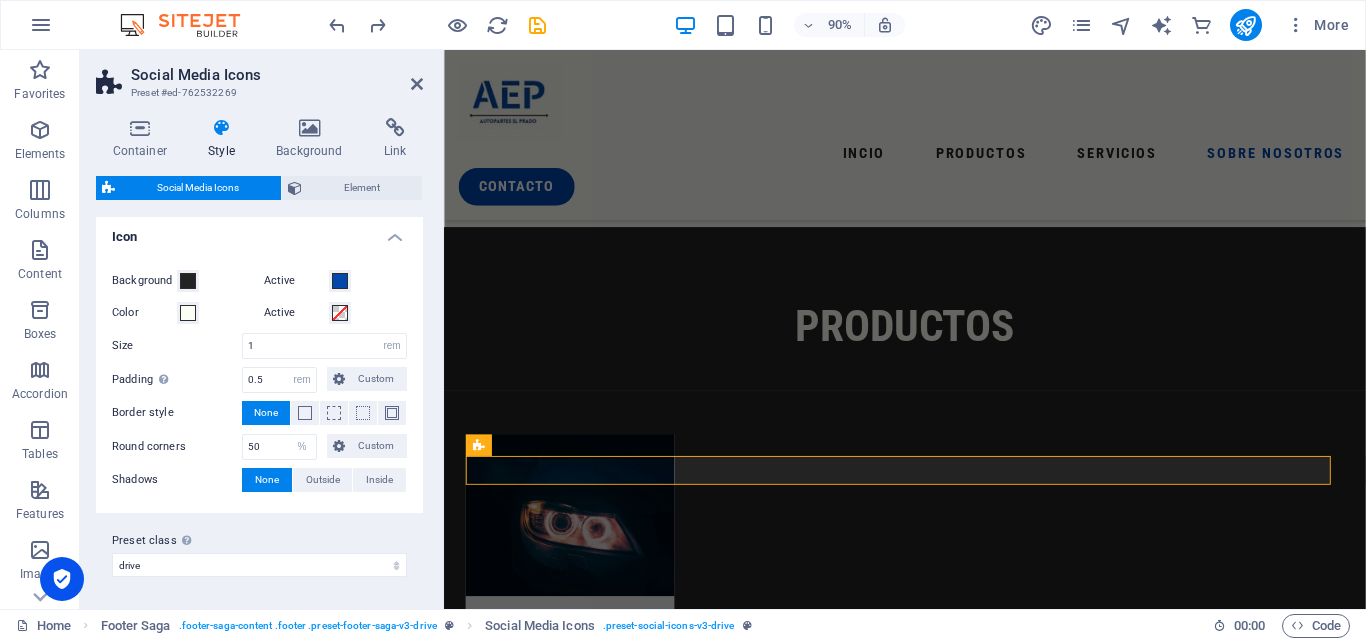 scroll, scrollTop: 0, scrollLeft: 0, axis: both 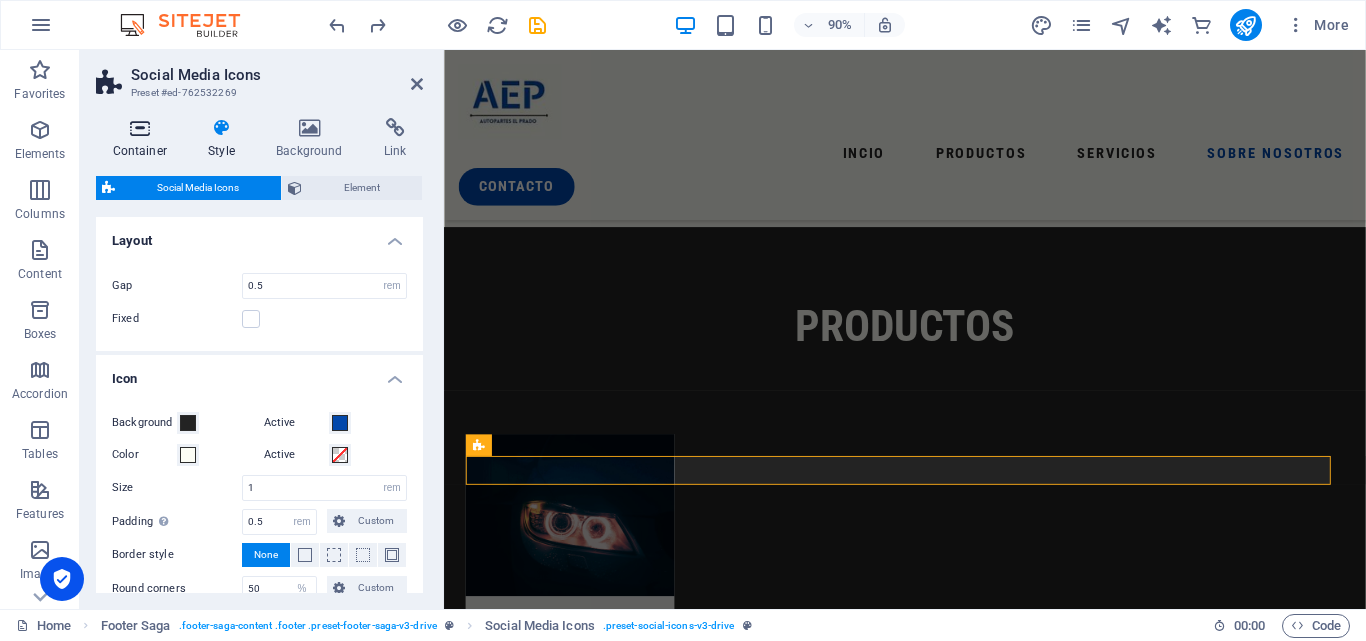 click on "Container" at bounding box center (144, 139) 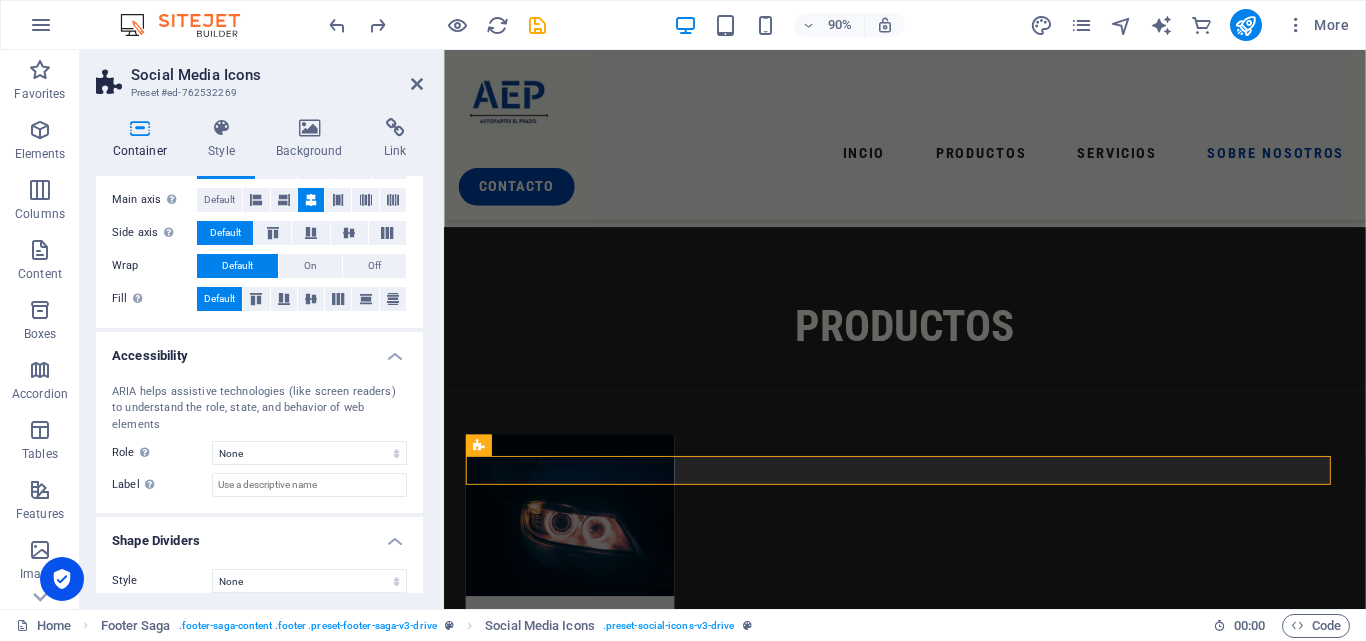 scroll, scrollTop: 0, scrollLeft: 0, axis: both 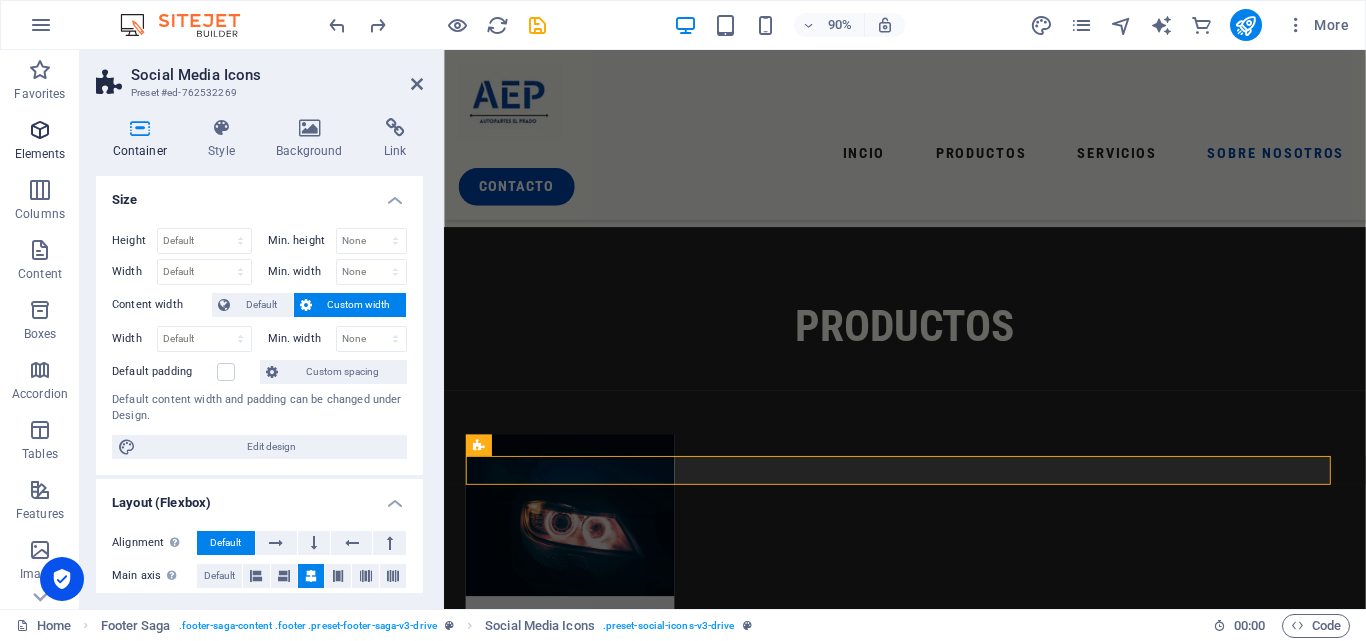 click on "Elements" at bounding box center (40, 142) 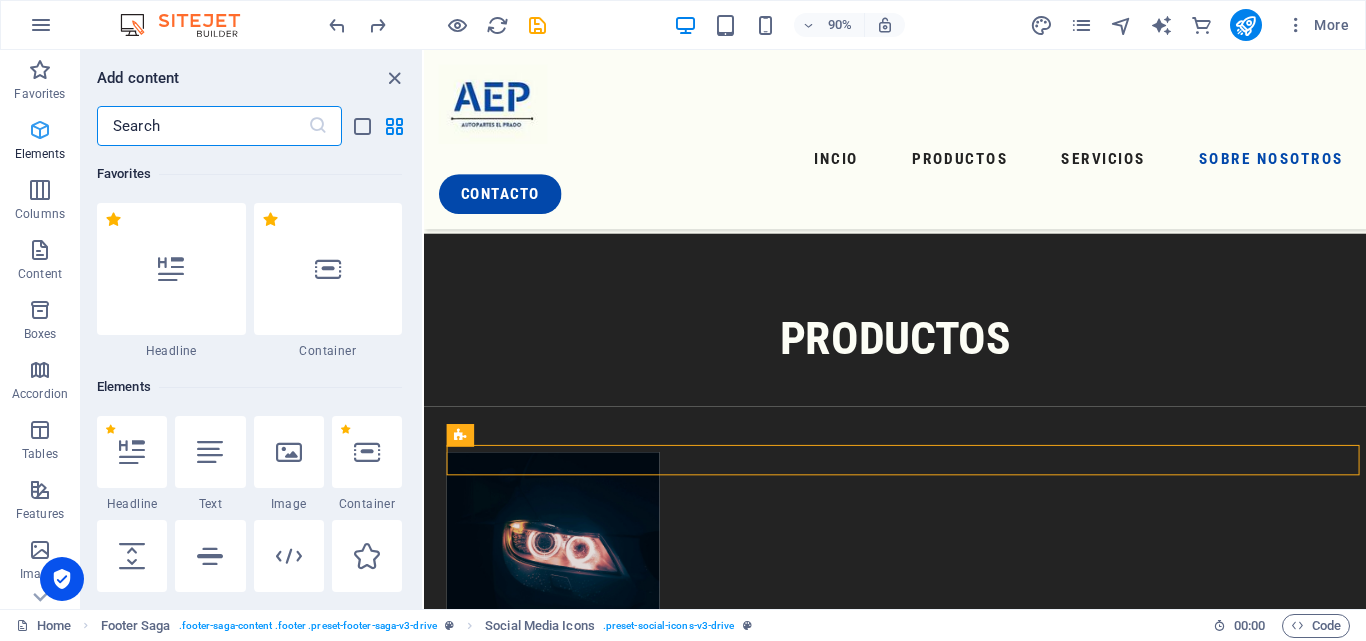 scroll, scrollTop: 2707, scrollLeft: 0, axis: vertical 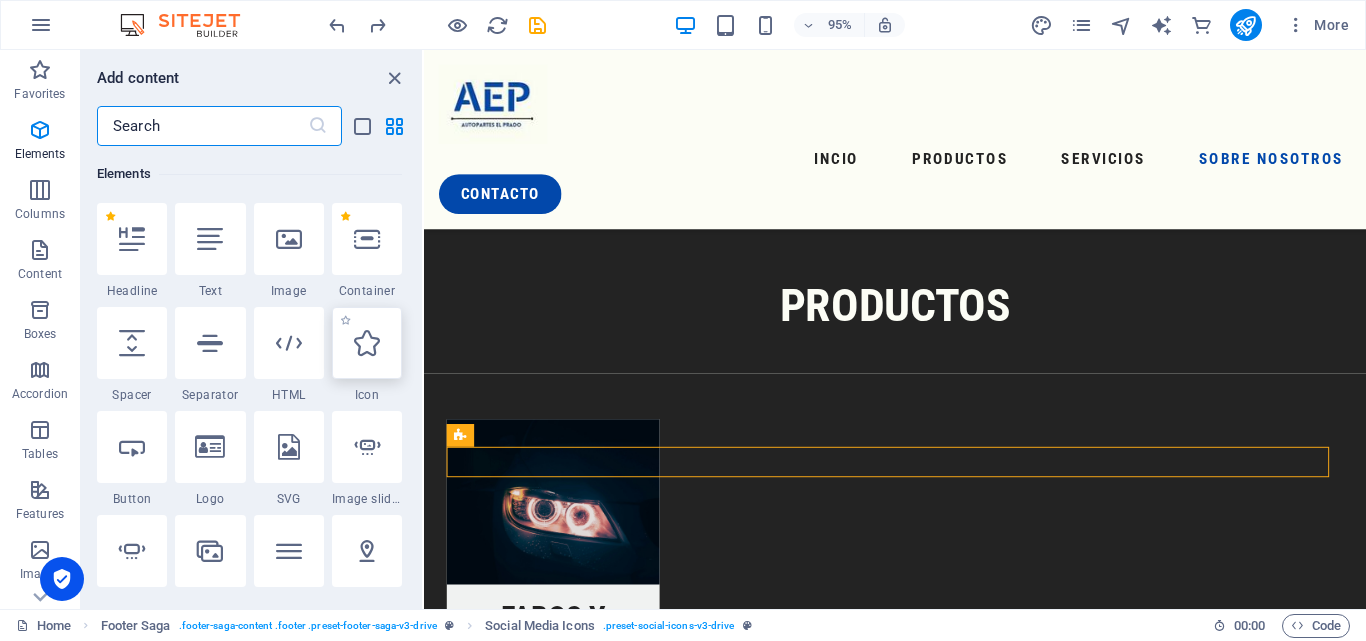 click at bounding box center [367, 343] 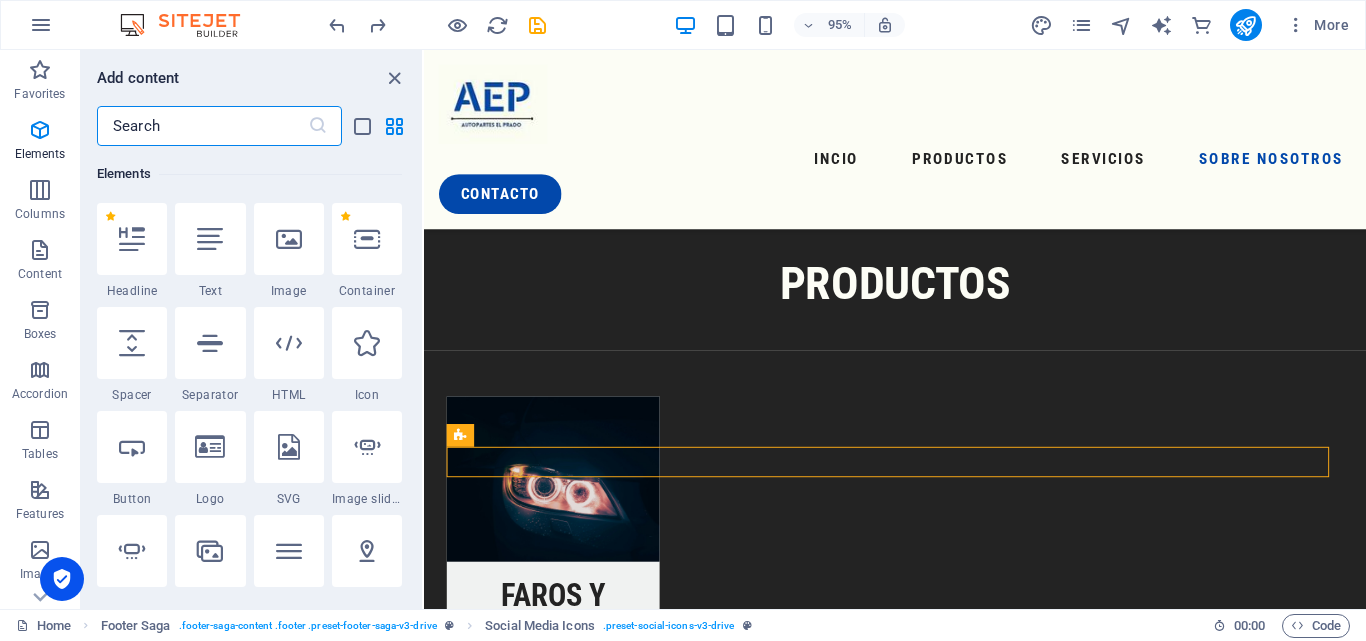 select on "xMidYMid" 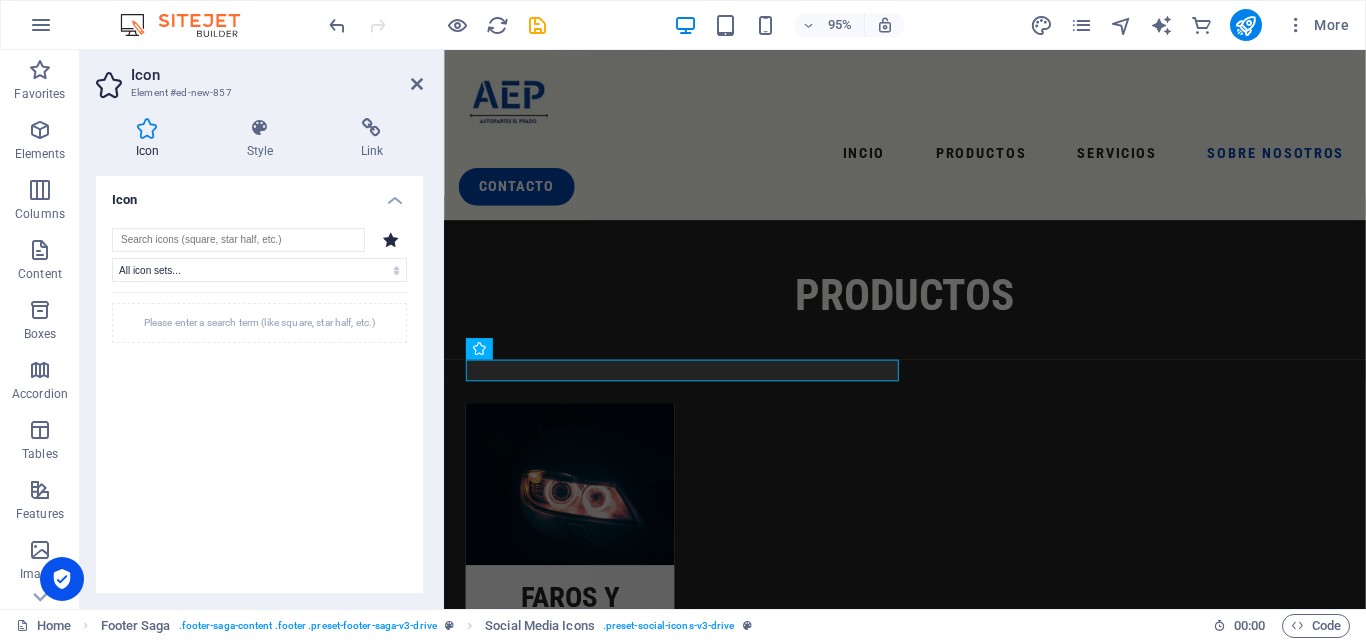 scroll, scrollTop: 2696, scrollLeft: 0, axis: vertical 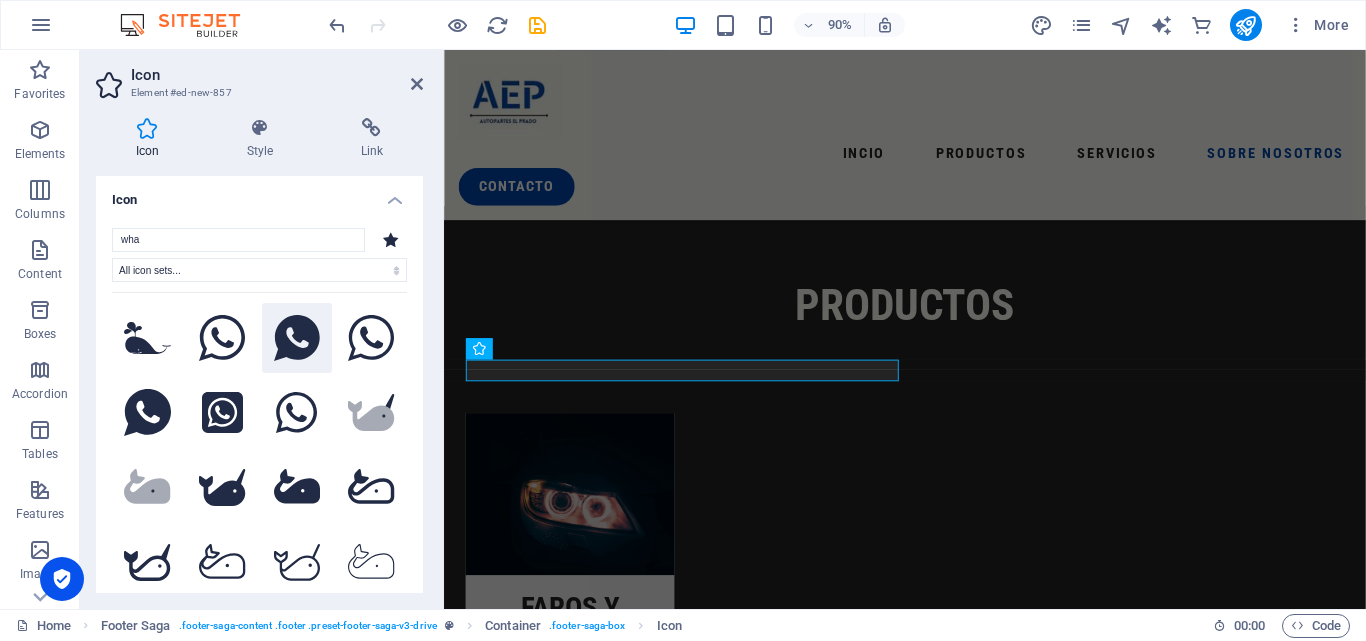 type on "wha" 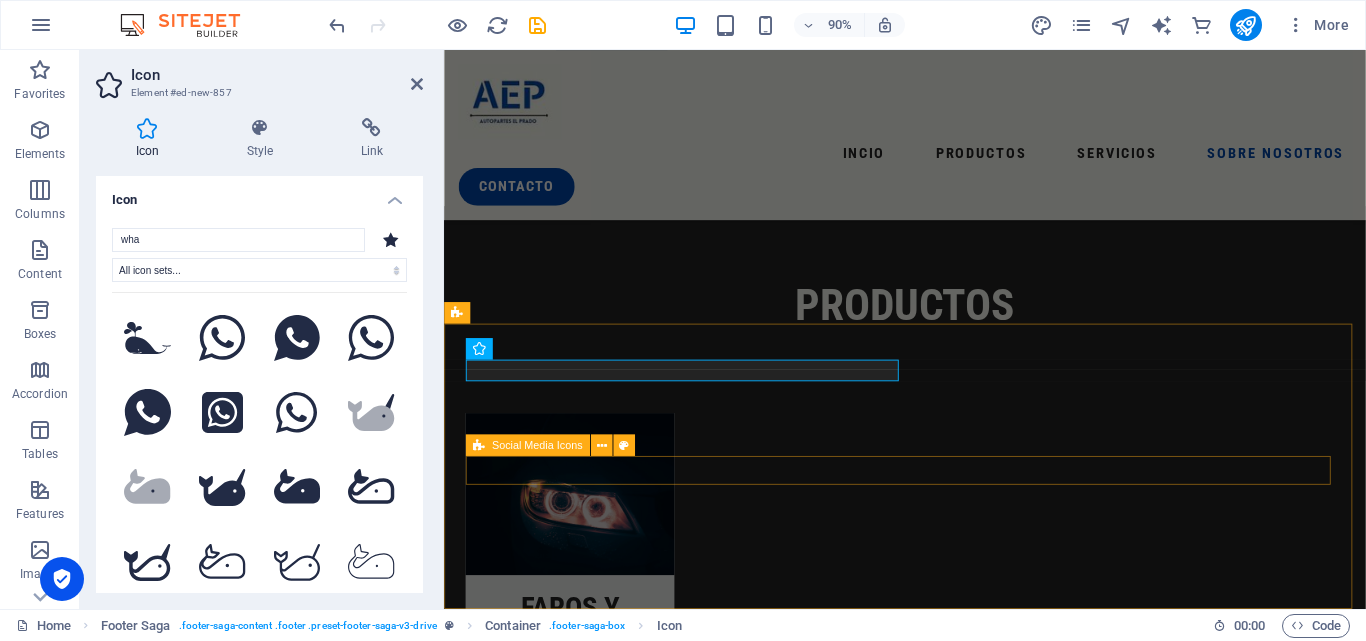 drag, startPoint x: 730, startPoint y: 382, endPoint x: 1021, endPoint y: 512, distance: 318.71774 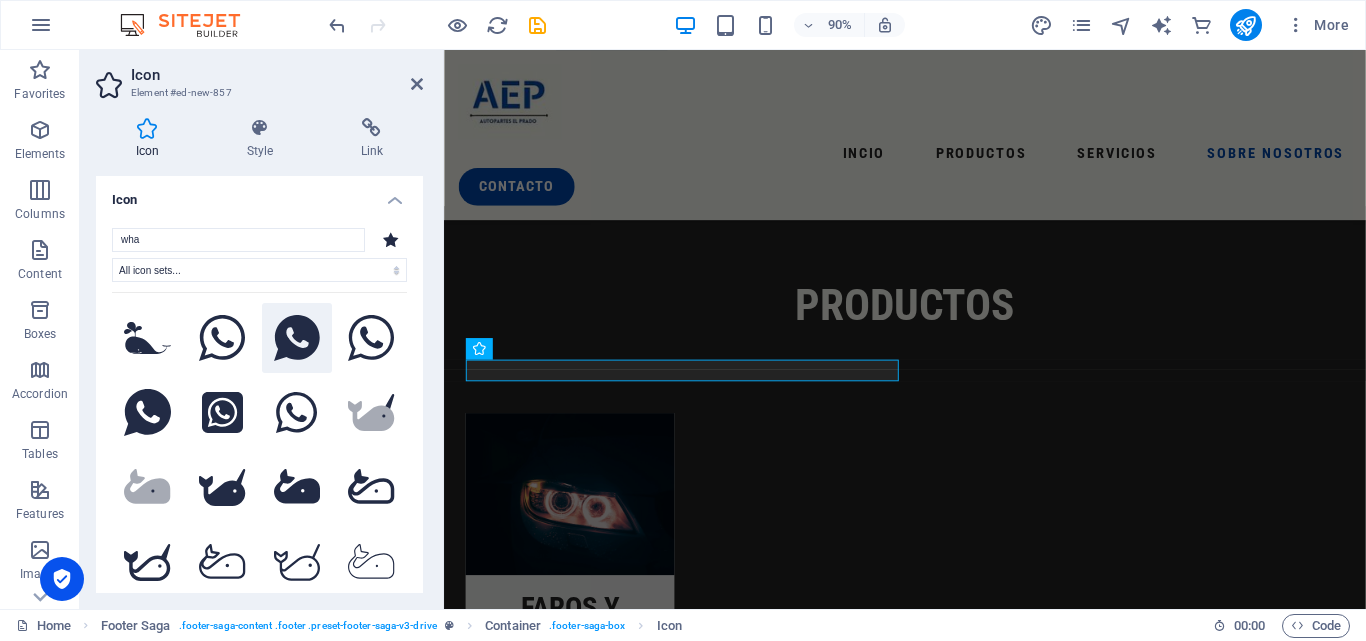 click 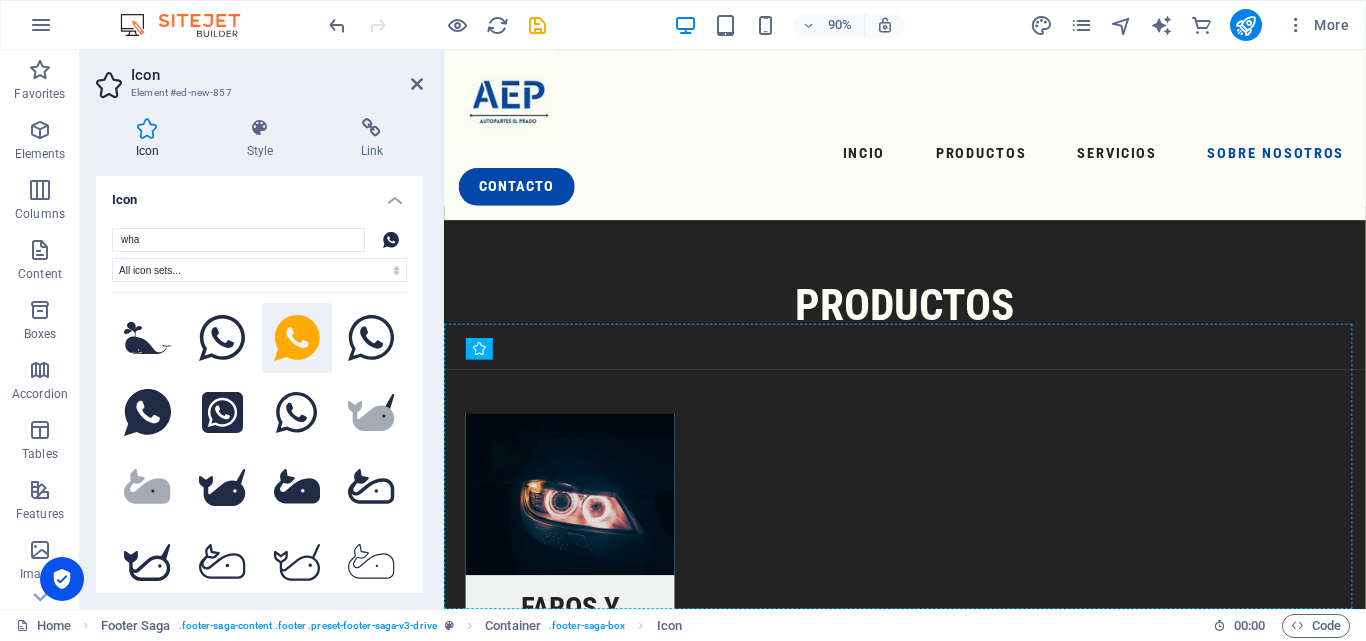 drag, startPoint x: 516, startPoint y: 404, endPoint x: 881, endPoint y: 441, distance: 366.87054 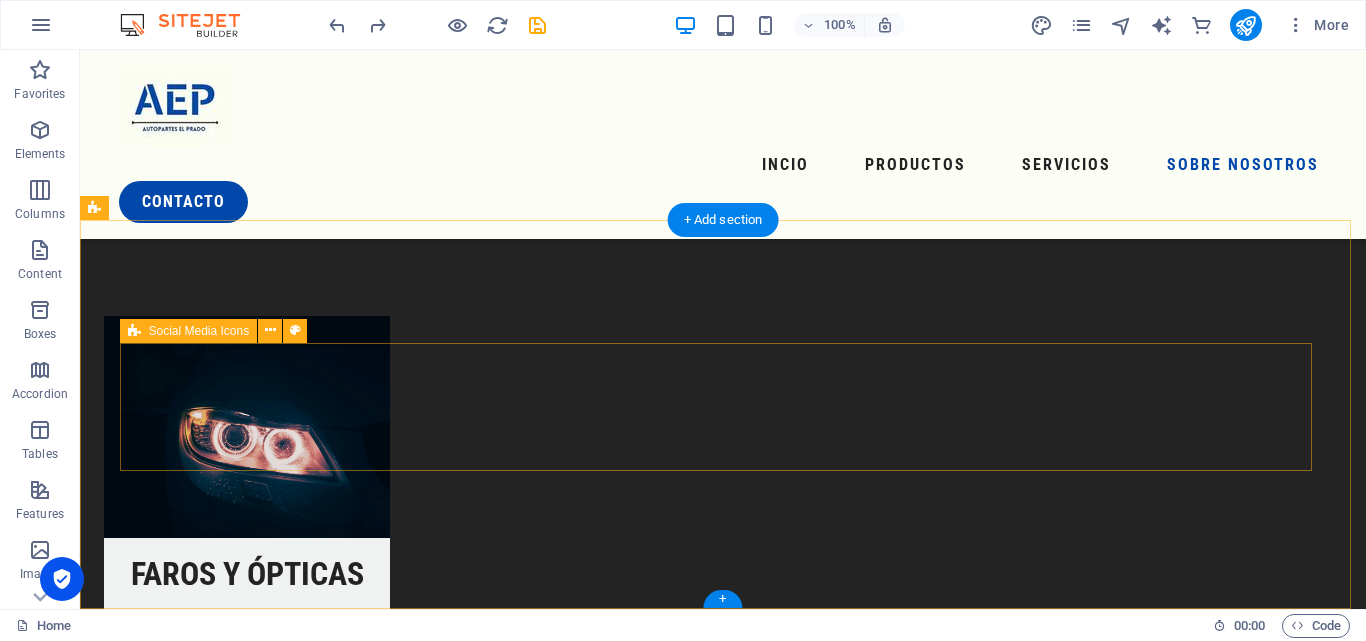 scroll, scrollTop: 2943, scrollLeft: 0, axis: vertical 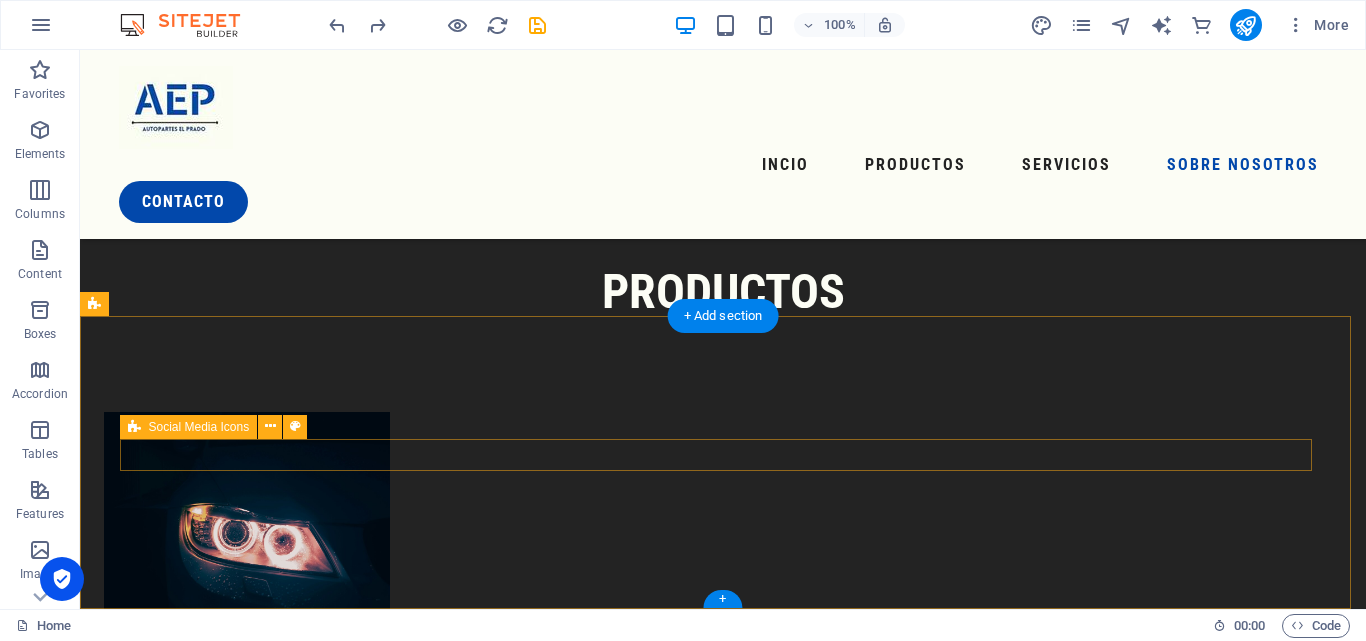 click at bounding box center (700, 3305) 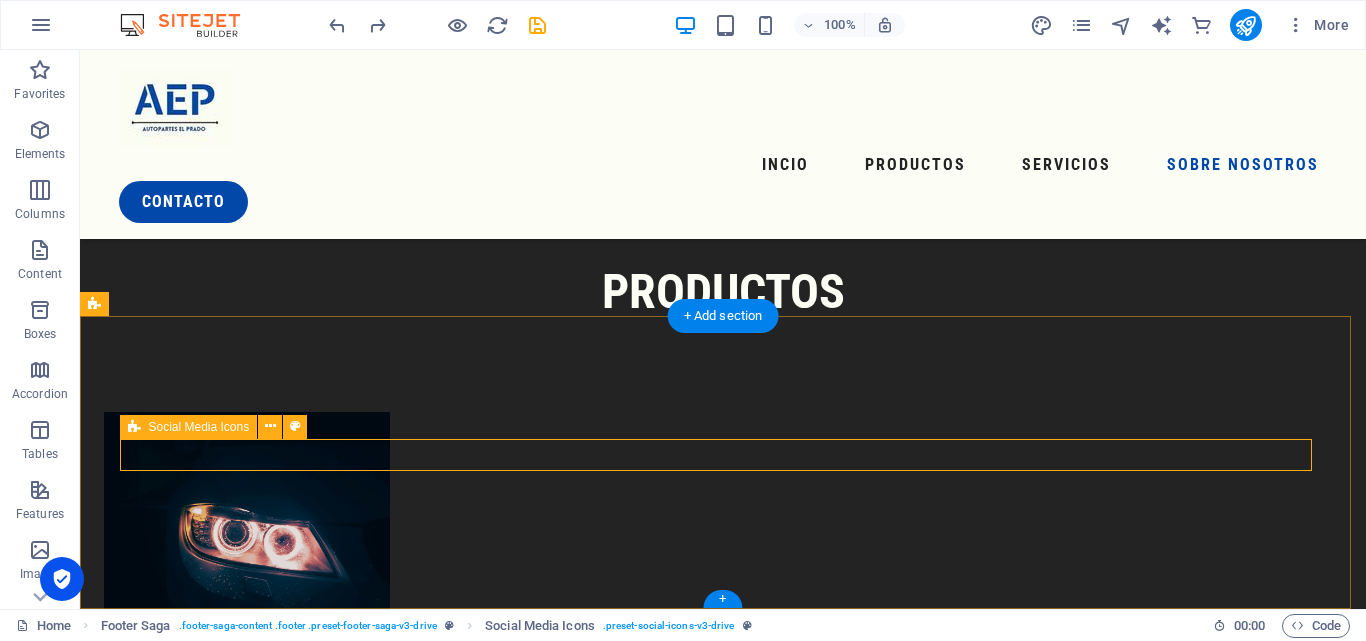 click at bounding box center [700, 3305] 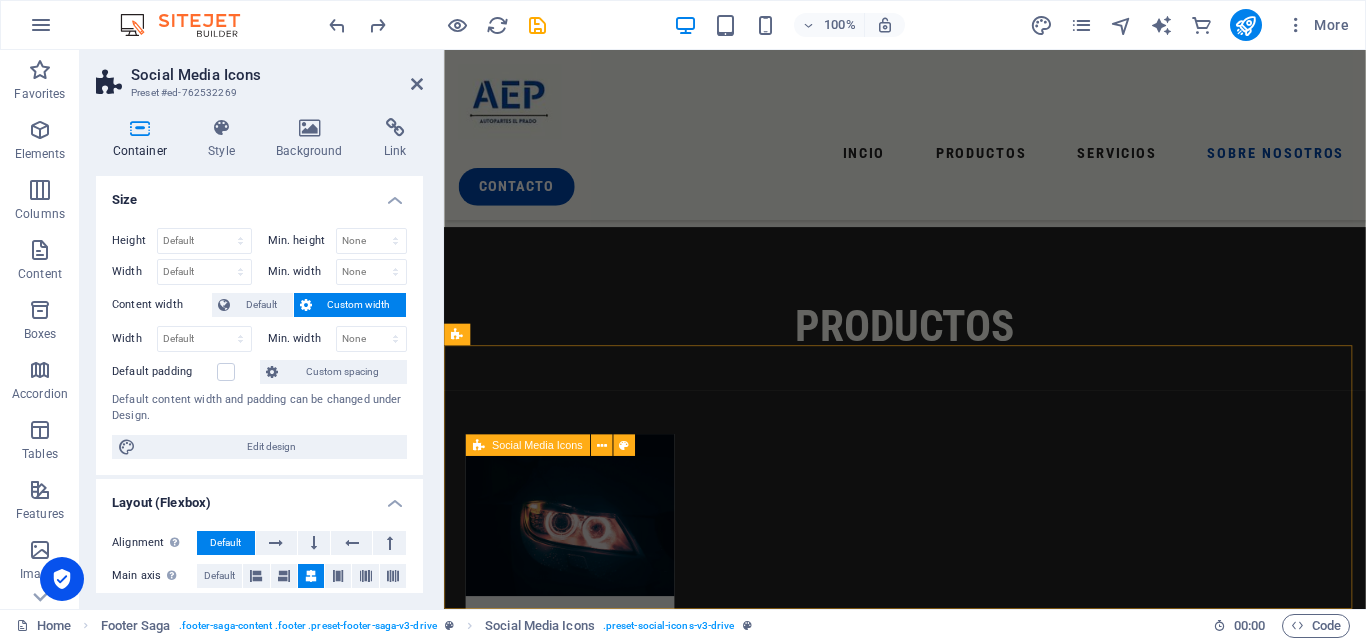 click at bounding box center (601, 445) 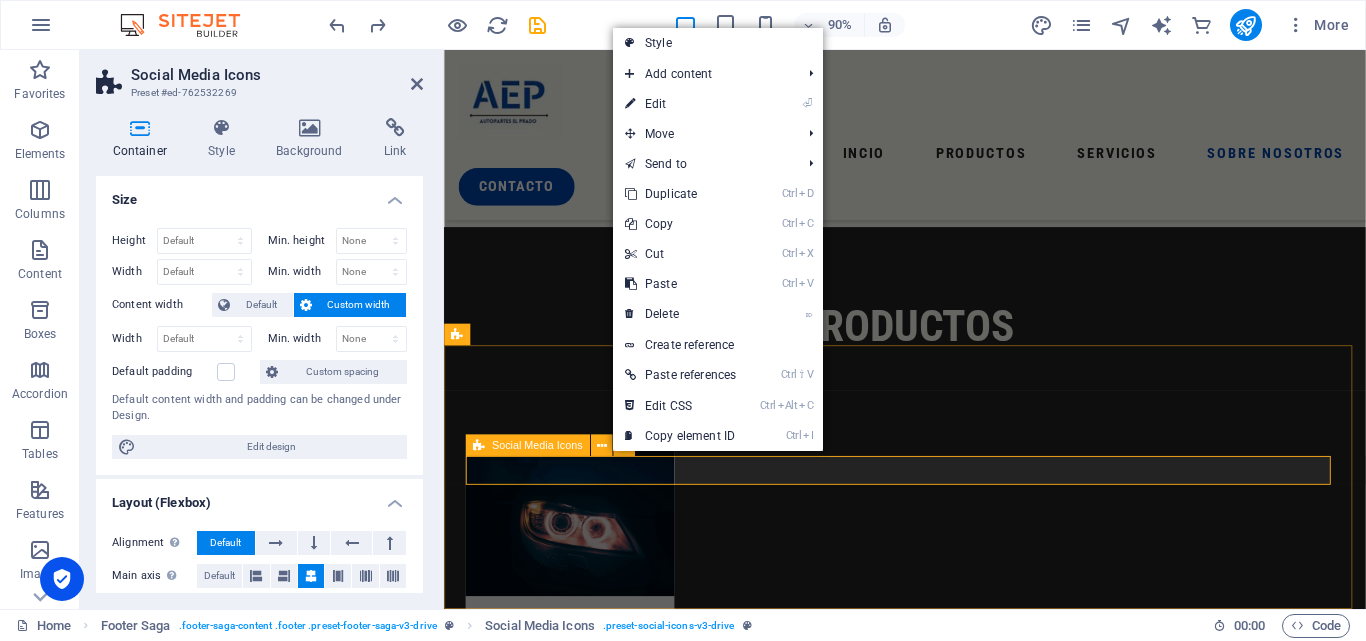 click at bounding box center (601, 445) 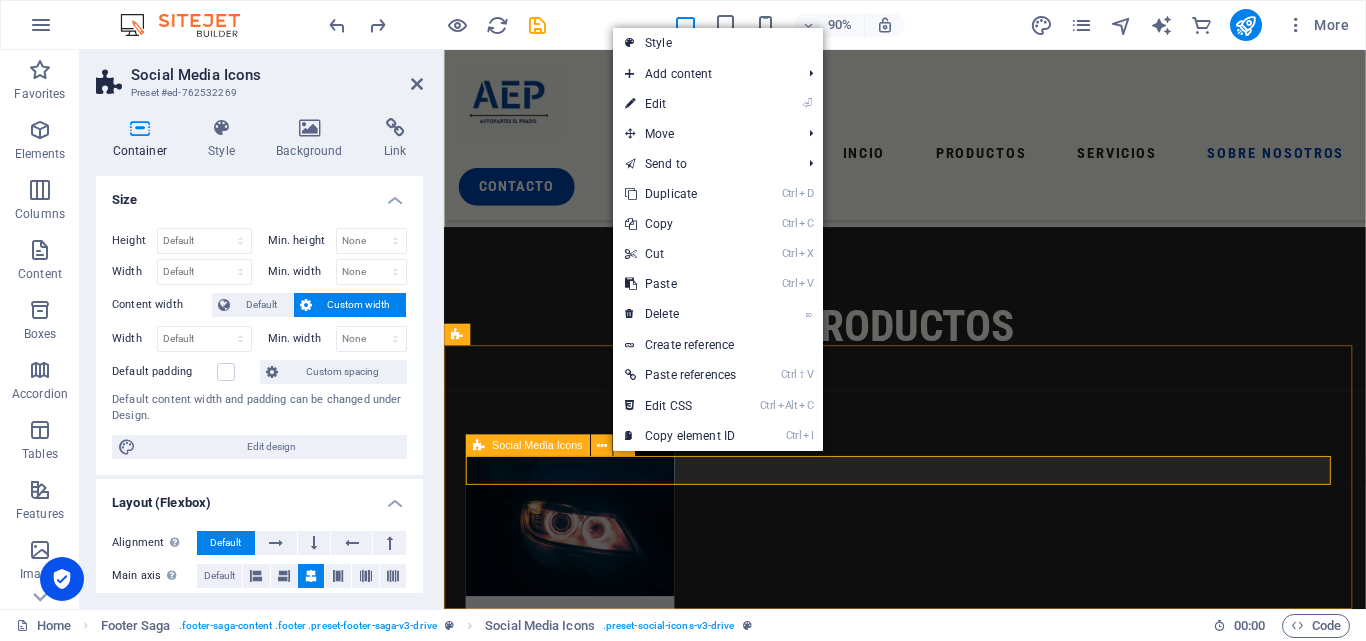 click at bounding box center [956, 3135] 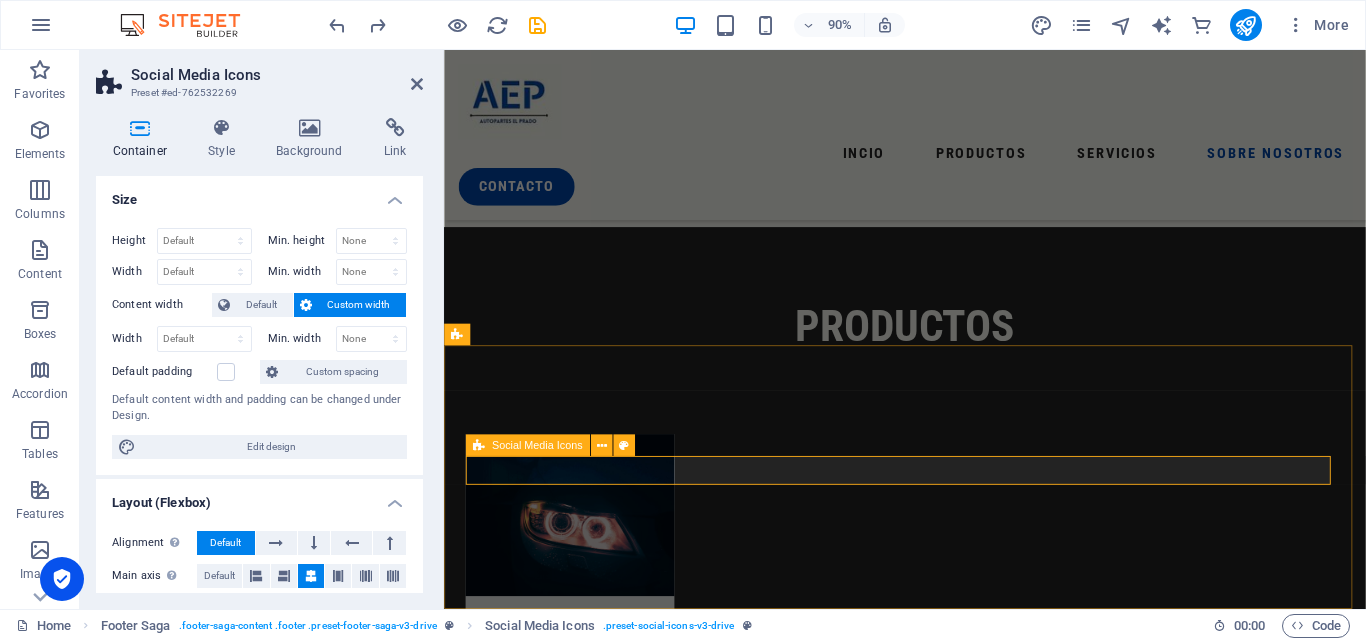 click at bounding box center (956, 3135) 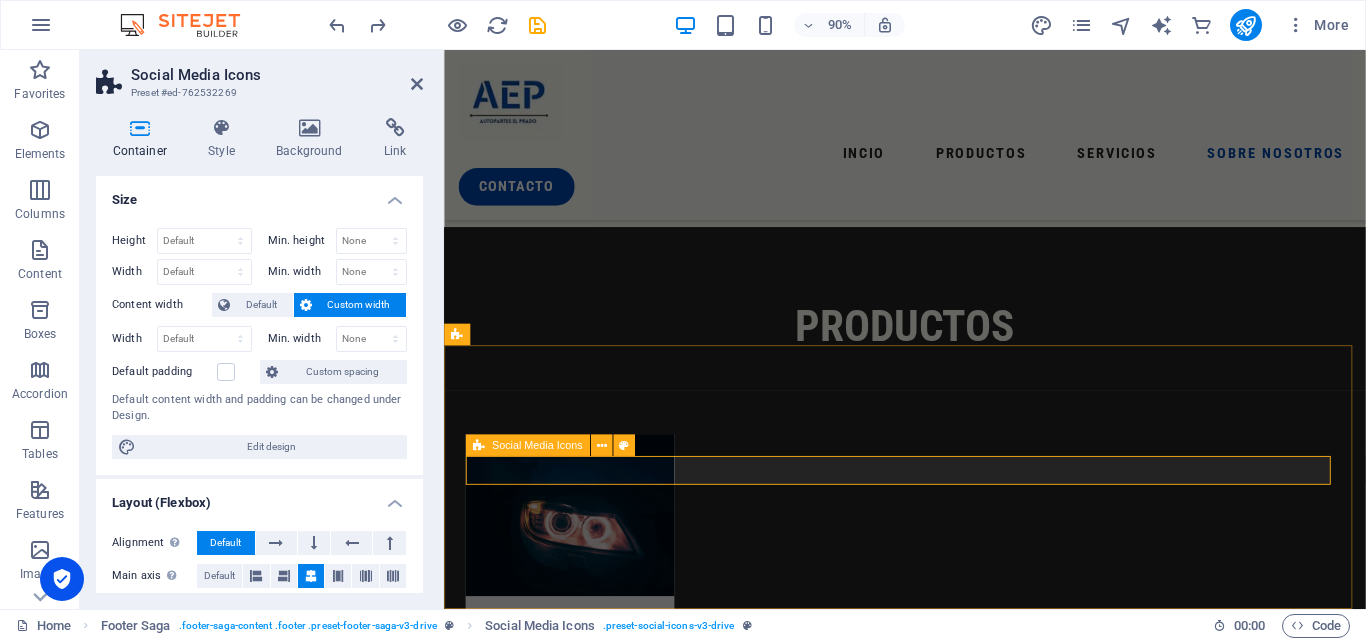 click at bounding box center (956, 3135) 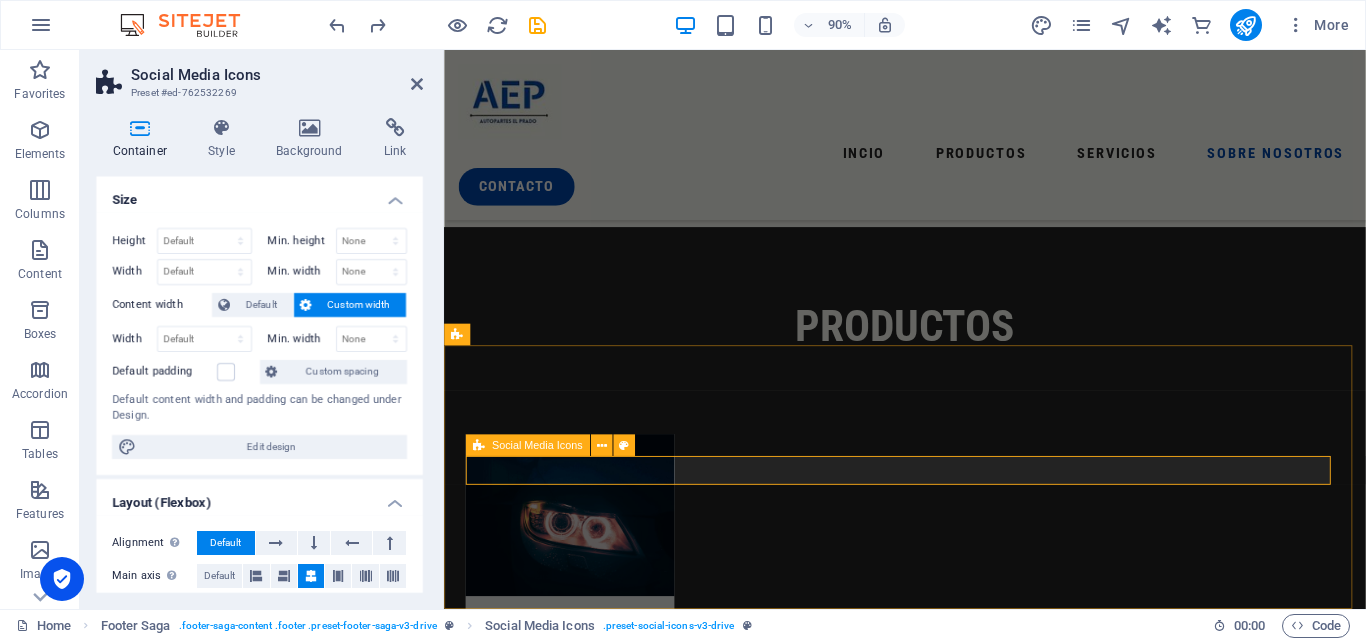 click at bounding box center (956, 3135) 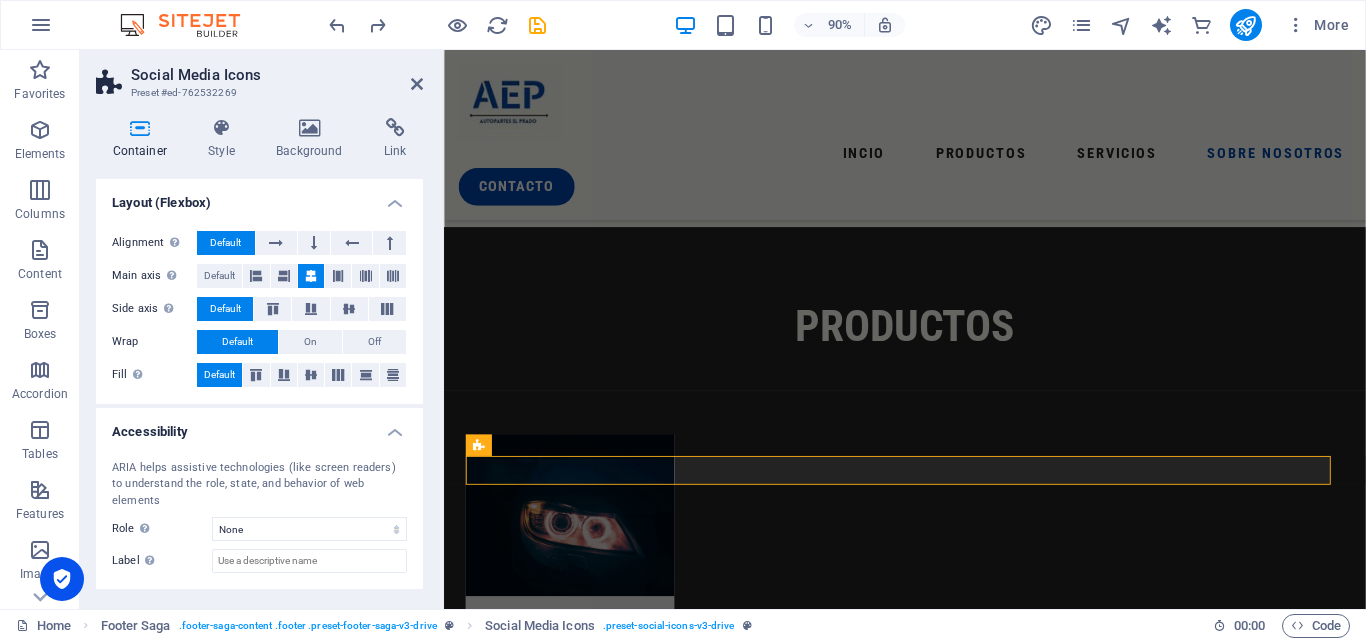 scroll, scrollTop: 376, scrollLeft: 0, axis: vertical 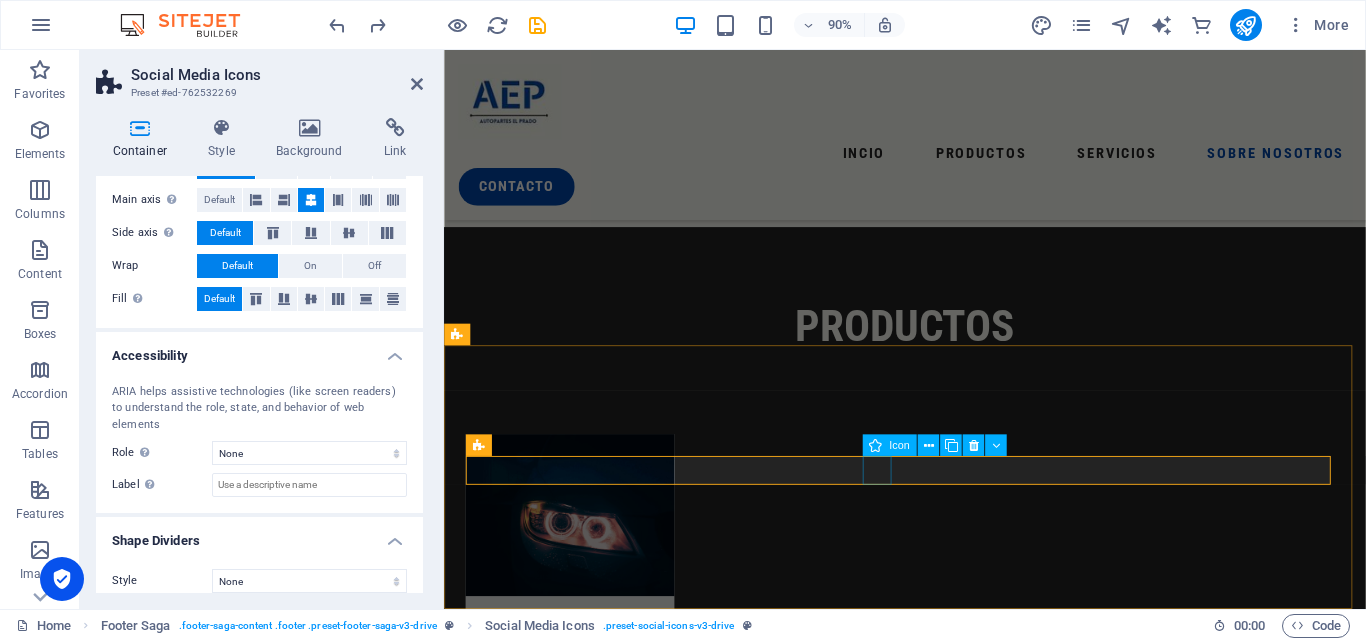 click at bounding box center [956, 3115] 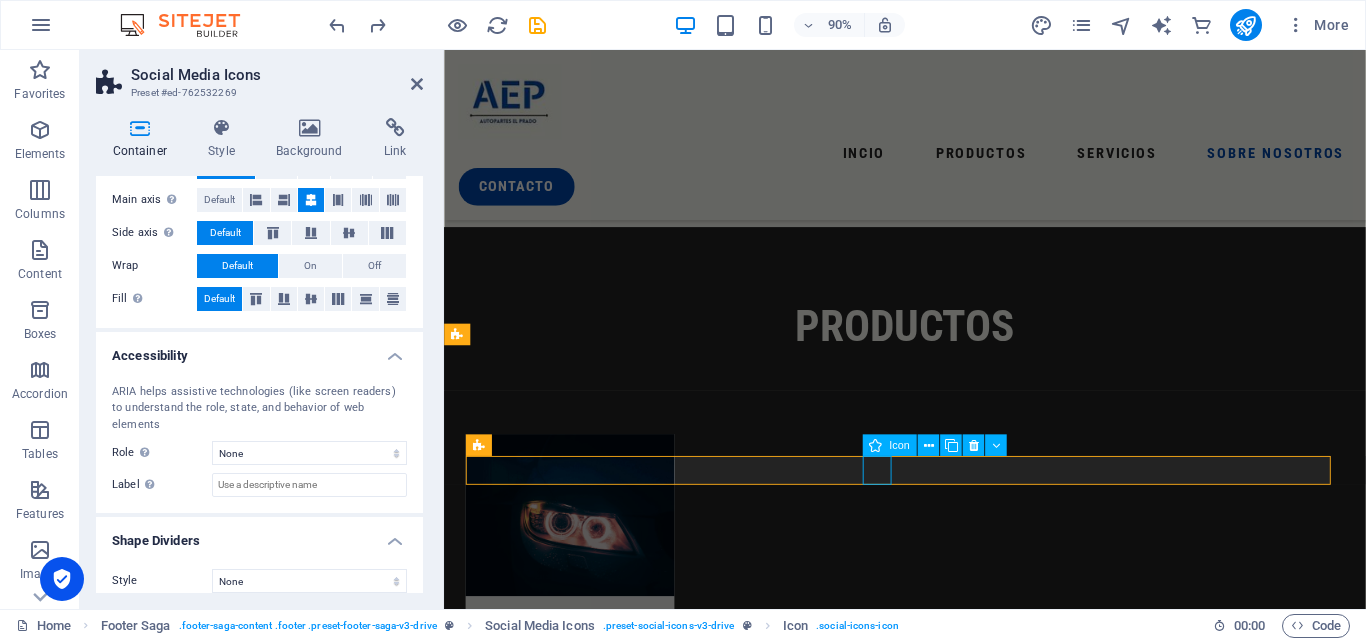 click at bounding box center (956, 3115) 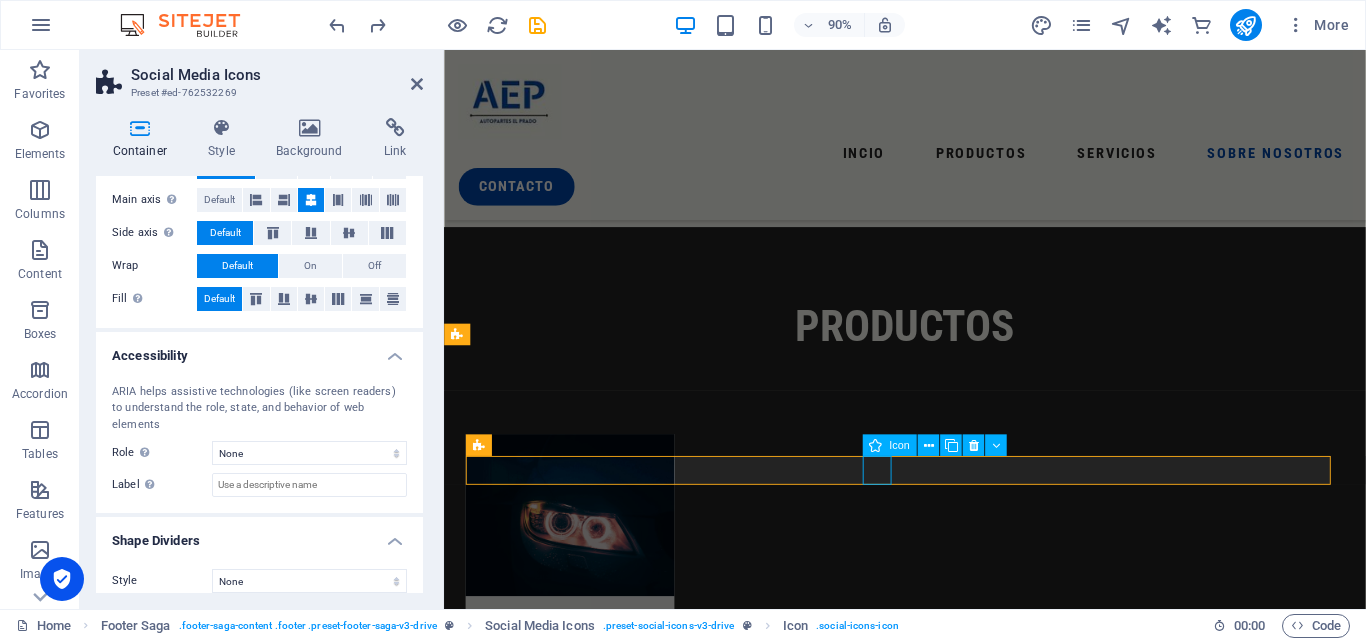 select on "xMidYMid" 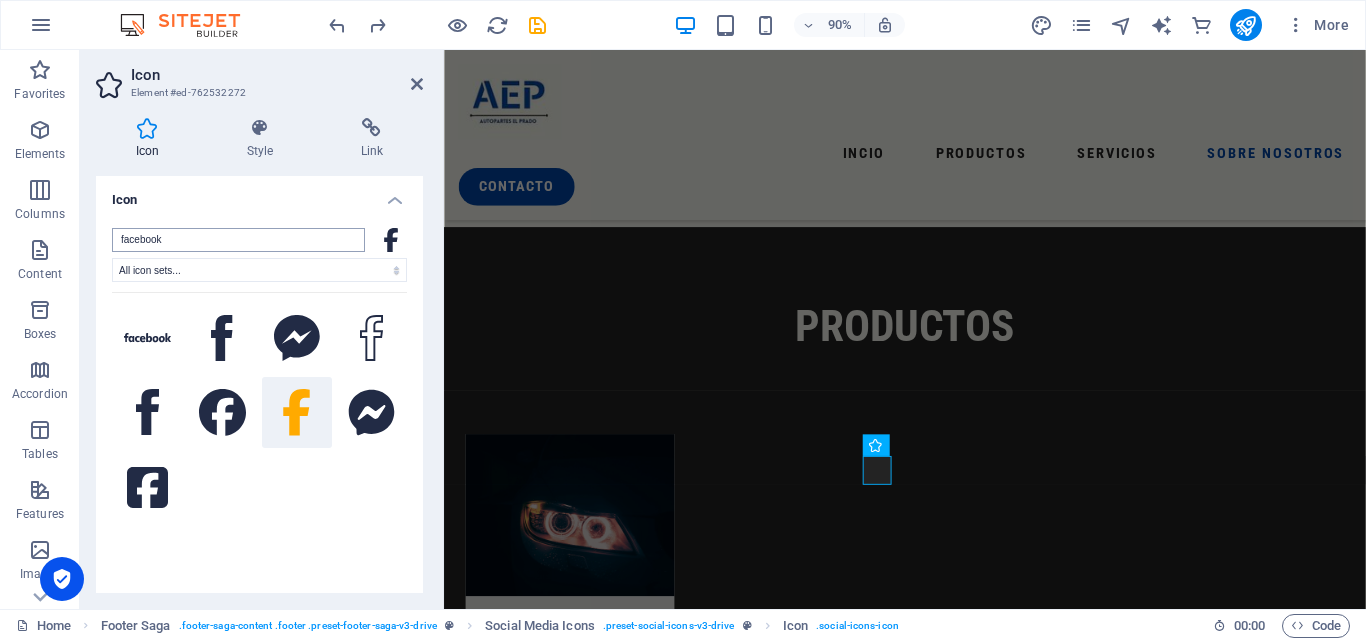 click on "facebook" at bounding box center [238, 240] 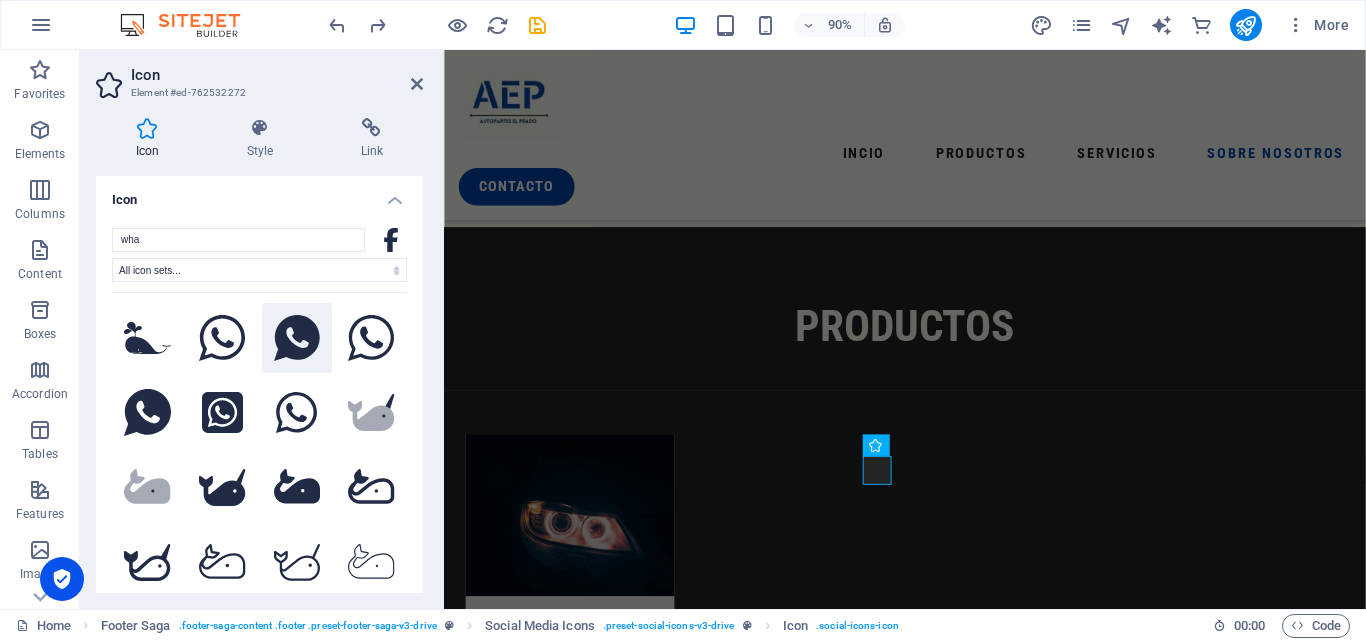 type on "wha" 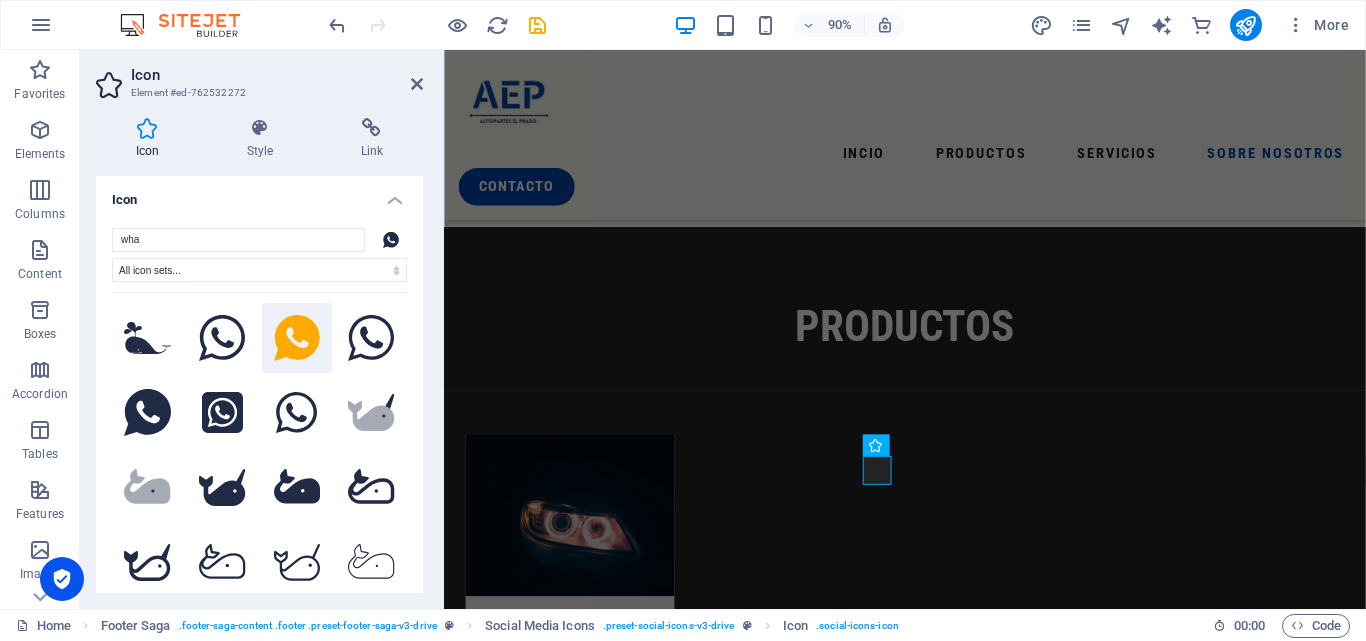 type 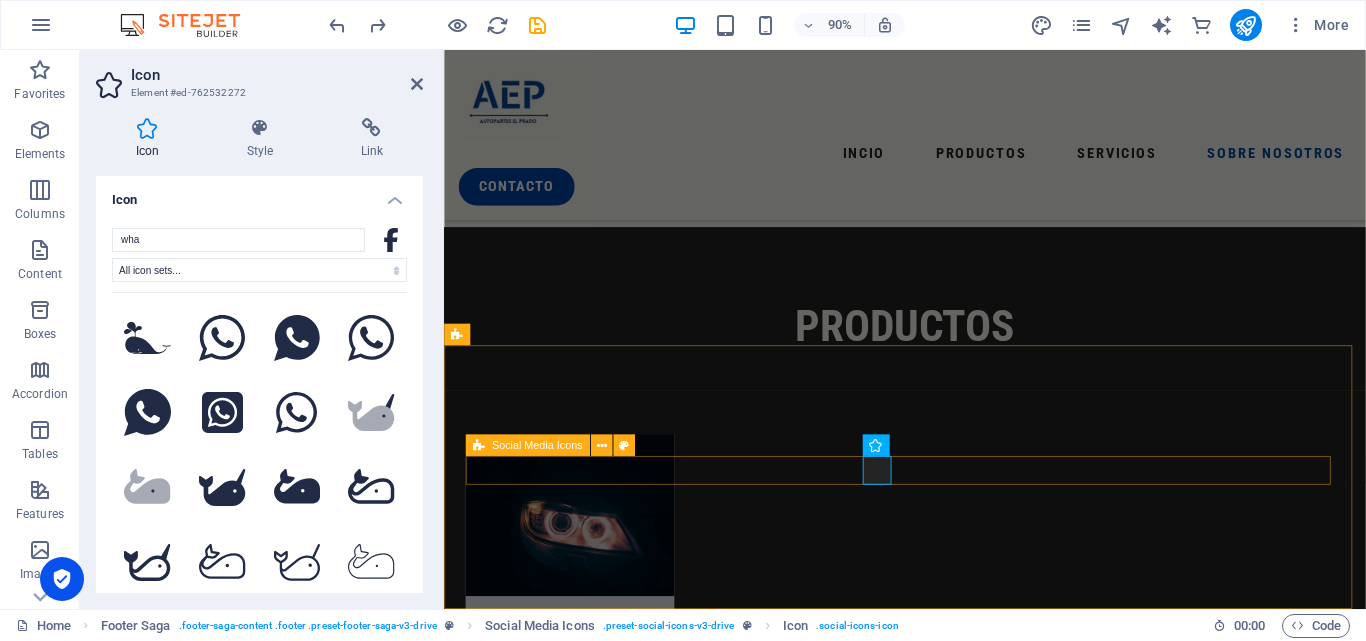 click at bounding box center (956, 3135) 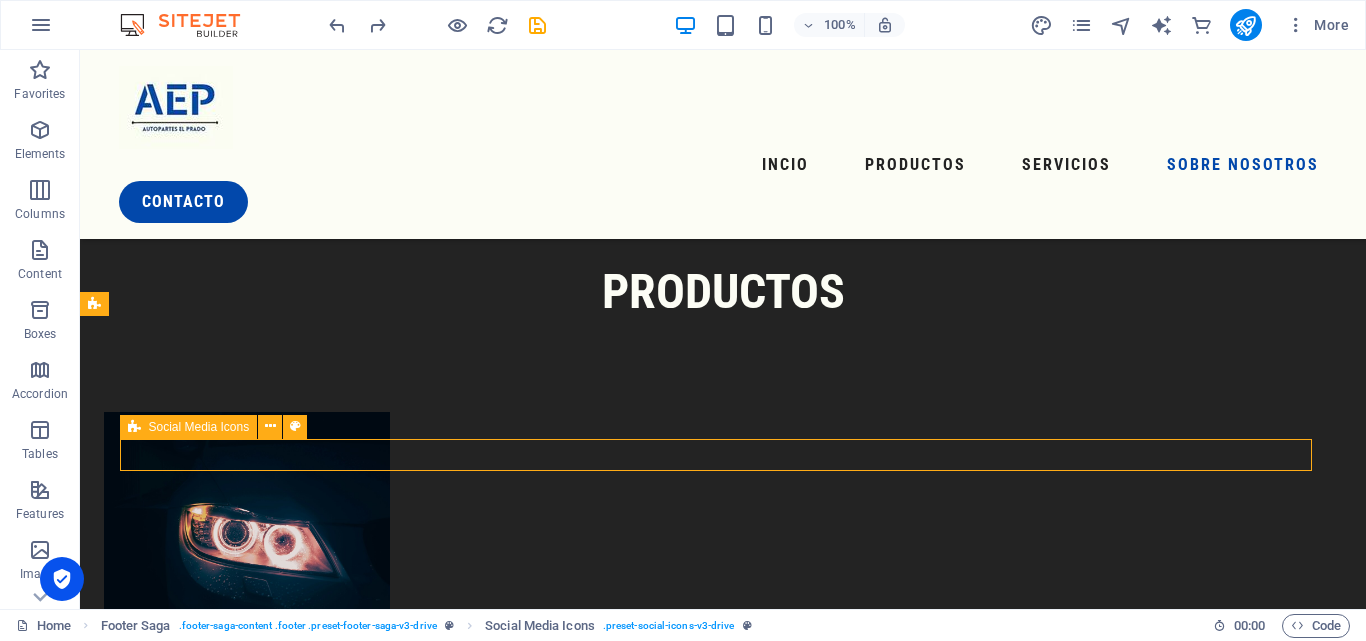 click at bounding box center (700, 3305) 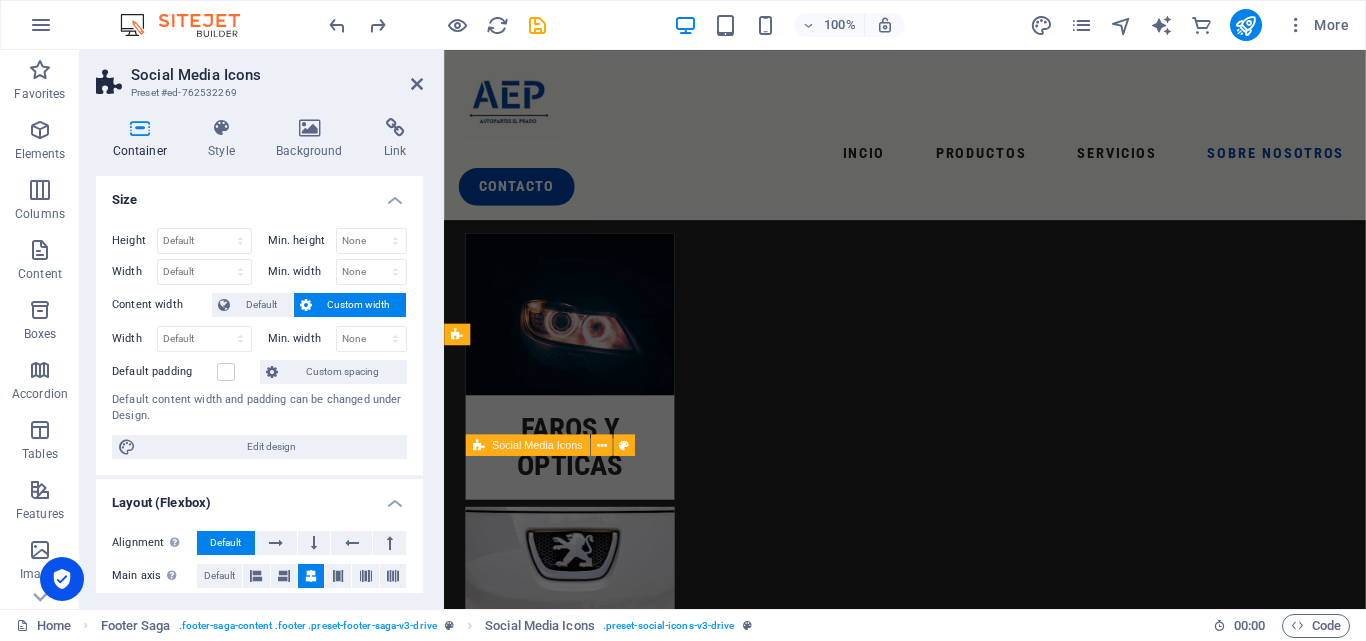scroll, scrollTop: 2672, scrollLeft: 0, axis: vertical 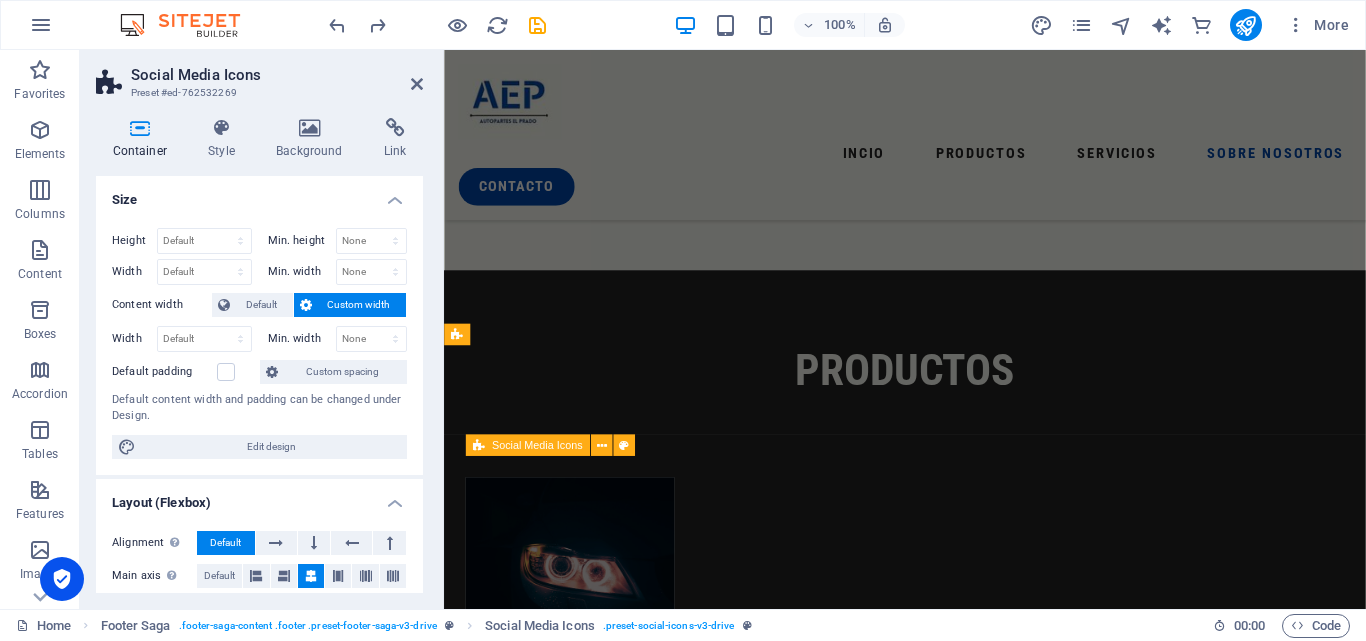 click at bounding box center (956, 3183) 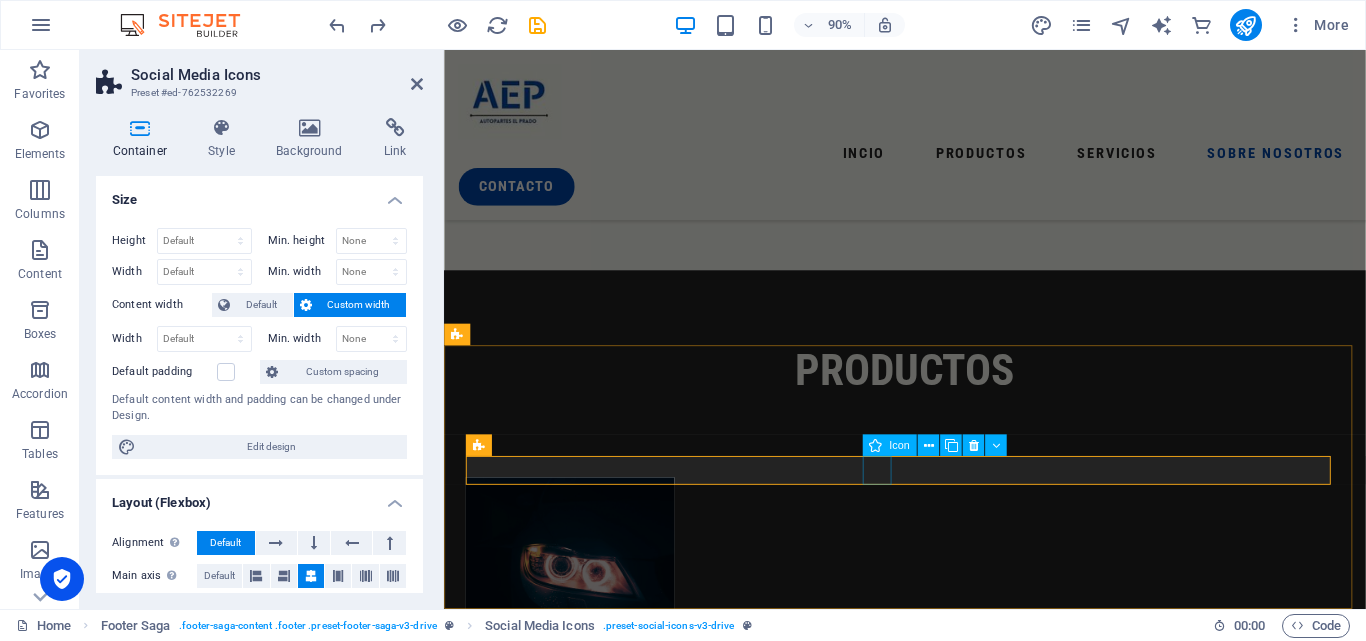 click at bounding box center (956, 3163) 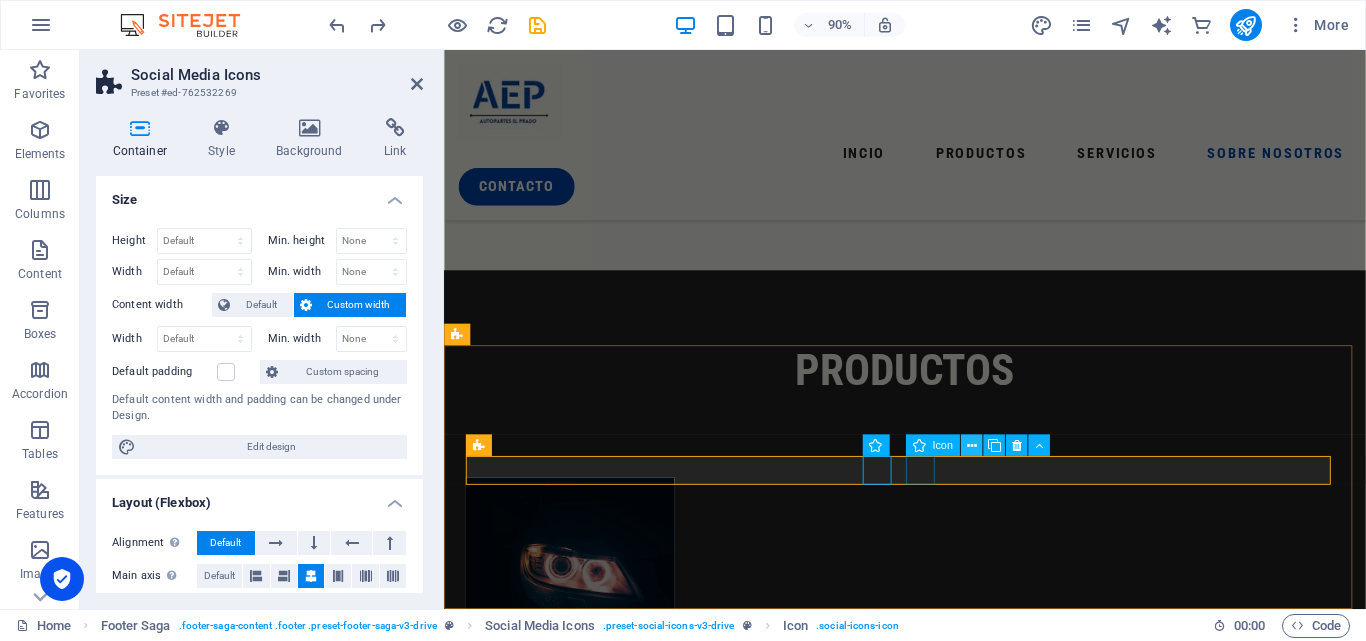 click at bounding box center [972, 445] 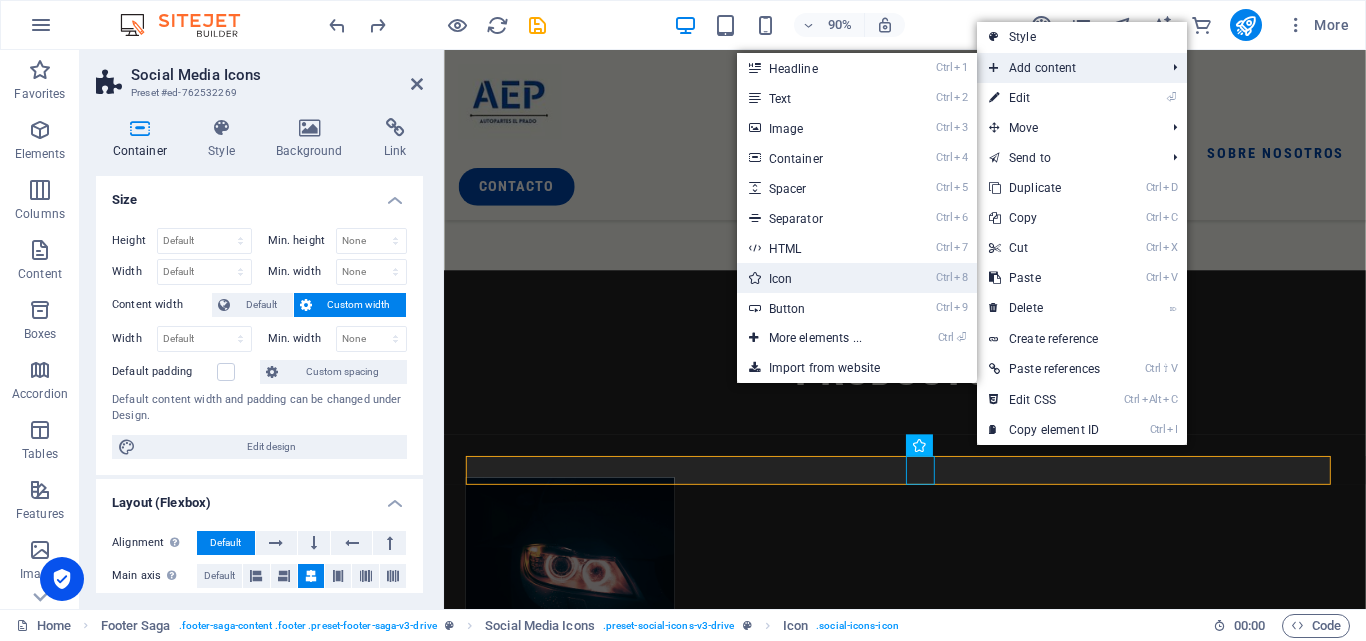 drag, startPoint x: 867, startPoint y: 289, endPoint x: 468, endPoint y: 265, distance: 399.72116 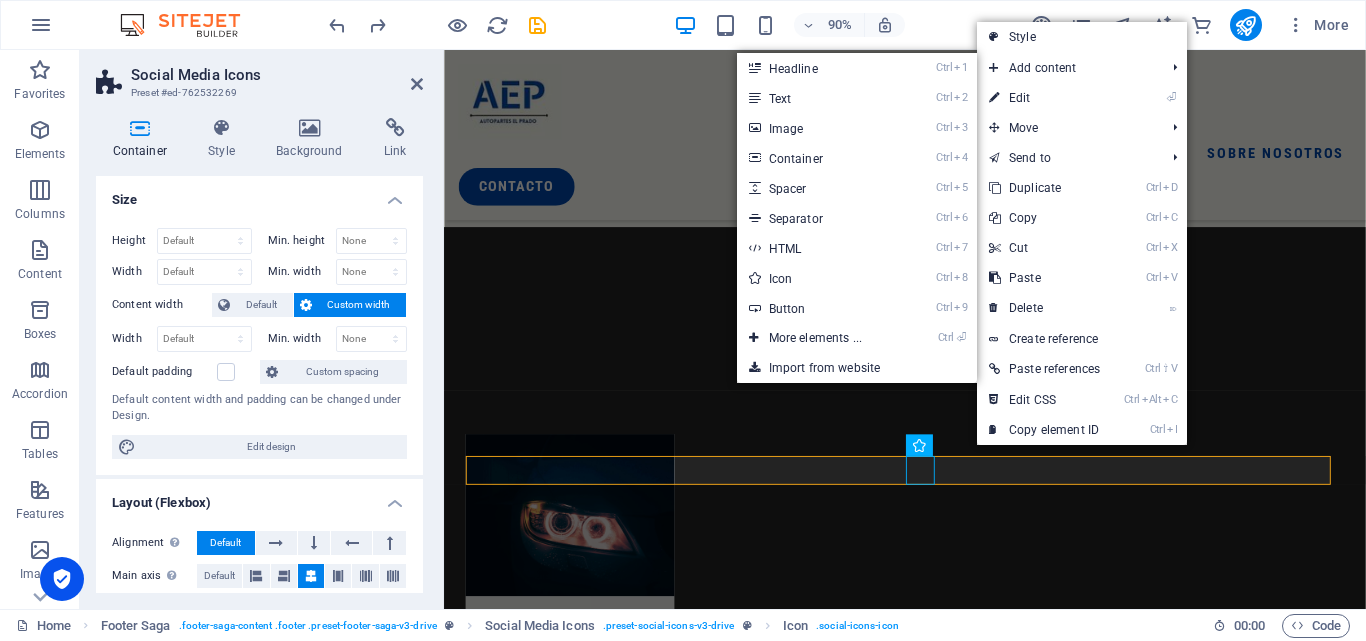select on "xMidYMid" 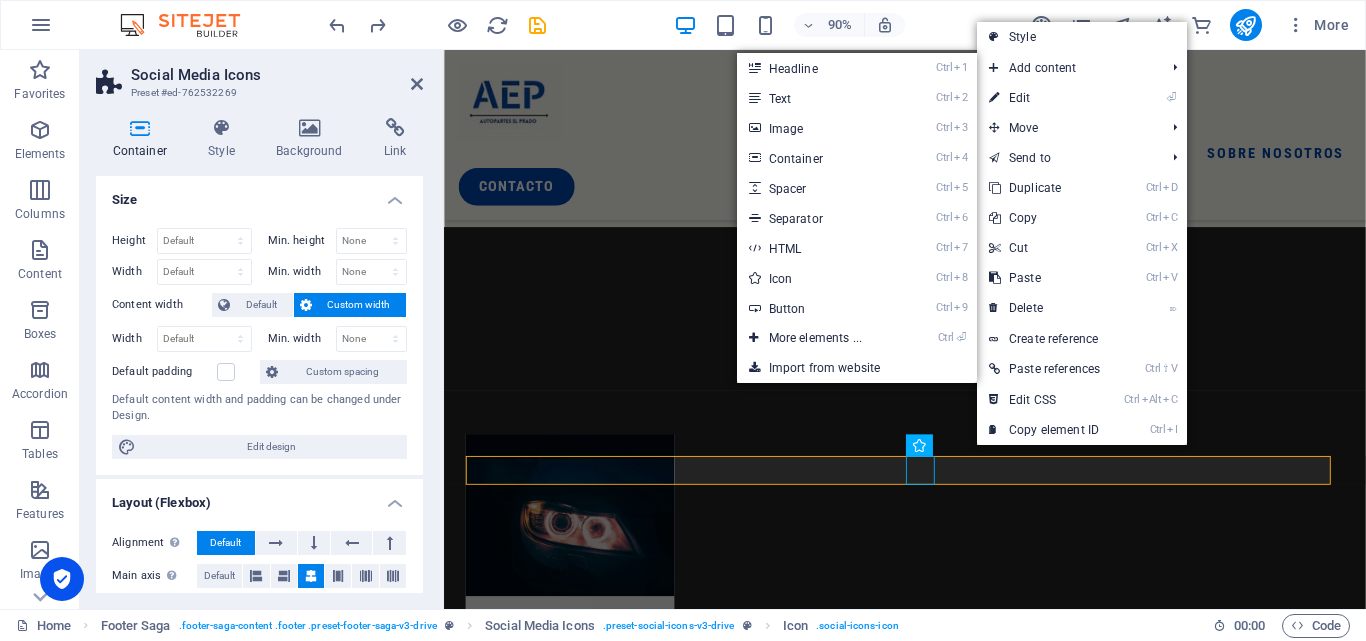 select on "px" 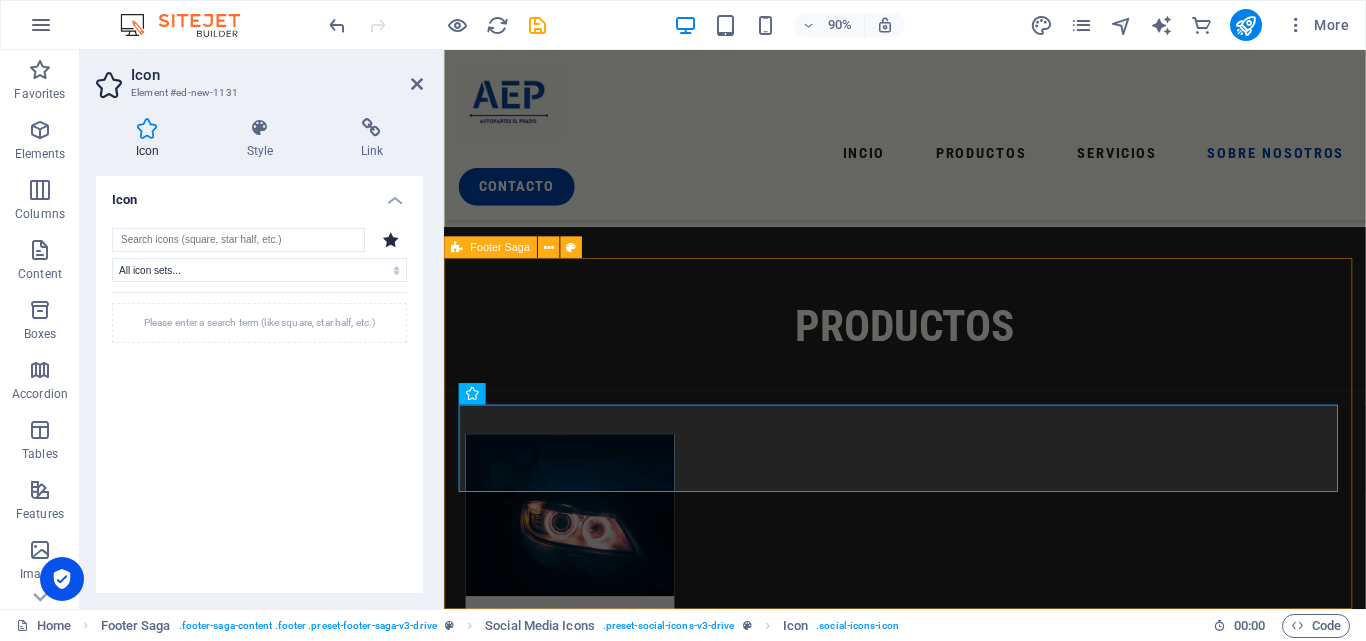 scroll, scrollTop: 2769, scrollLeft: 0, axis: vertical 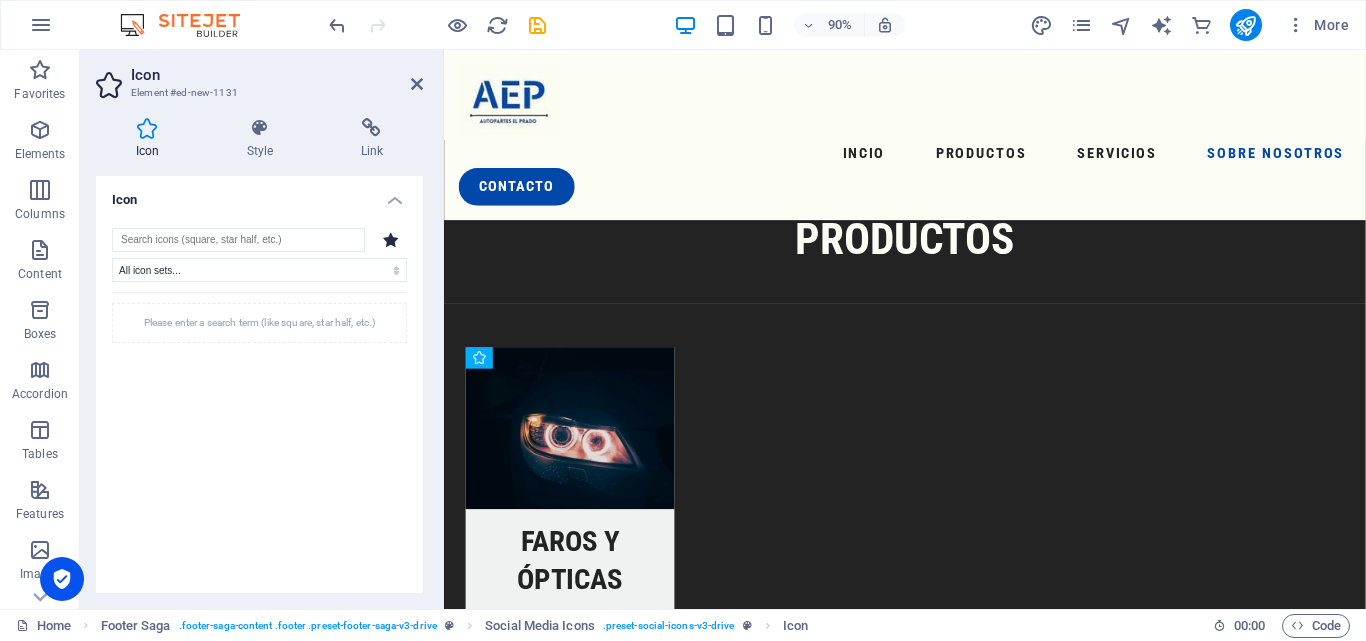 drag, startPoint x: 486, startPoint y: 495, endPoint x: 930, endPoint y: 501, distance: 444.04053 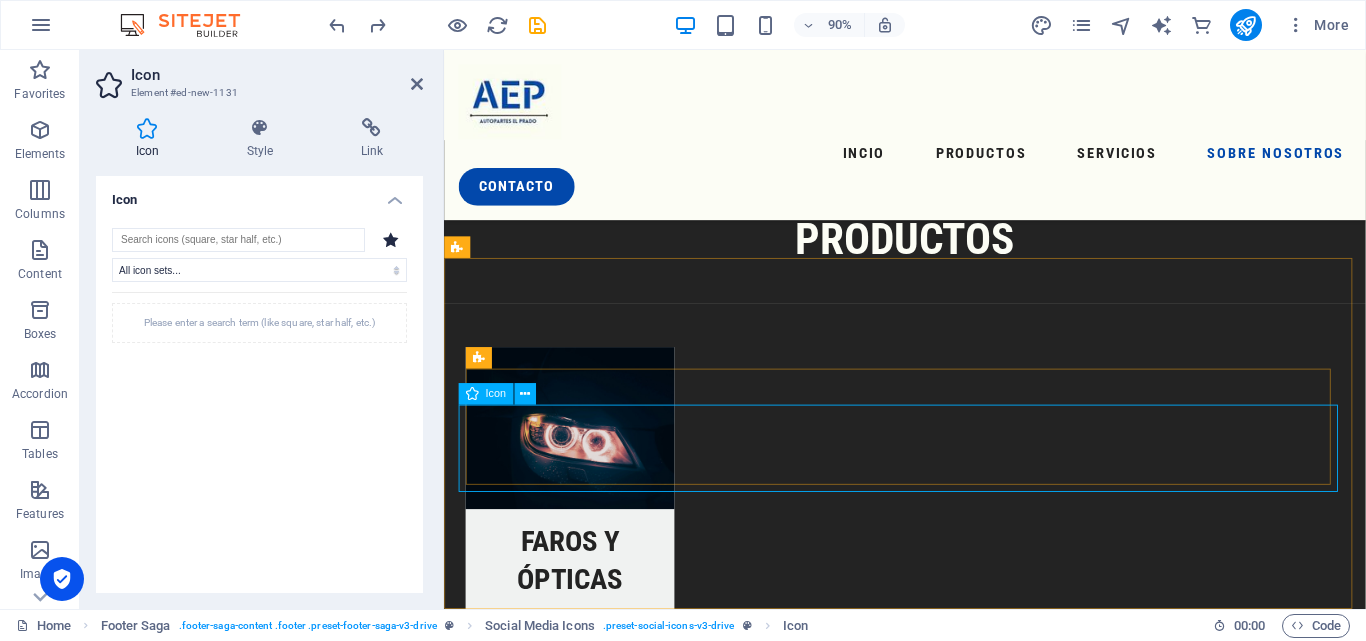 scroll, scrollTop: 2943, scrollLeft: 0, axis: vertical 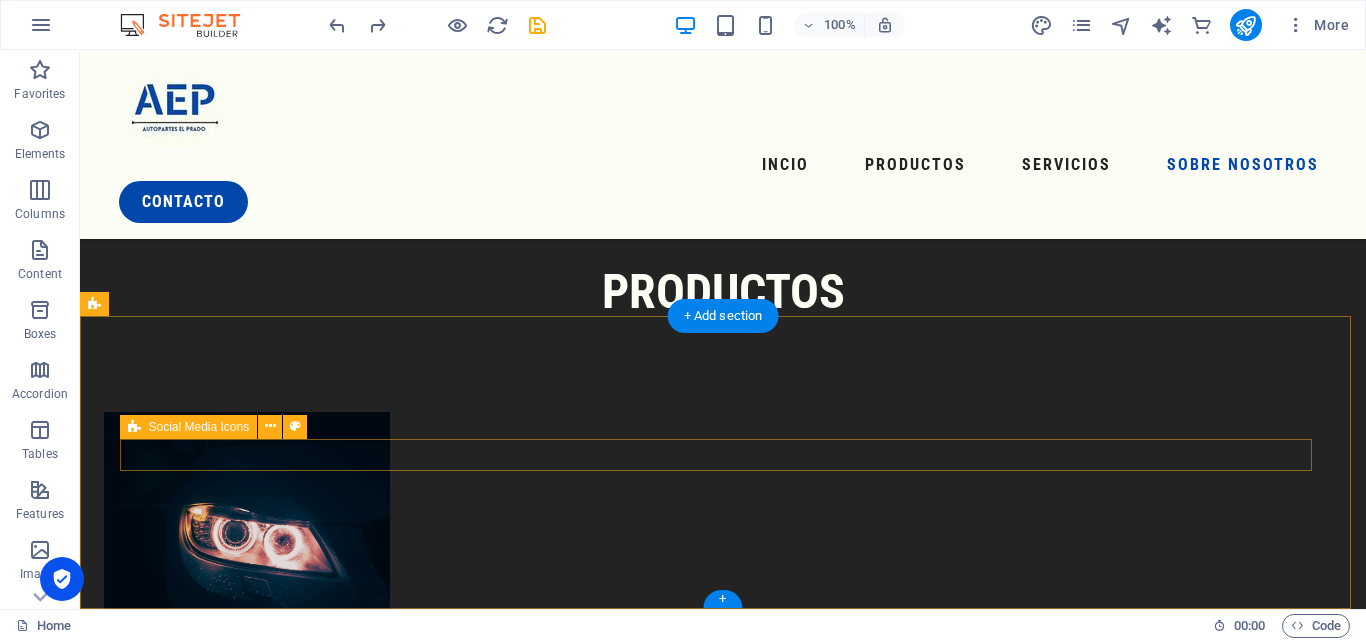 click at bounding box center [700, 3305] 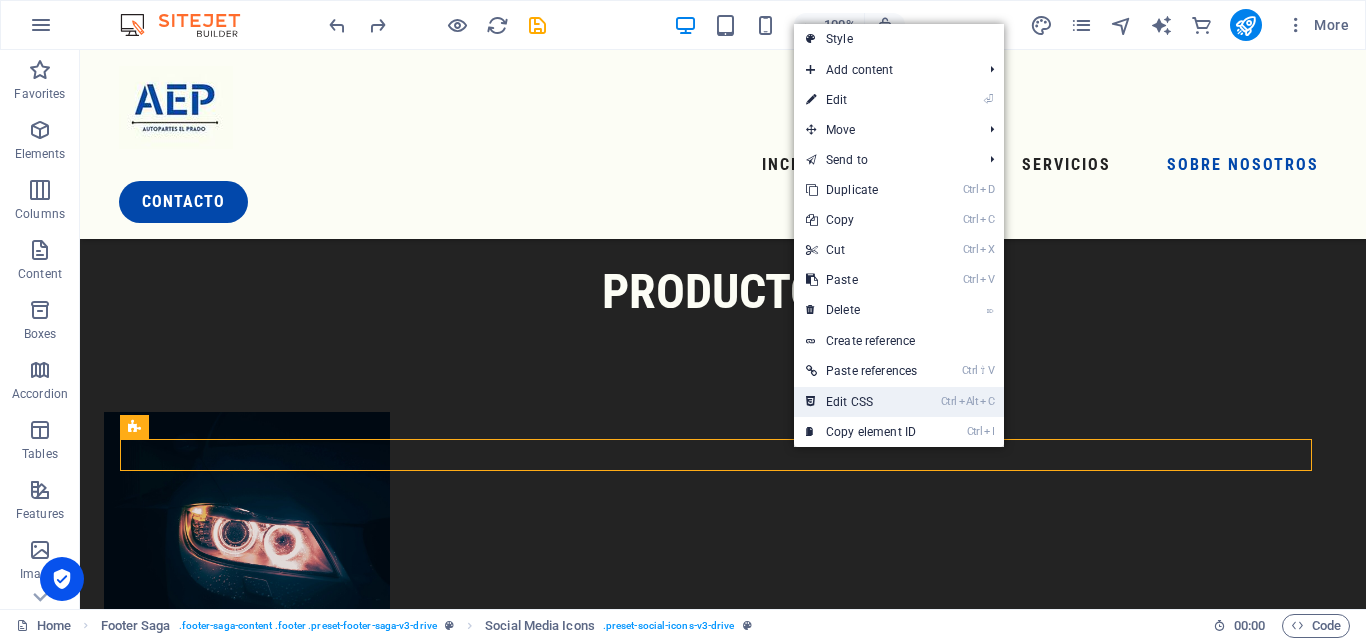 click on "Ctrl Alt C  Edit CSS" at bounding box center [861, 402] 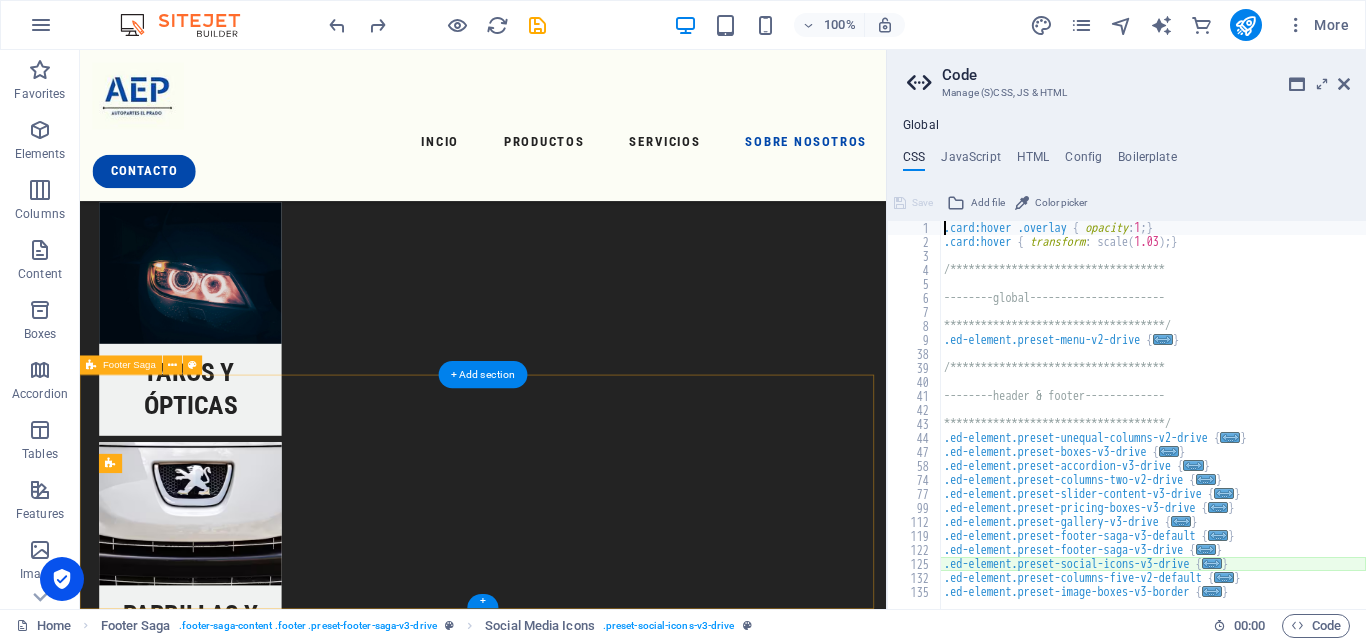 scroll, scrollTop: 2607, scrollLeft: 0, axis: vertical 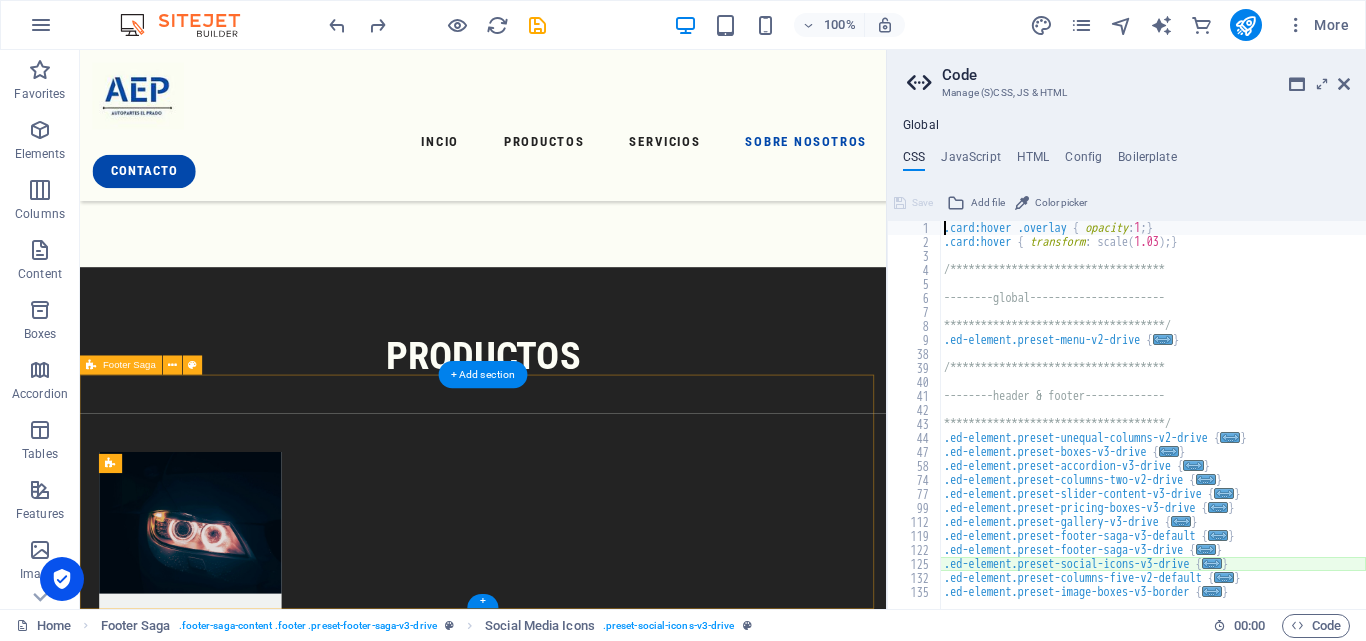 type on "@include social-icons-v3(" 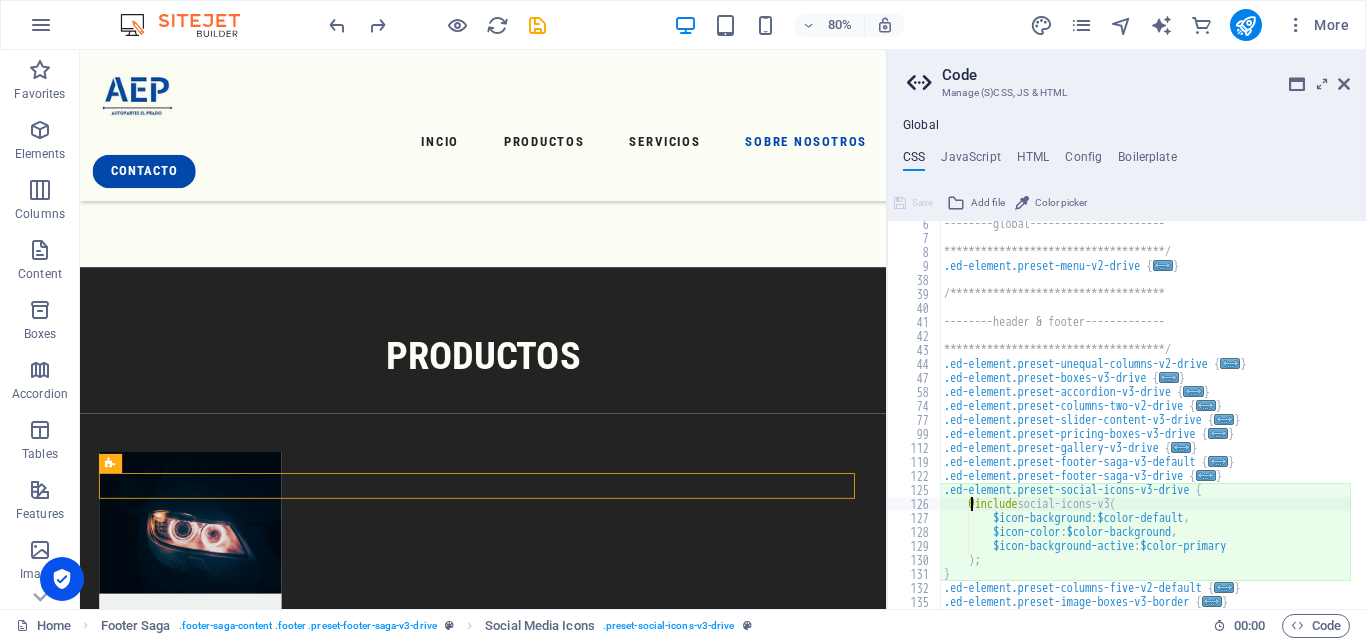 scroll, scrollTop: 74, scrollLeft: 0, axis: vertical 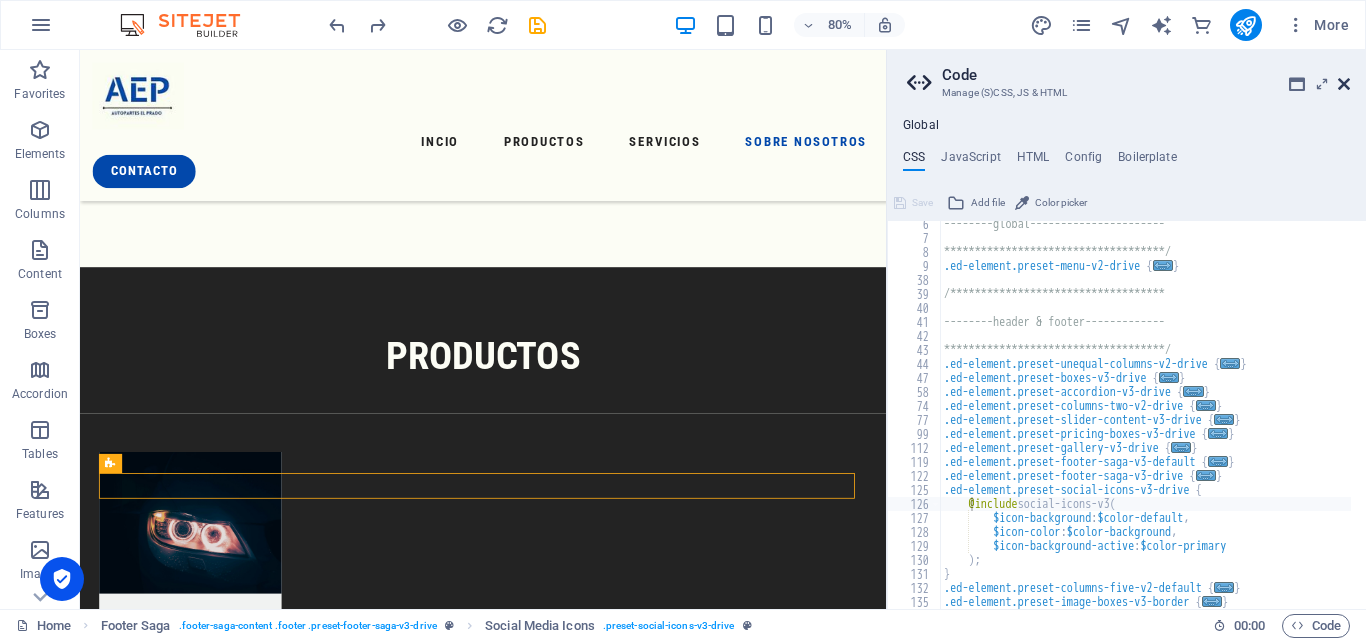 drag, startPoint x: 1340, startPoint y: 87, endPoint x: 875, endPoint y: 259, distance: 495.7913 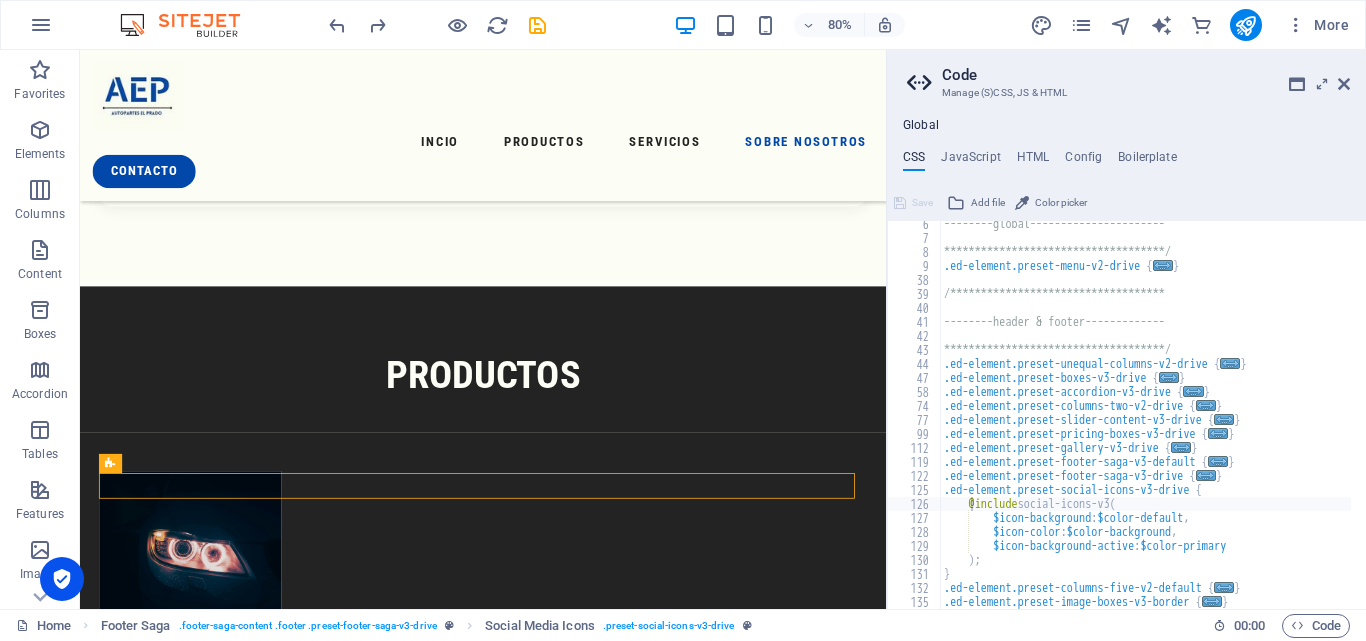 scroll, scrollTop: 2943, scrollLeft: 0, axis: vertical 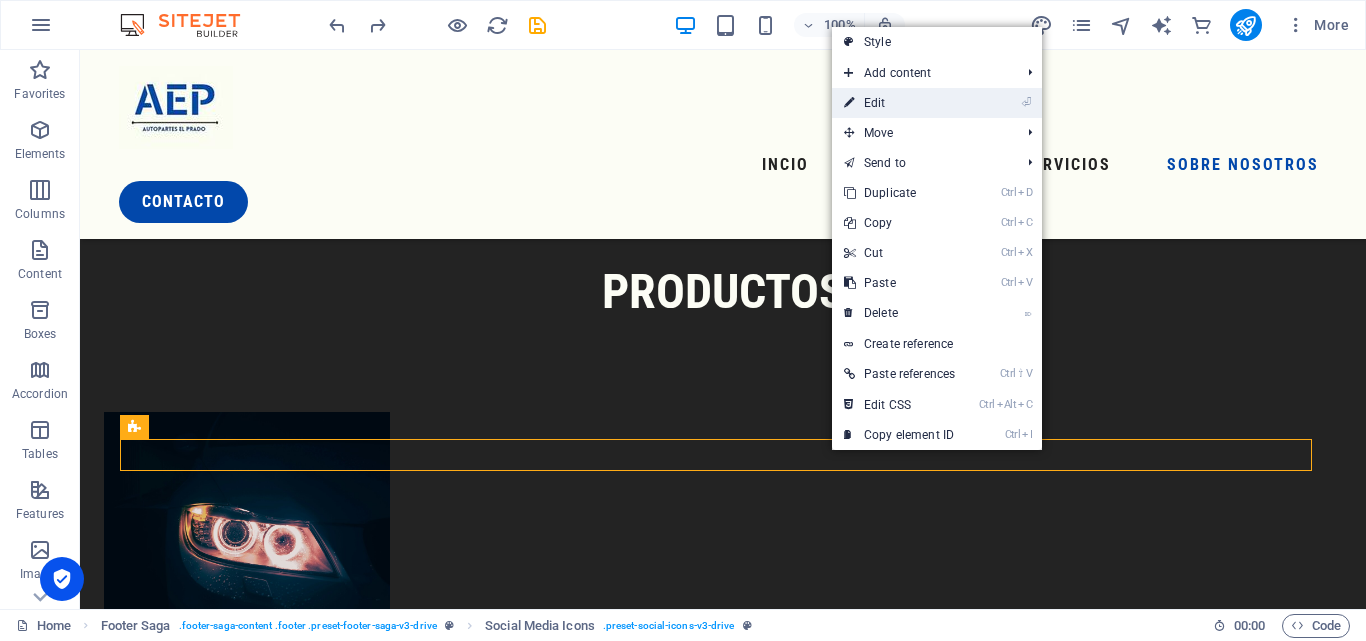 click on "⏎  Edit" at bounding box center (899, 103) 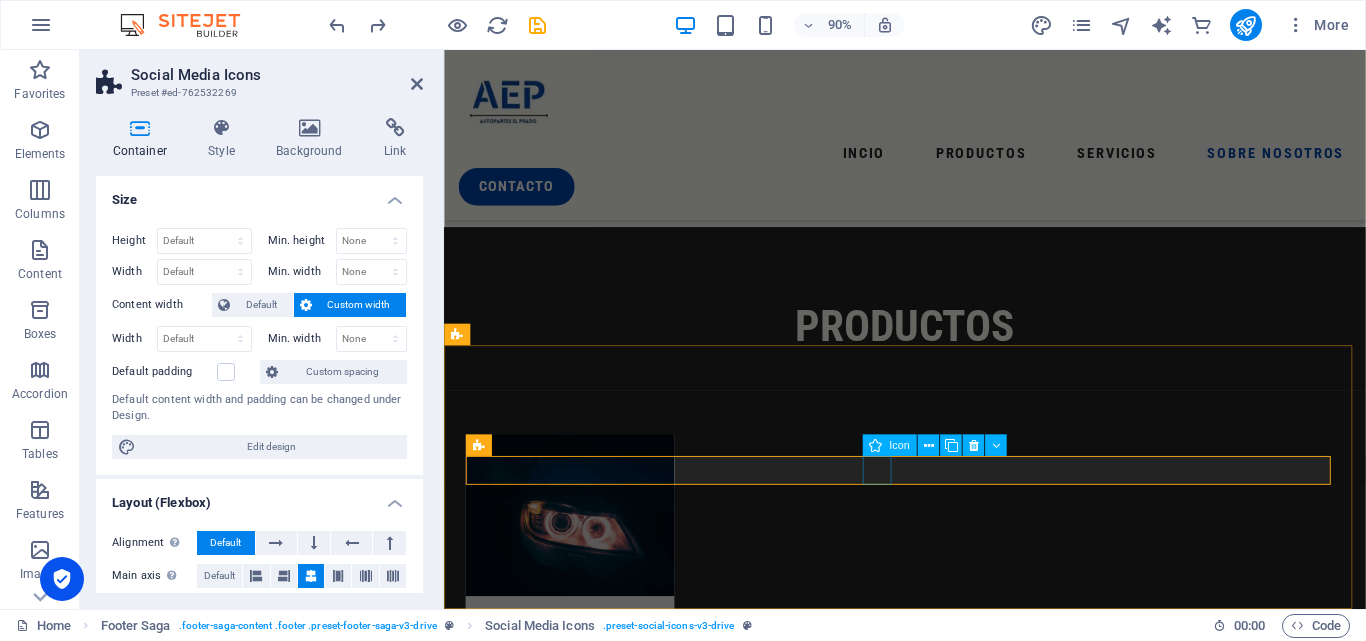 click at bounding box center [956, 3115] 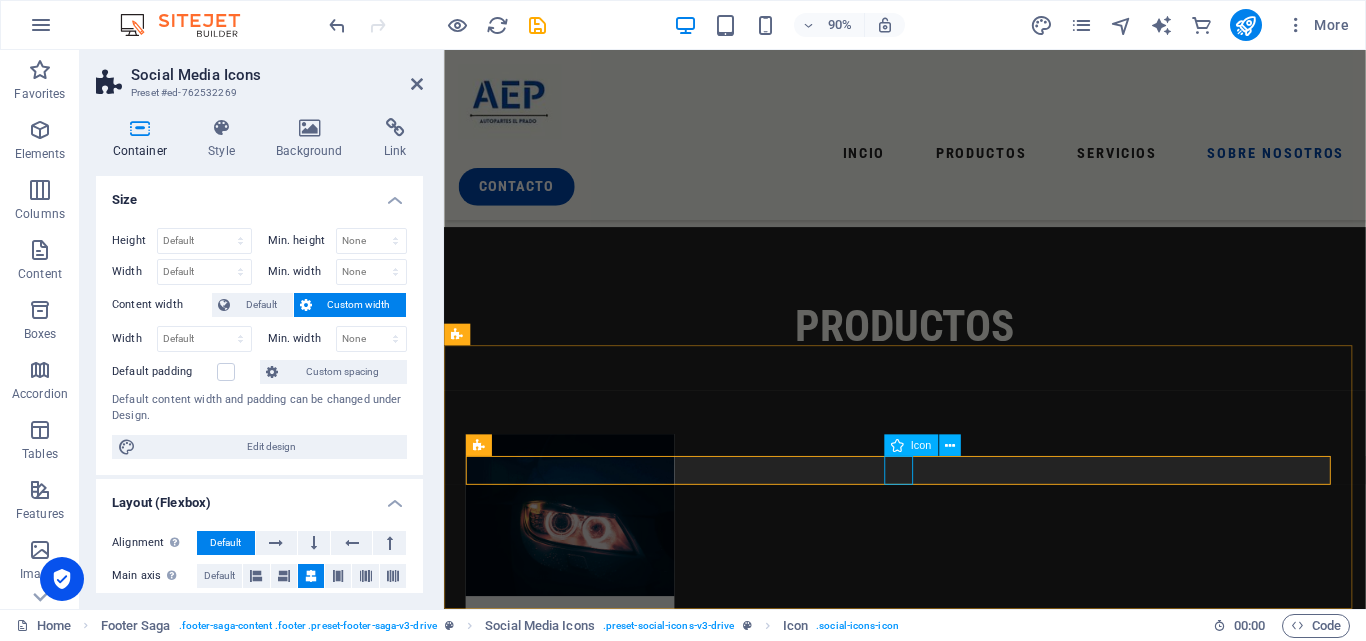 click at bounding box center (956, 3155) 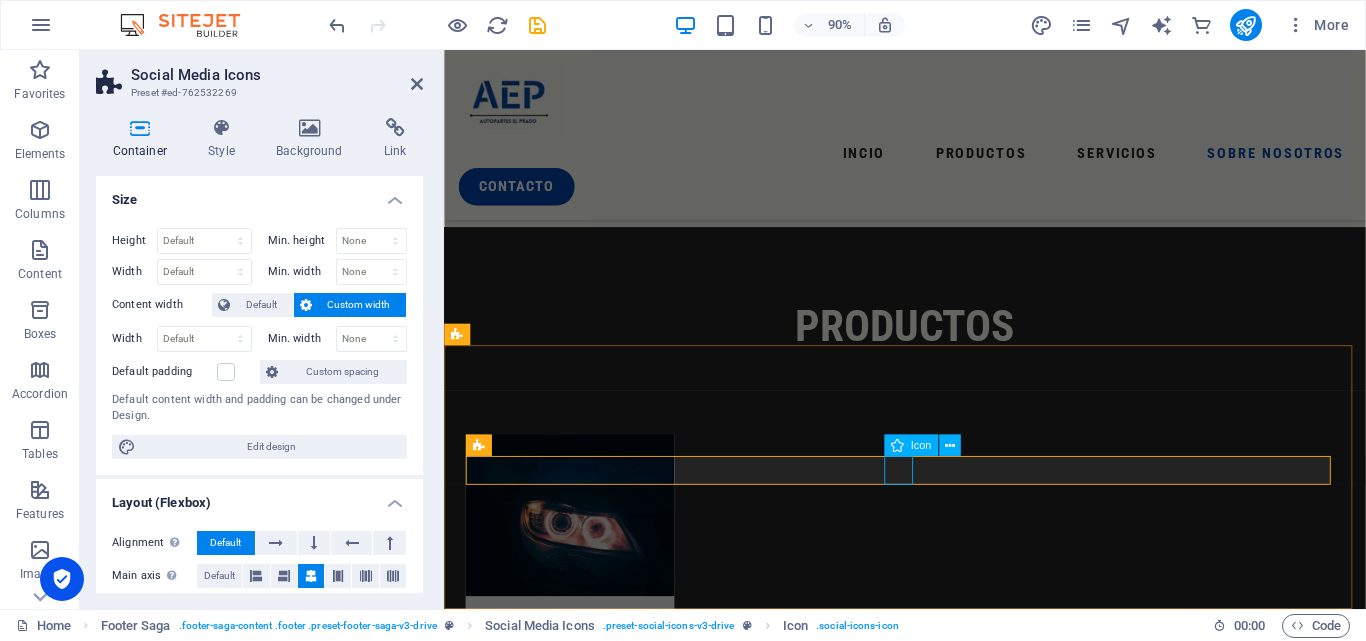 click at bounding box center [956, 3155] 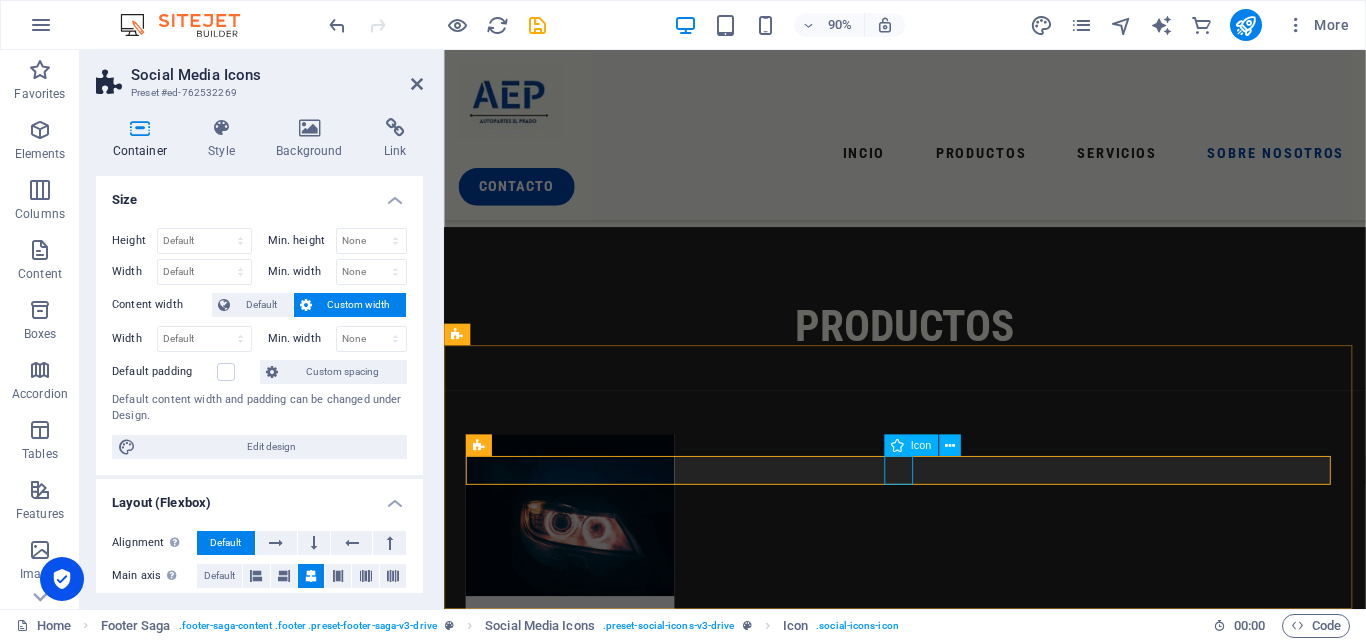 select on "xMidYMid" 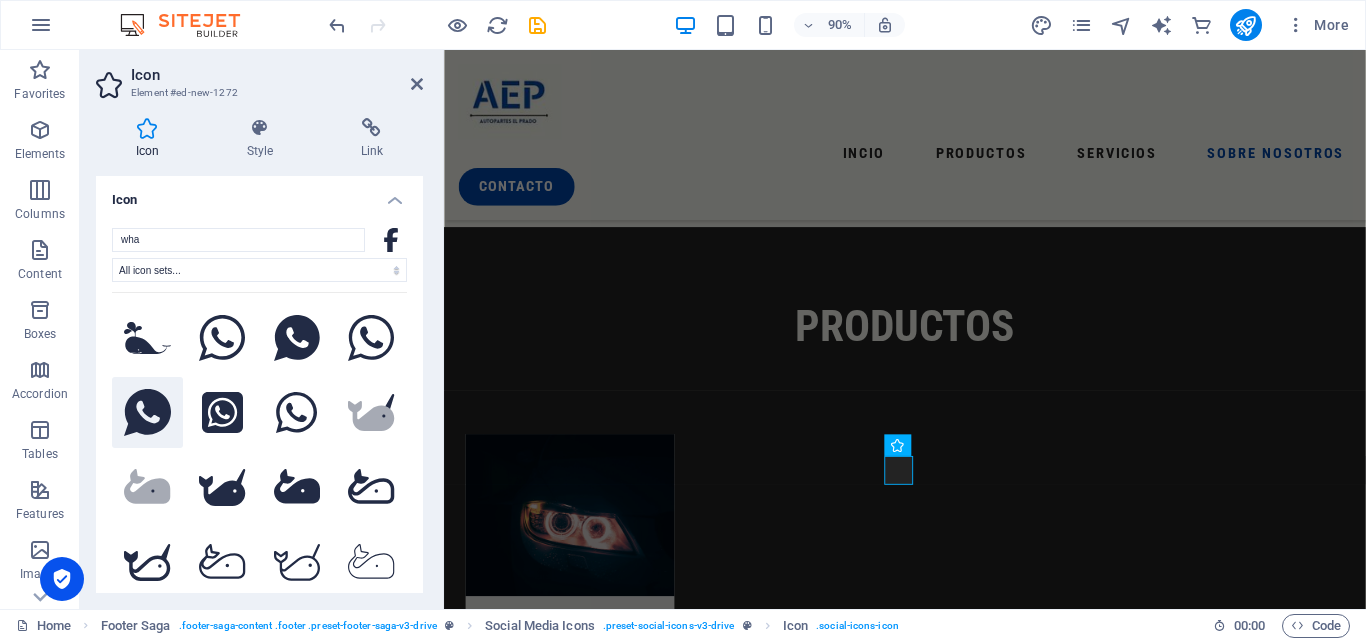 type on "wha" 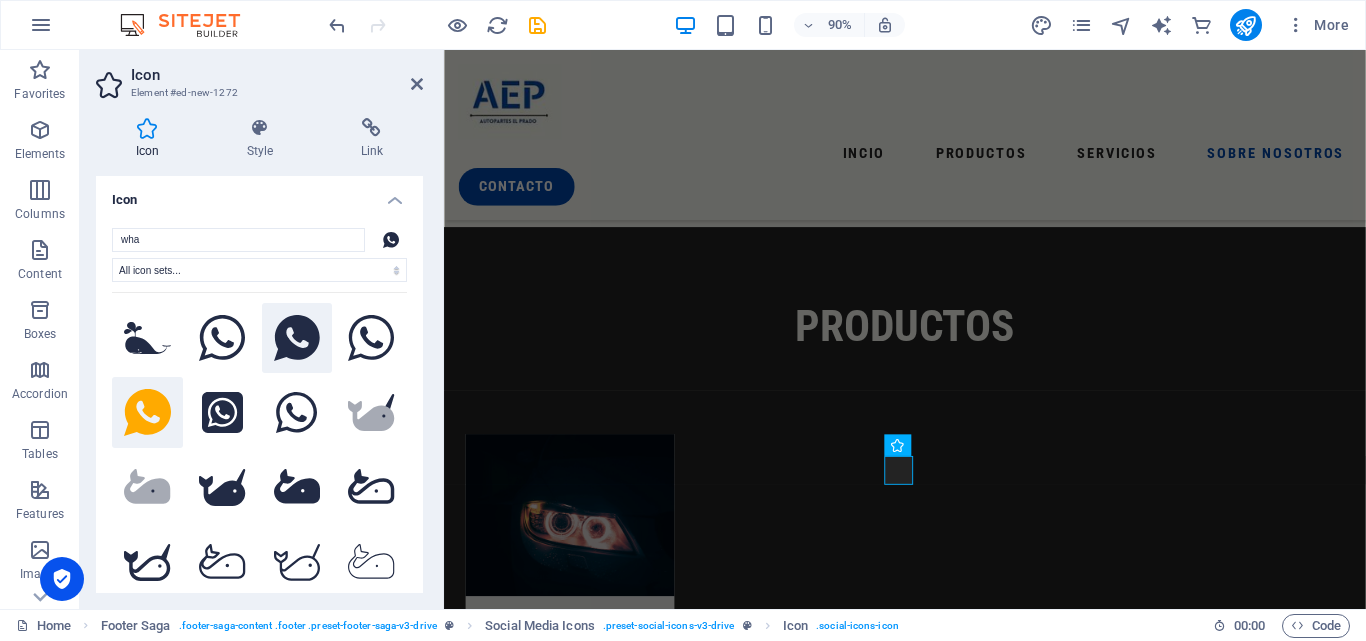 click at bounding box center [297, 338] 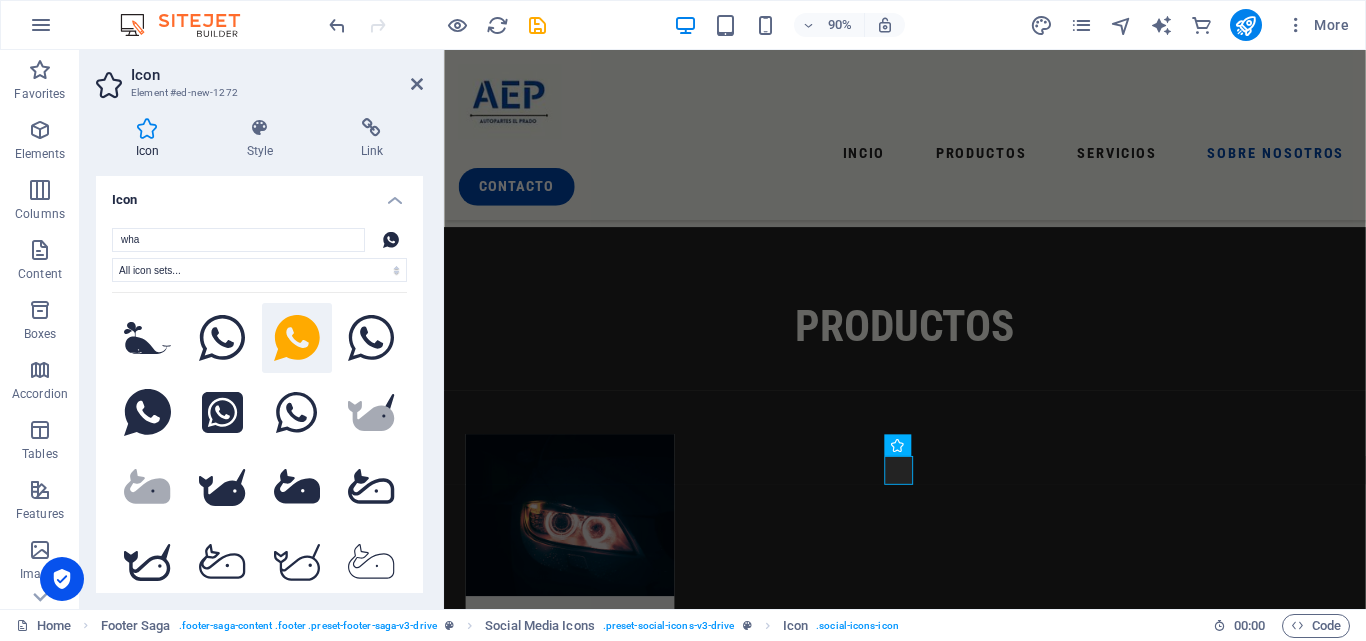 click 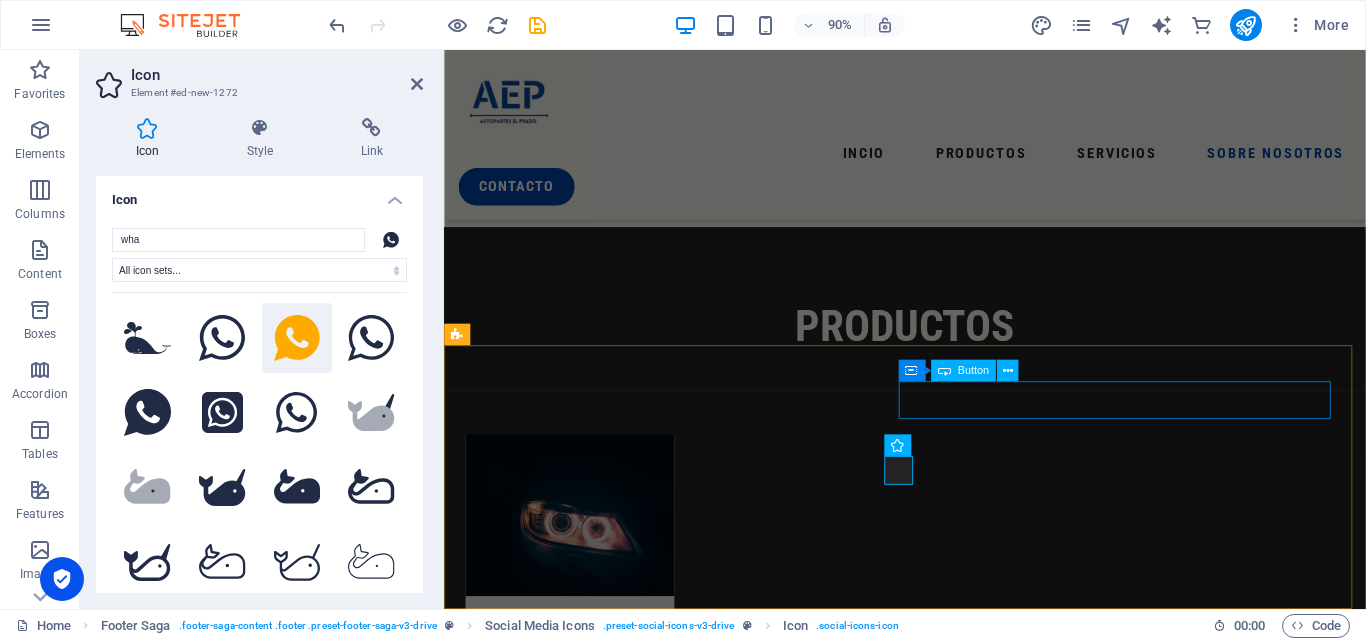 click on "Contacto" at bounding box center [712, 3078] 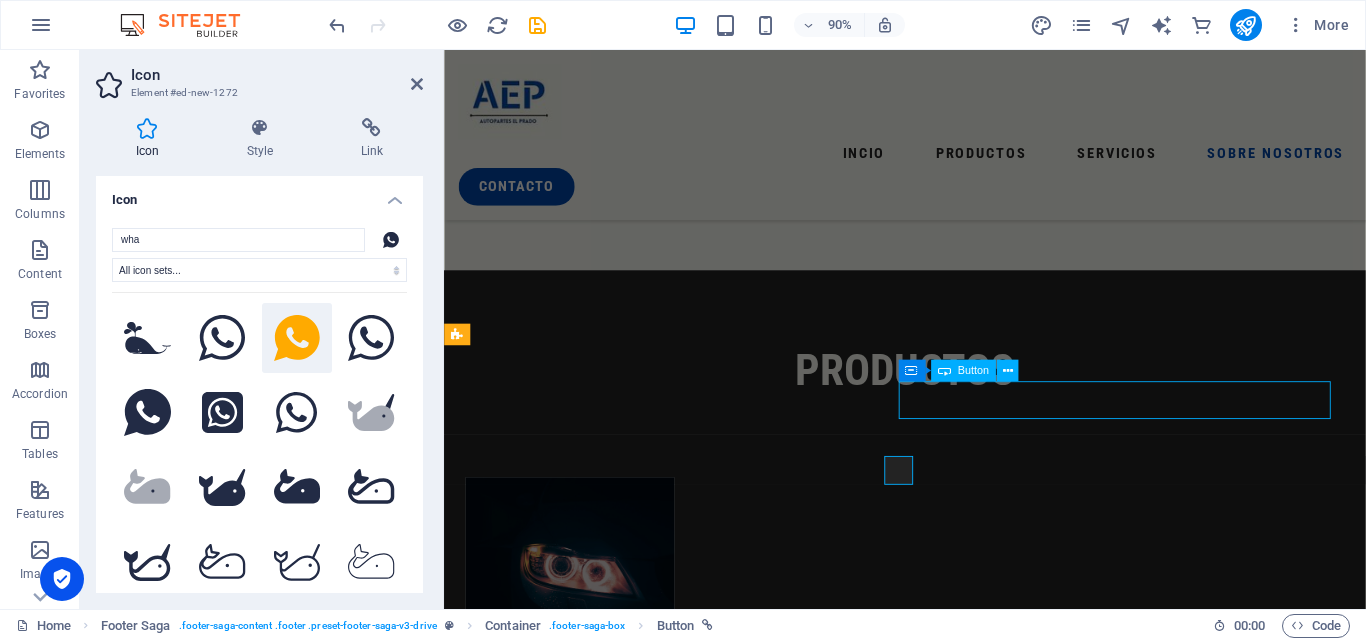 scroll, scrollTop: 2943, scrollLeft: 0, axis: vertical 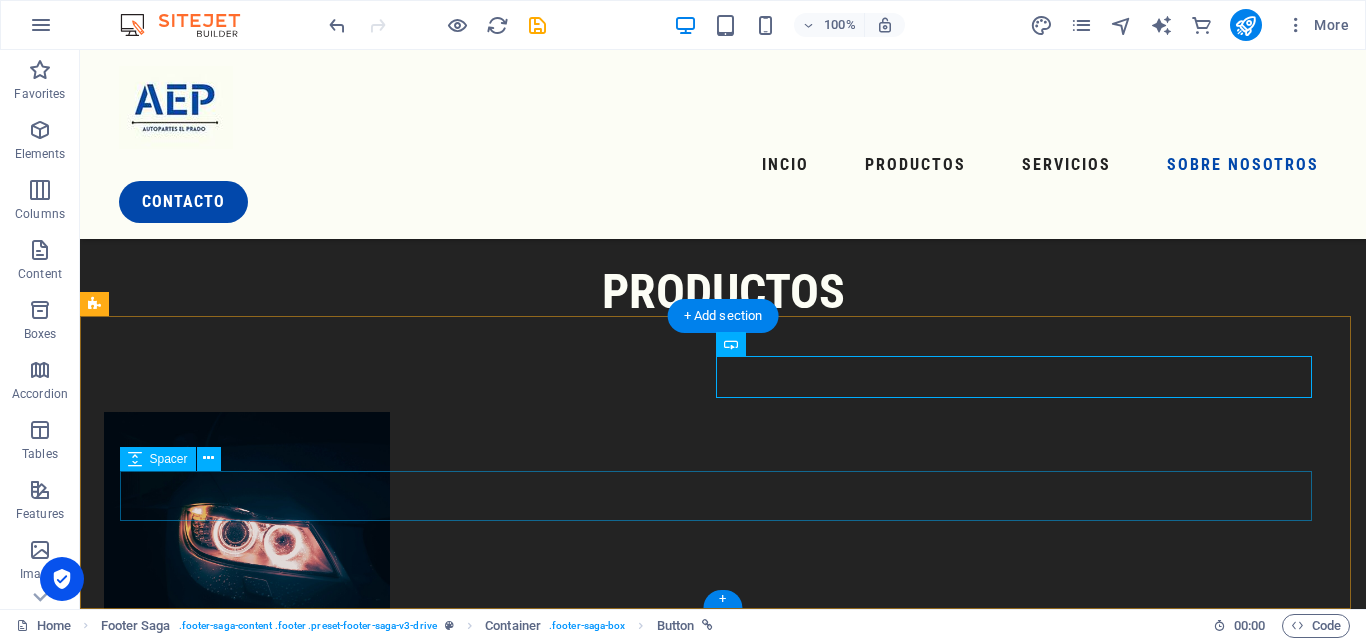 click at bounding box center (700, 3406) 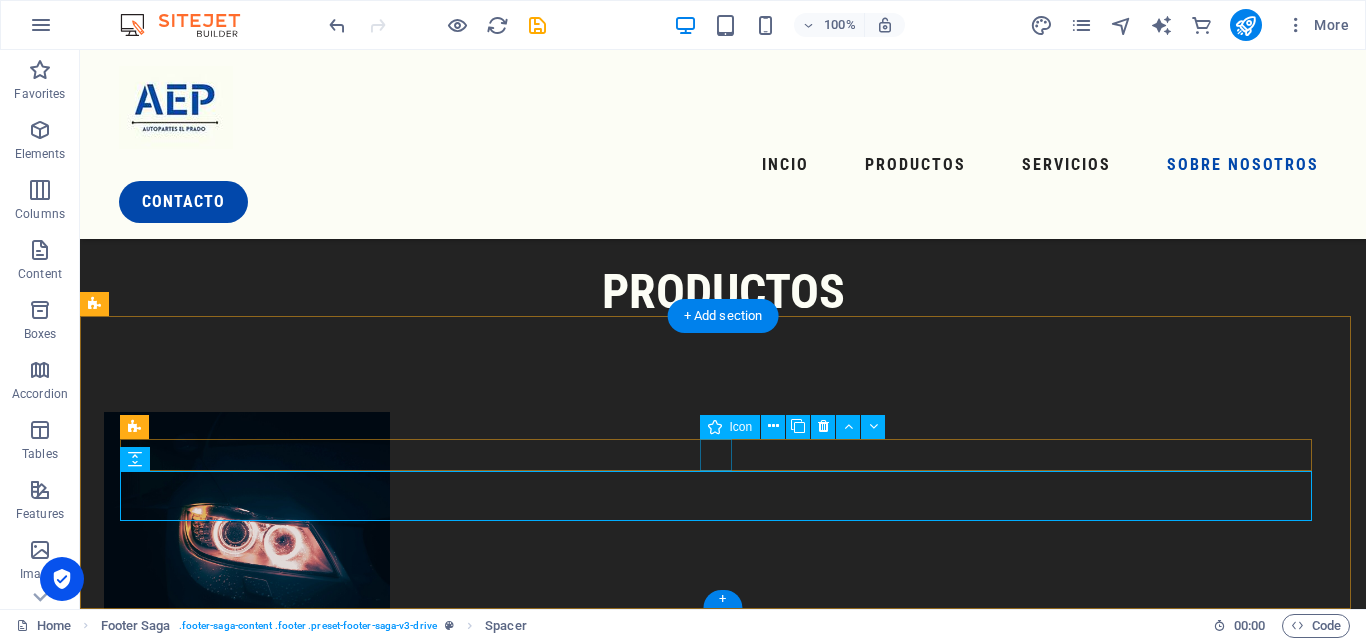 click at bounding box center [700, 3325] 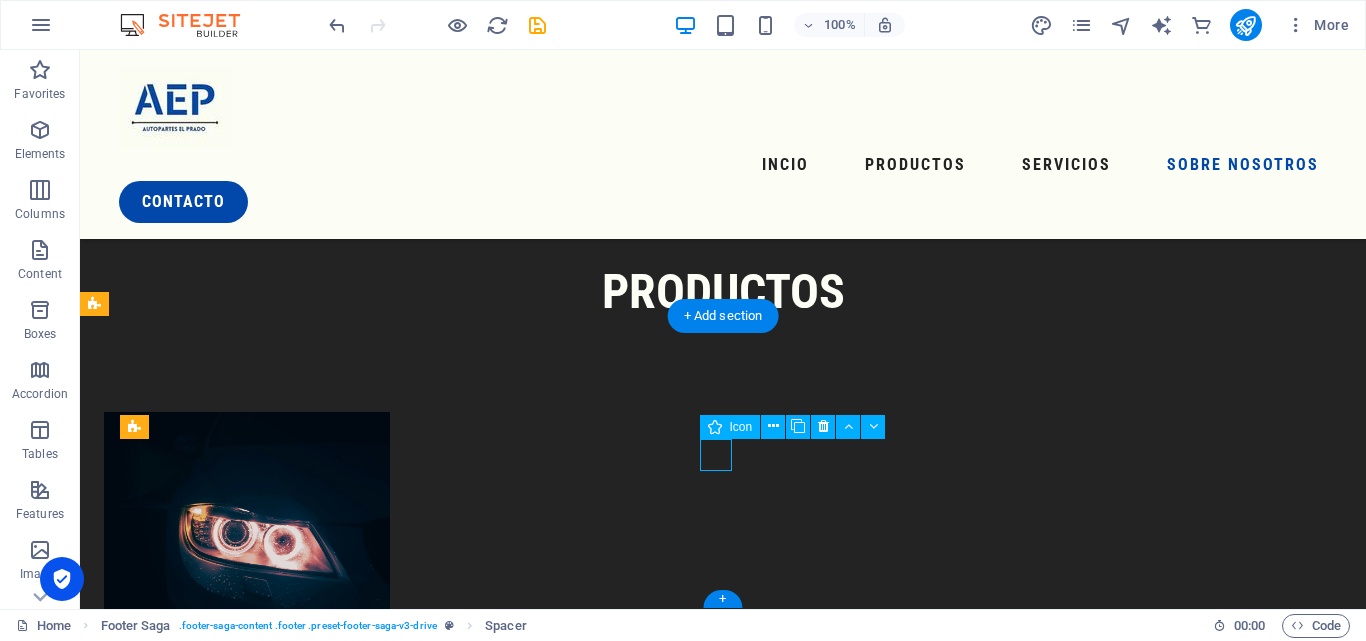 click at bounding box center (700, 3325) 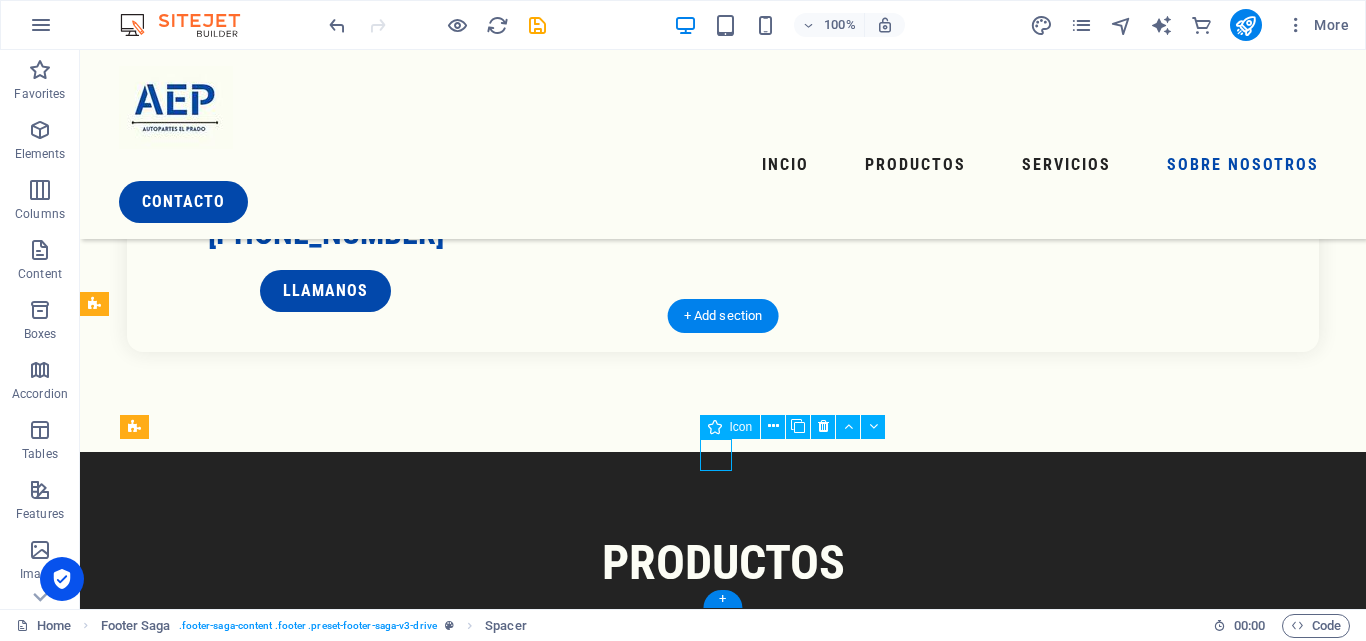 select on "xMidYMid" 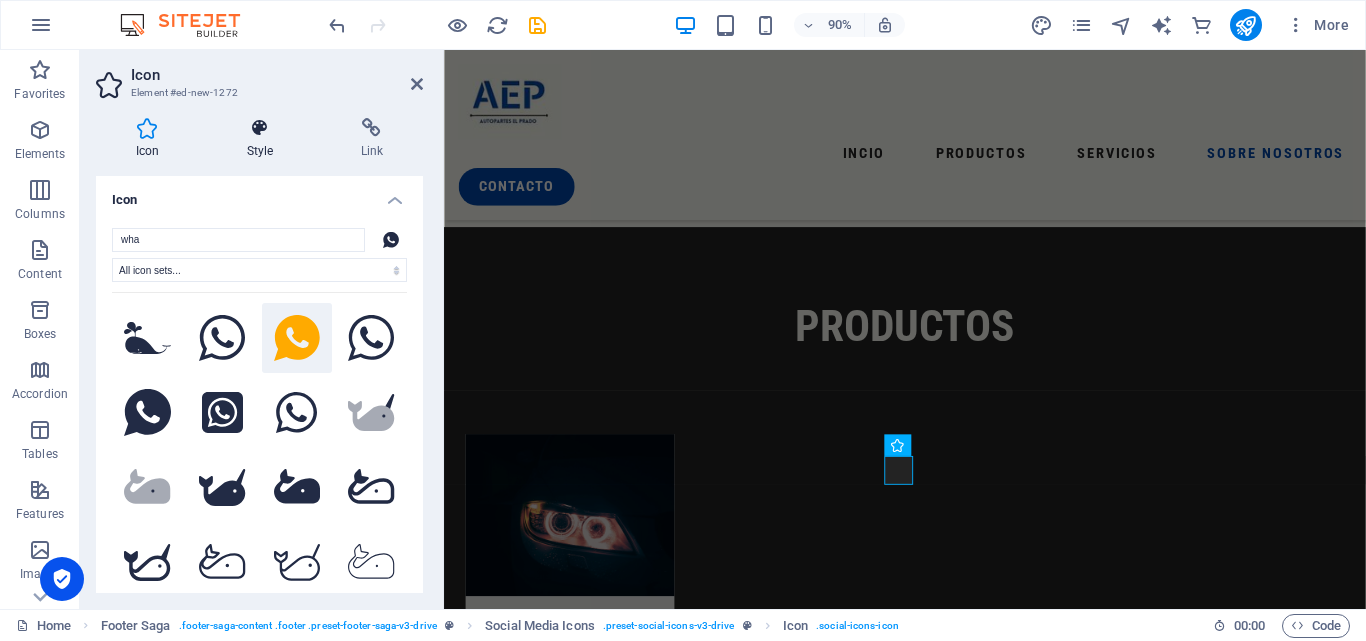 click on "Style" at bounding box center (264, 139) 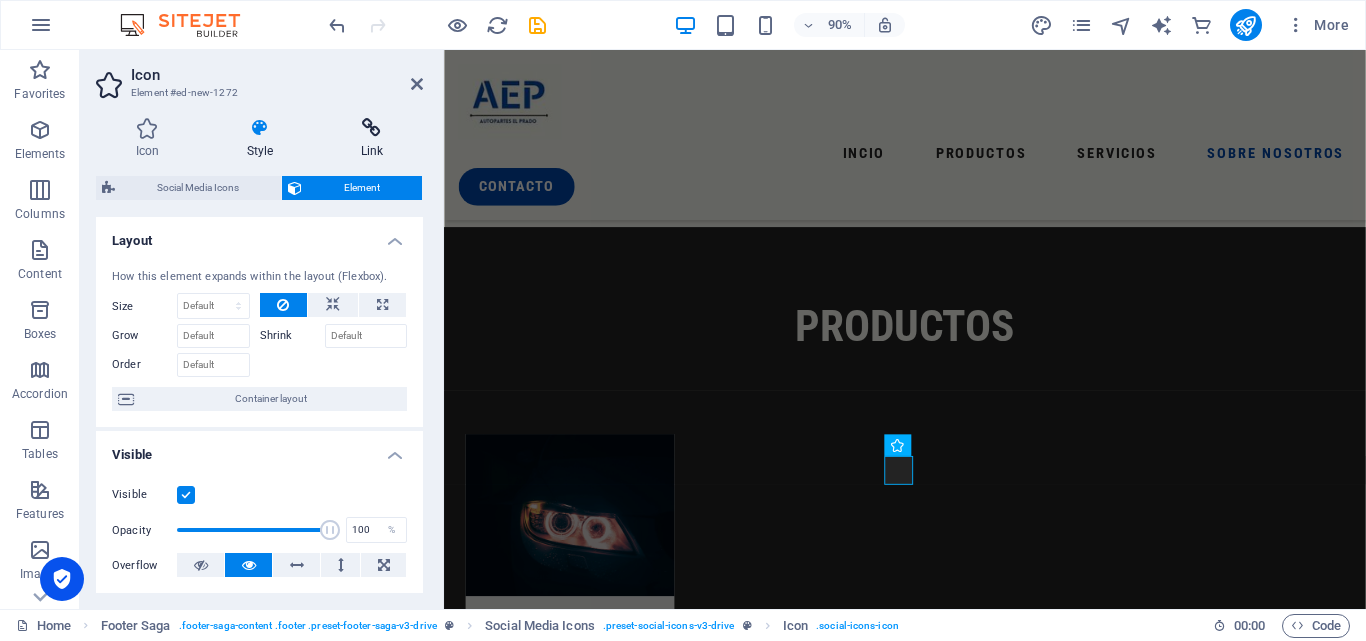 click at bounding box center [372, 128] 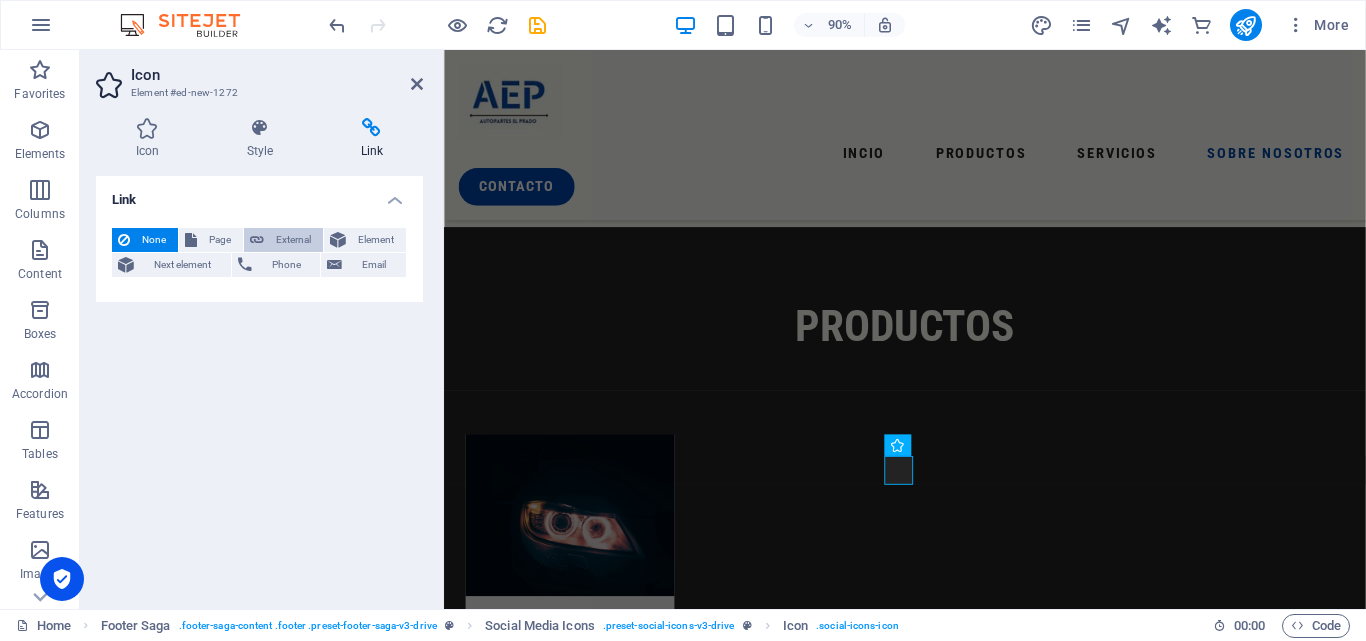 click on "External" at bounding box center (293, 240) 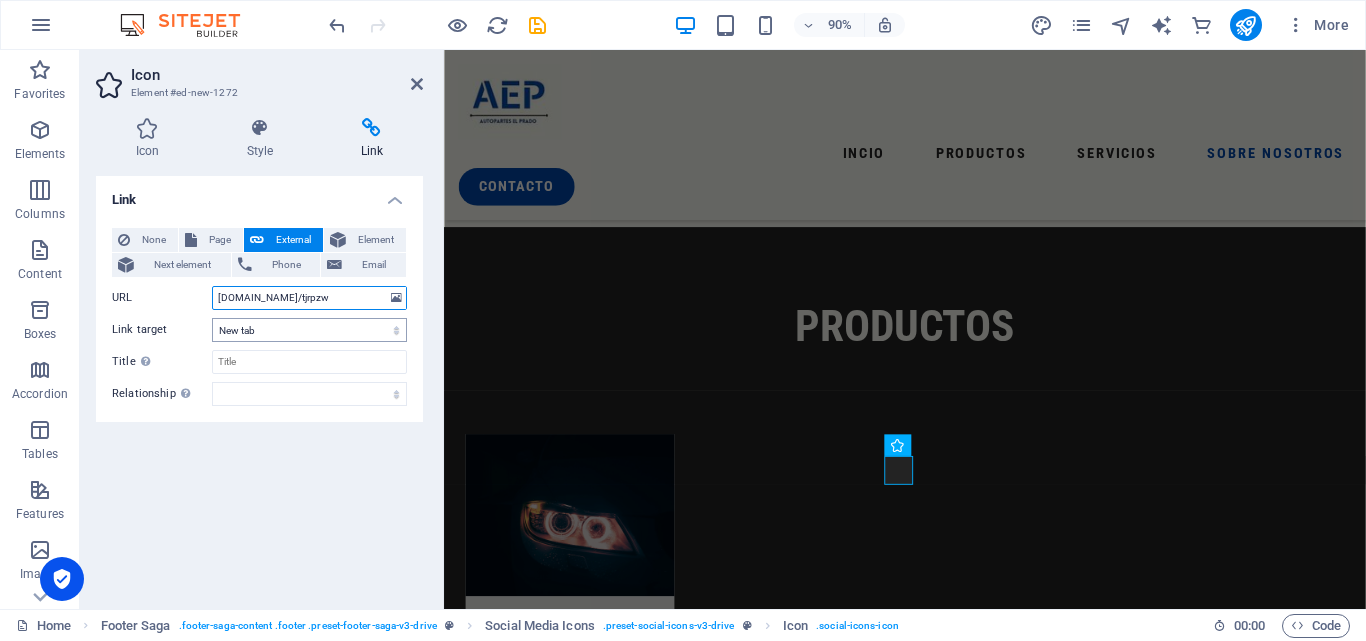type on "[DOMAIN_NAME]/tjrpzw" 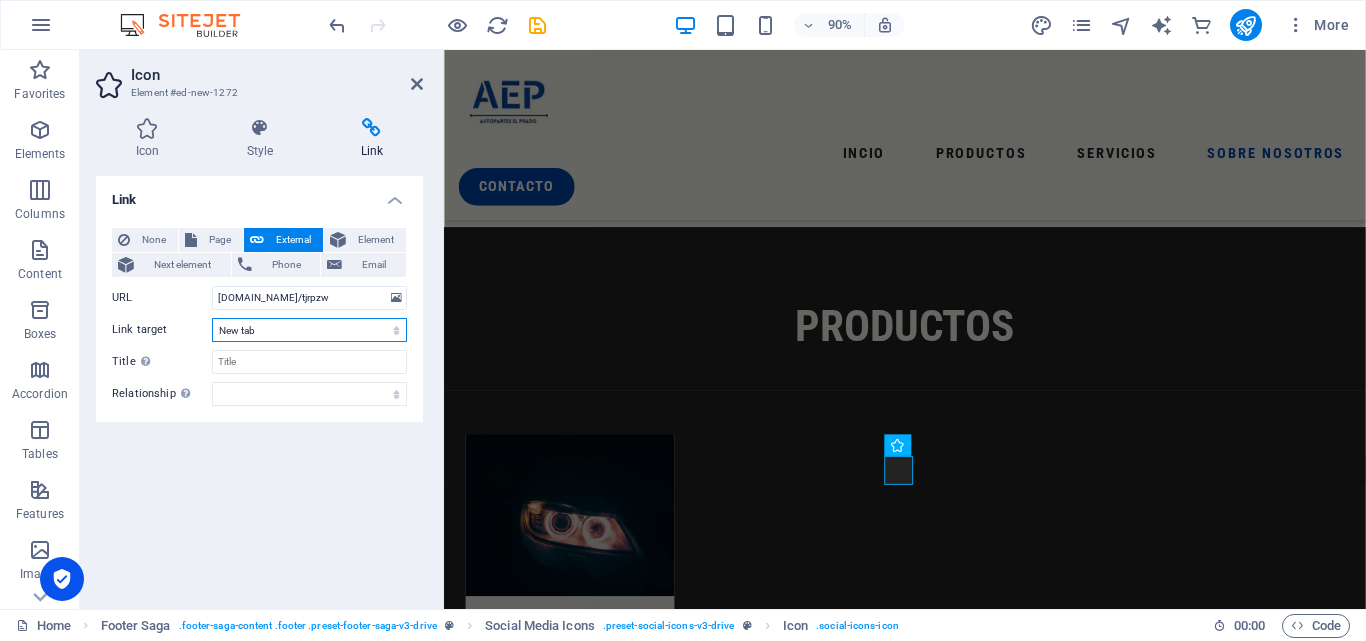 click on "New tab Same tab Overlay" at bounding box center (309, 330) 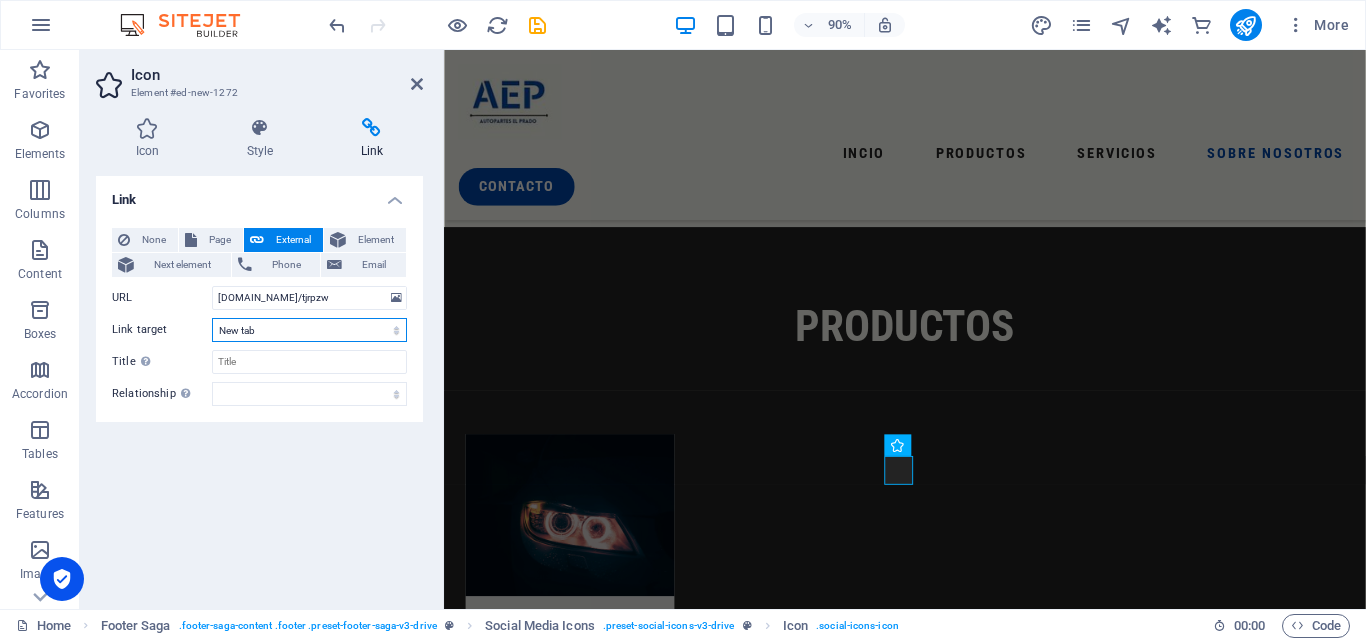 click on "New tab Same tab Overlay" at bounding box center (309, 330) 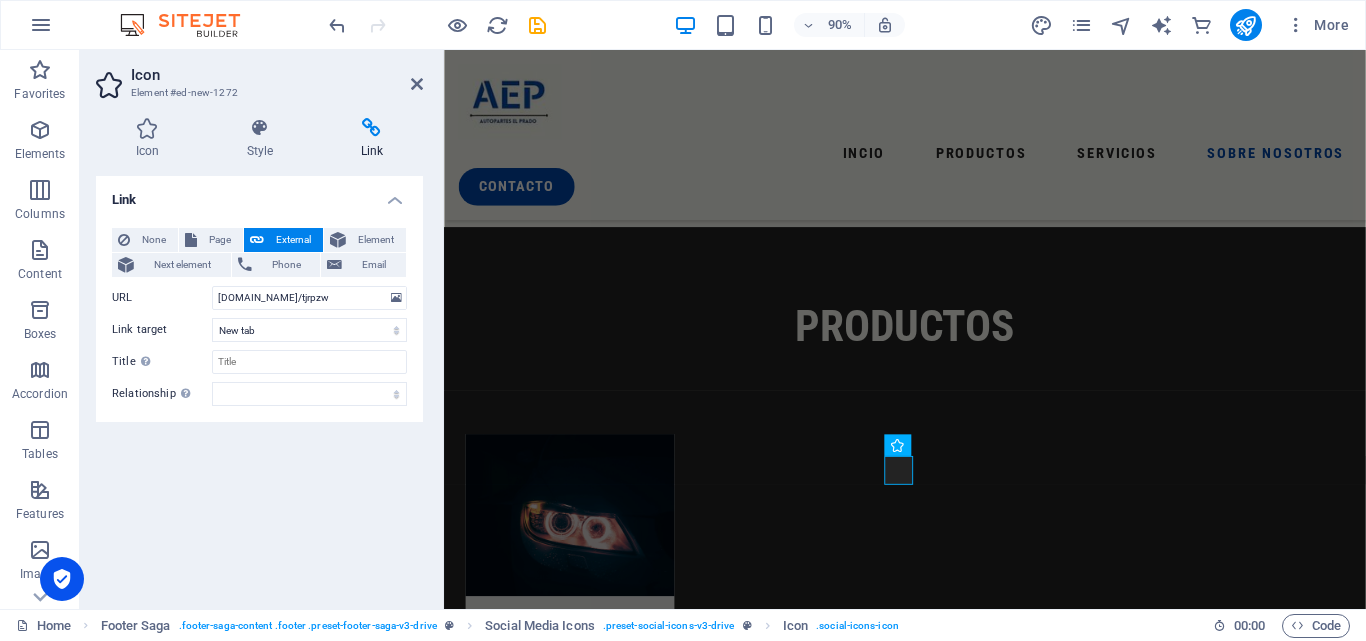 click on "Link None Page External Element Next element Phone Email Page Home Legal Notice Privacy Subpage Element
URL [DOMAIN_NAME]/tjrpzw Phone Email Link target New tab Same tab Overlay Title Additional link description, should not be the same as the link text. The title is most often shown as a tooltip text when the mouse moves over the element. Leave empty if uncertain. Relationship Sets the  relationship of this link to the link target . For example, the value "nofollow" instructs search engines not to follow the link. Can be left empty. alternate author bookmark external help license next nofollow noreferrer noopener prev search tag" at bounding box center (259, 384) 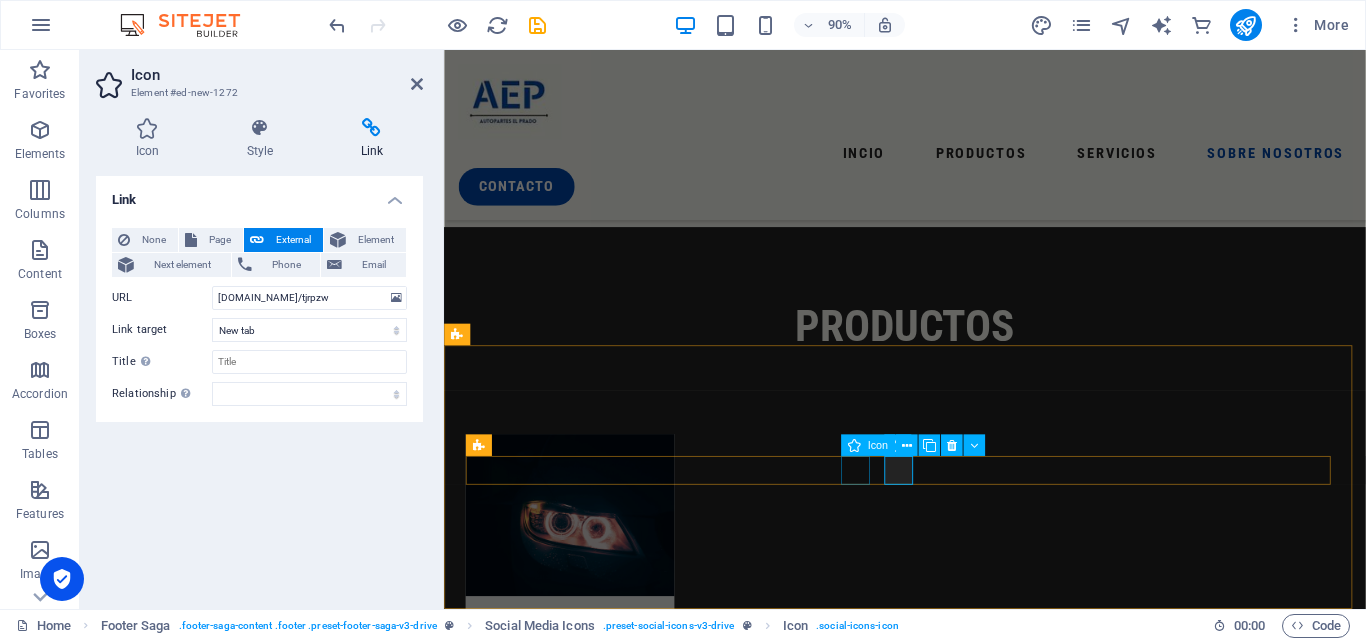 click at bounding box center (956, 3115) 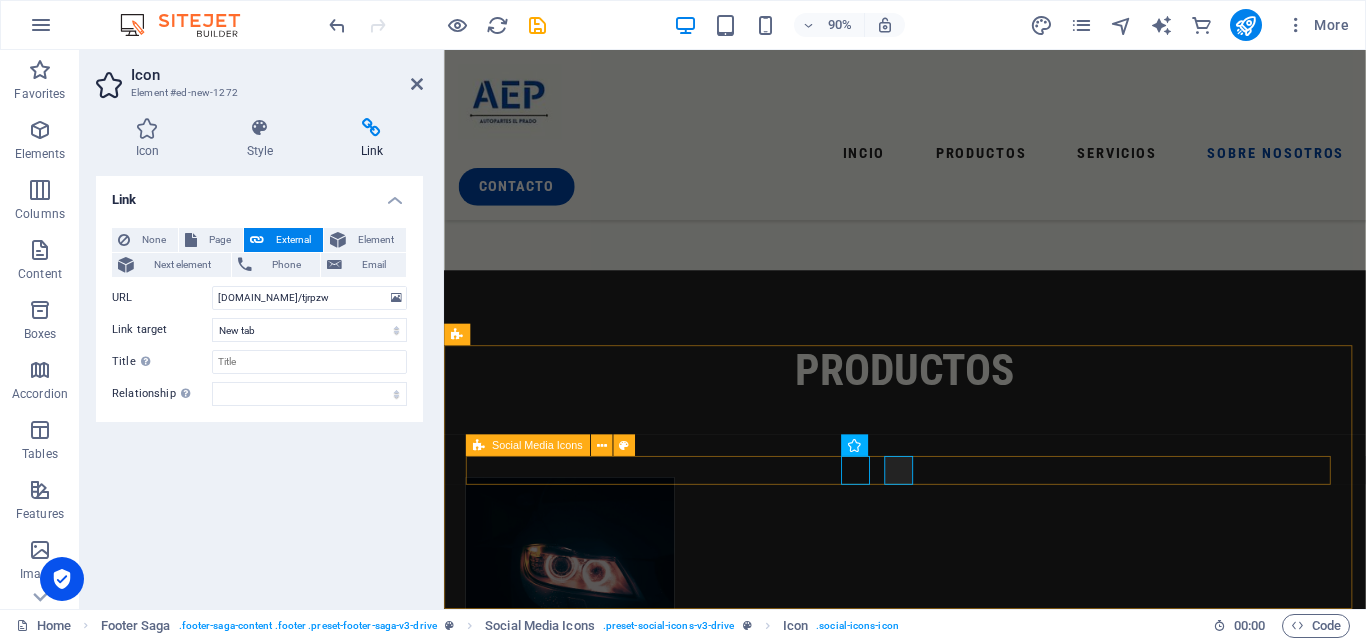 scroll, scrollTop: 2943, scrollLeft: 0, axis: vertical 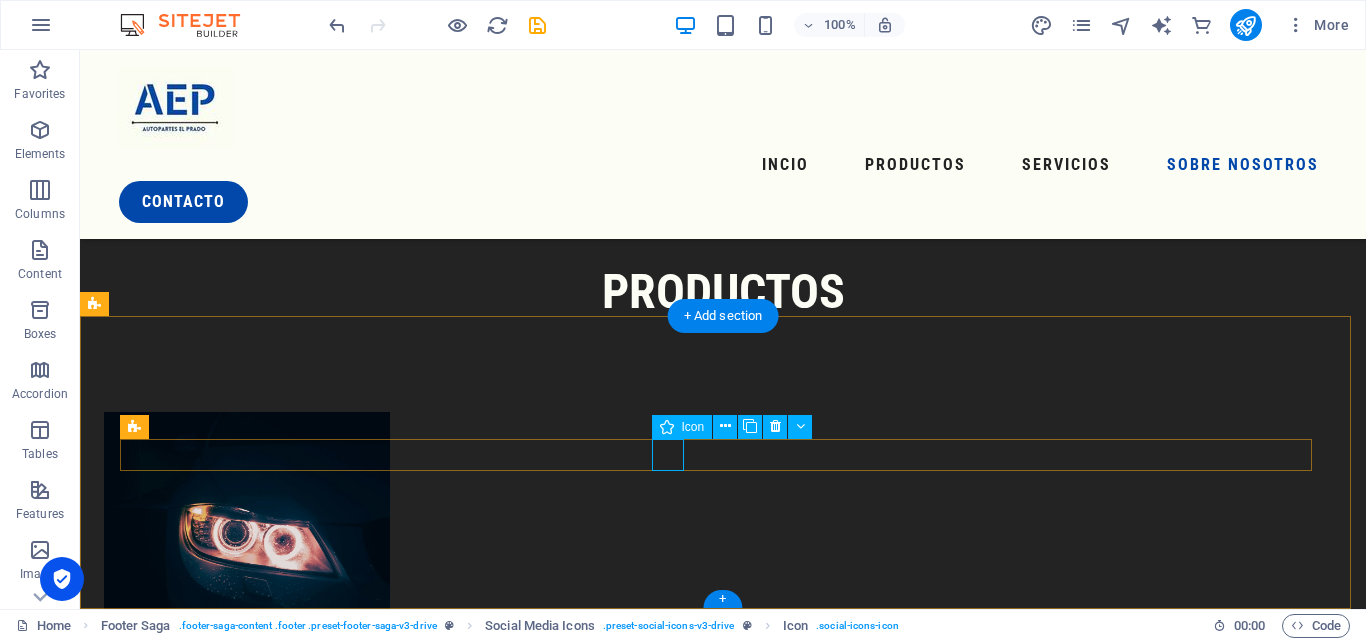click at bounding box center [700, 3285] 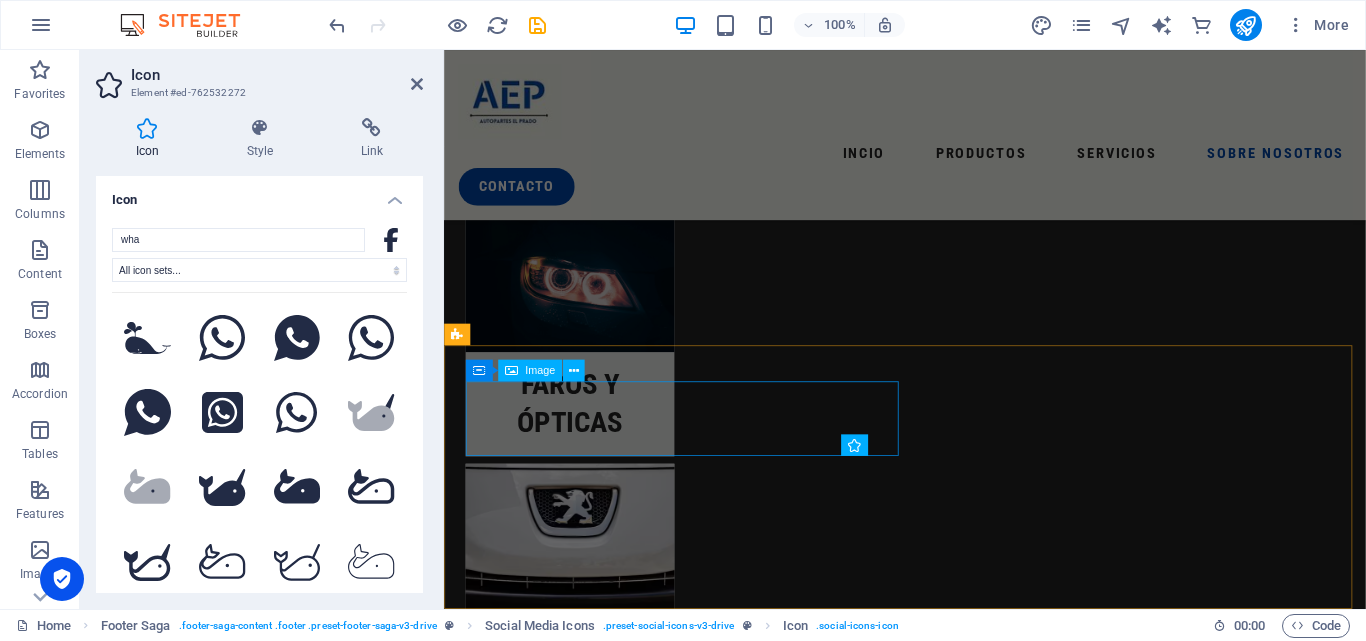 scroll, scrollTop: 2672, scrollLeft: 0, axis: vertical 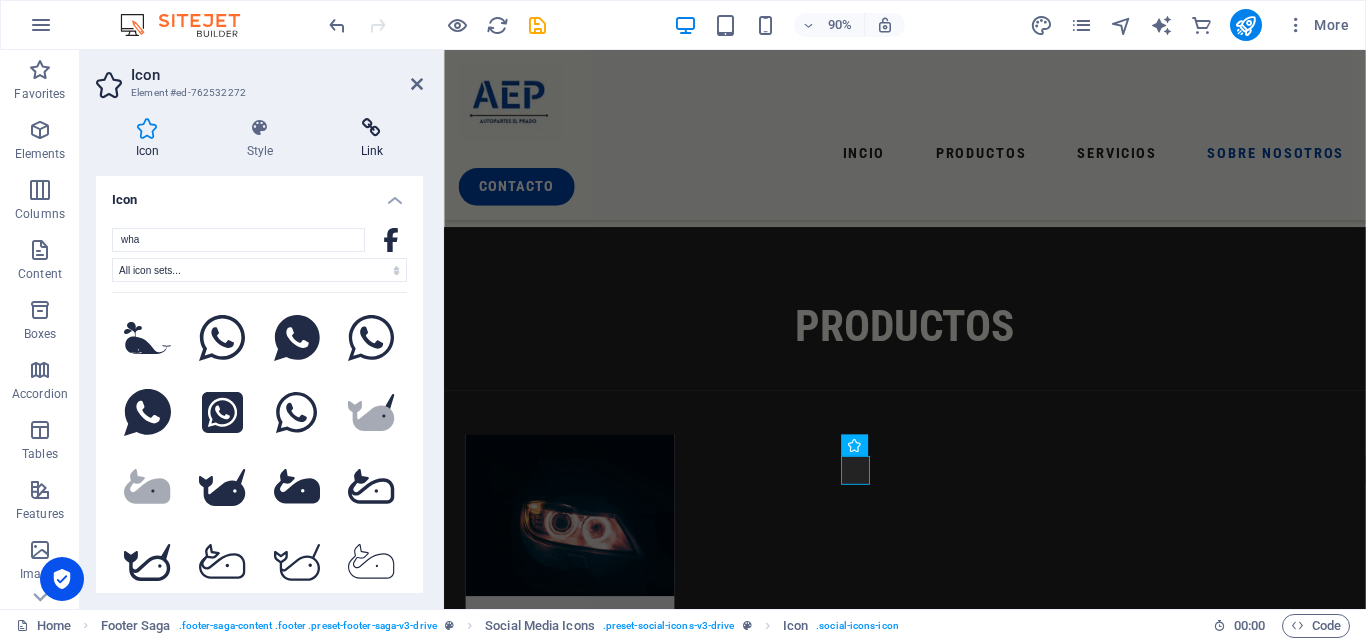 click at bounding box center (372, 128) 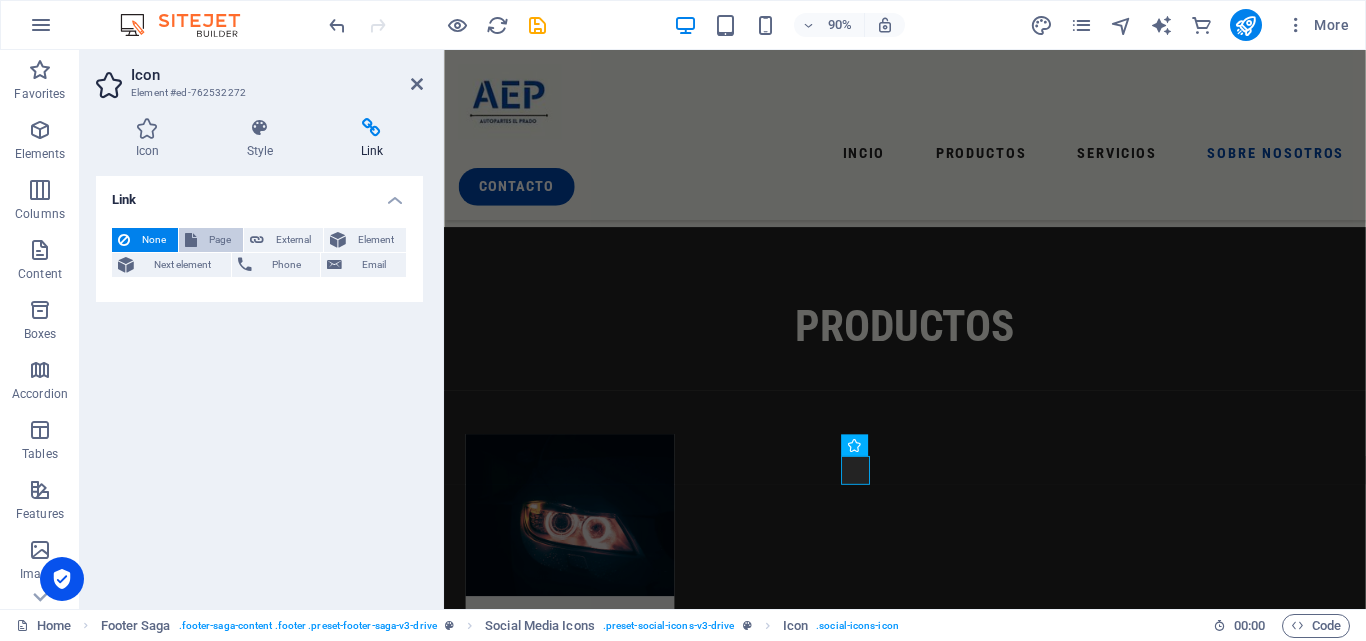 click on "Page" at bounding box center (220, 240) 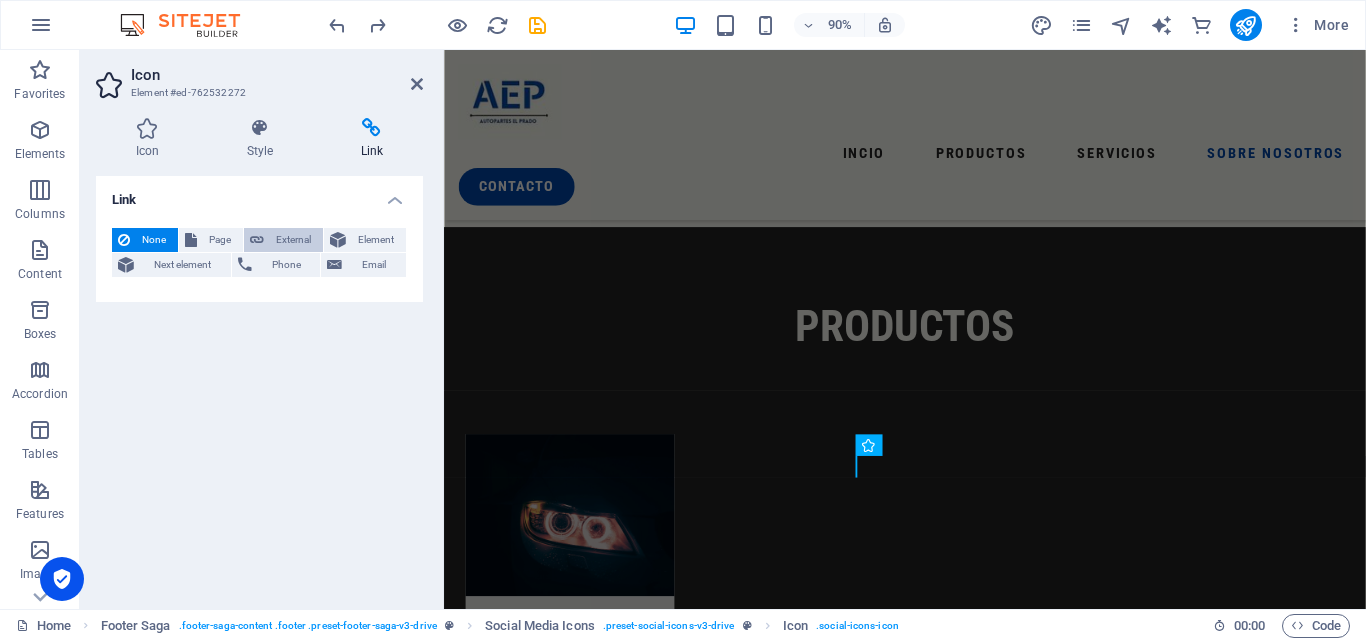 click on "External" at bounding box center (293, 240) 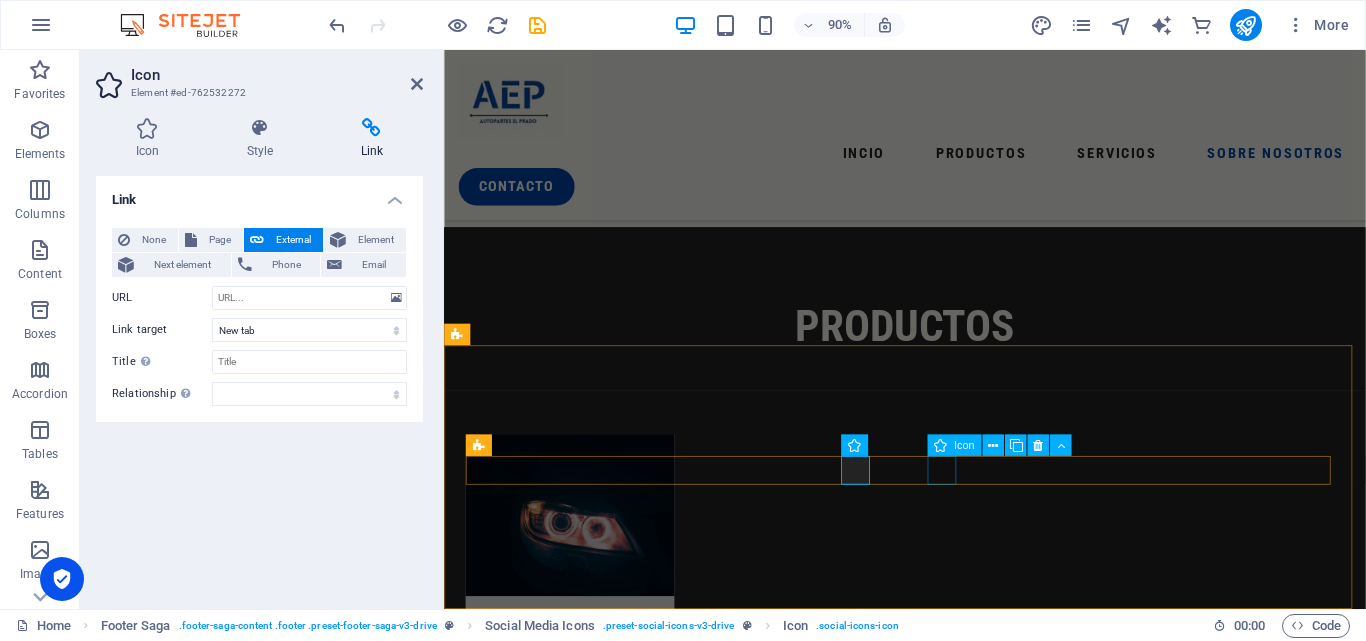 click at bounding box center [956, 3195] 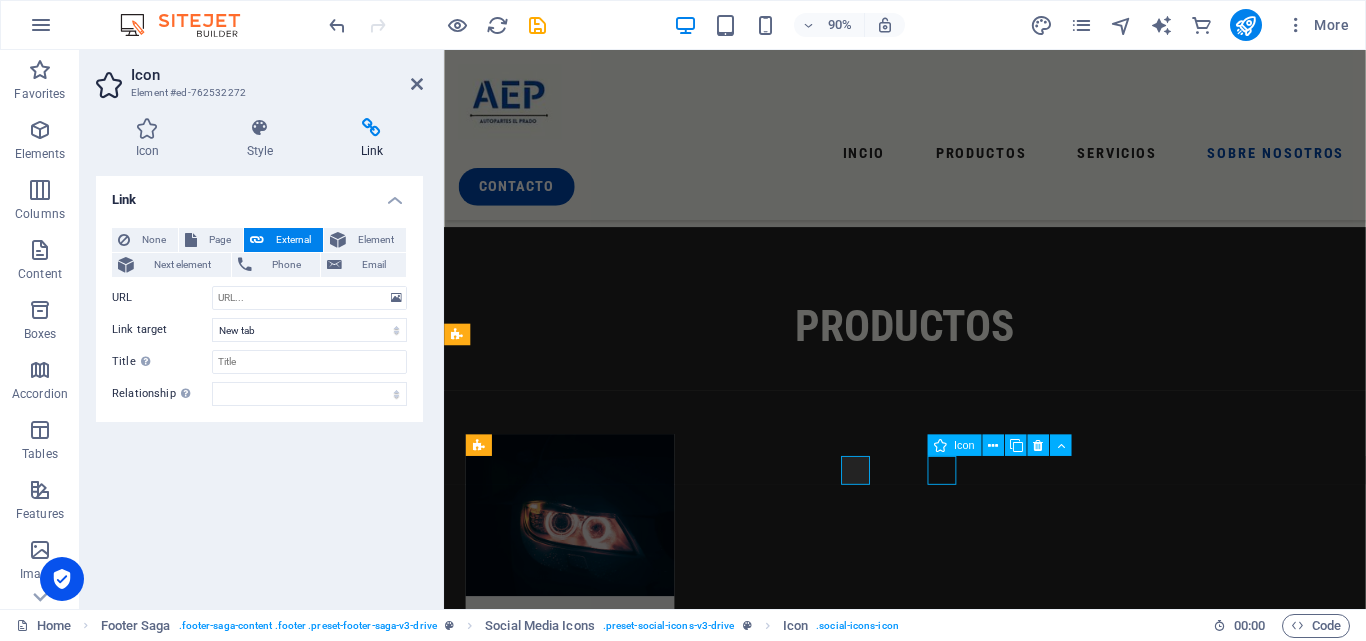 click at bounding box center [956, 3195] 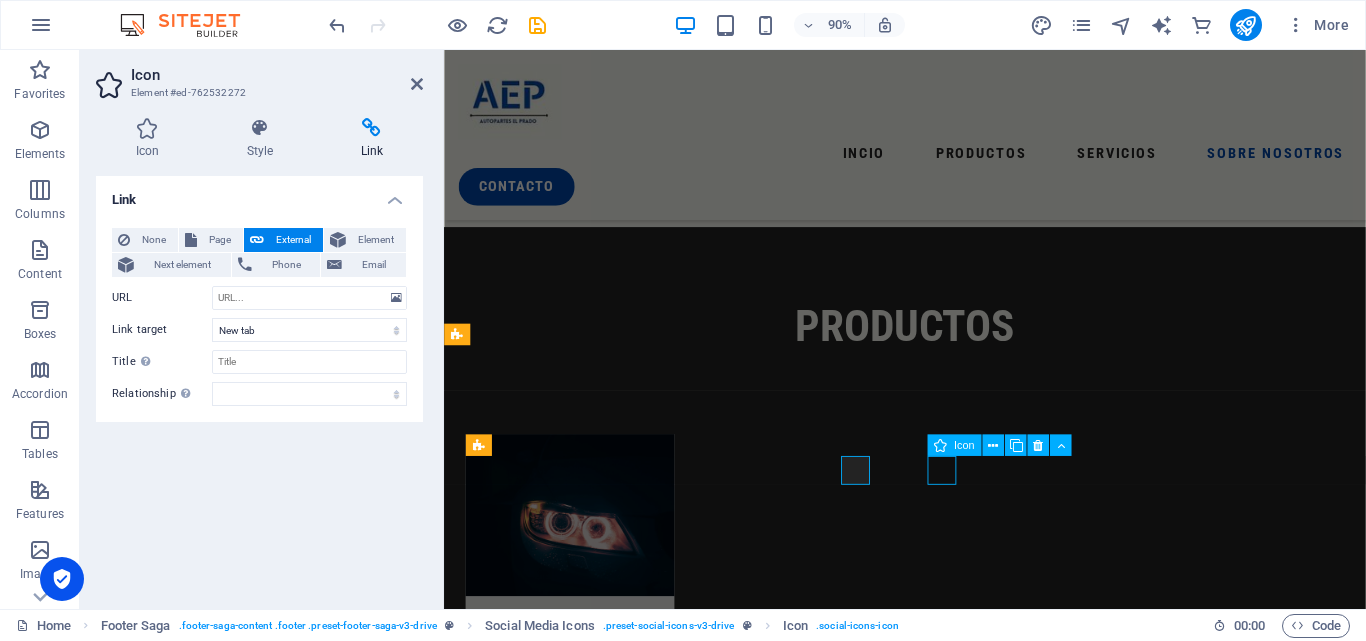 select on "xMidYMid" 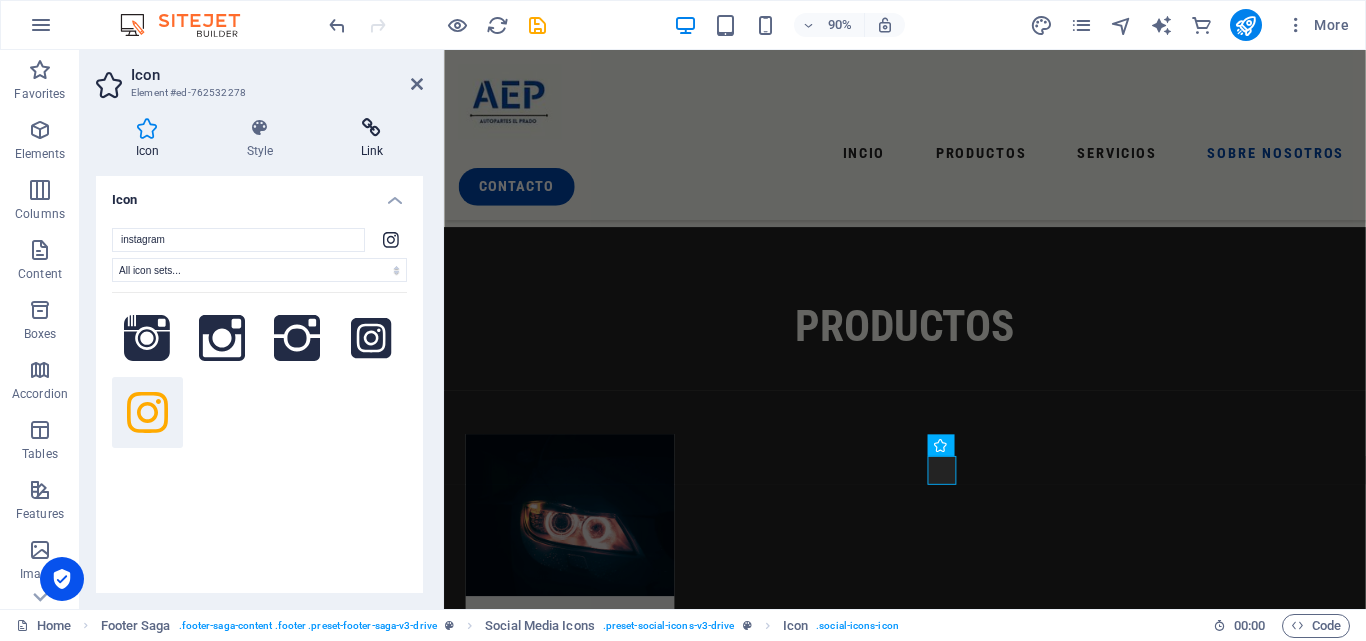 click on "Link" at bounding box center (372, 139) 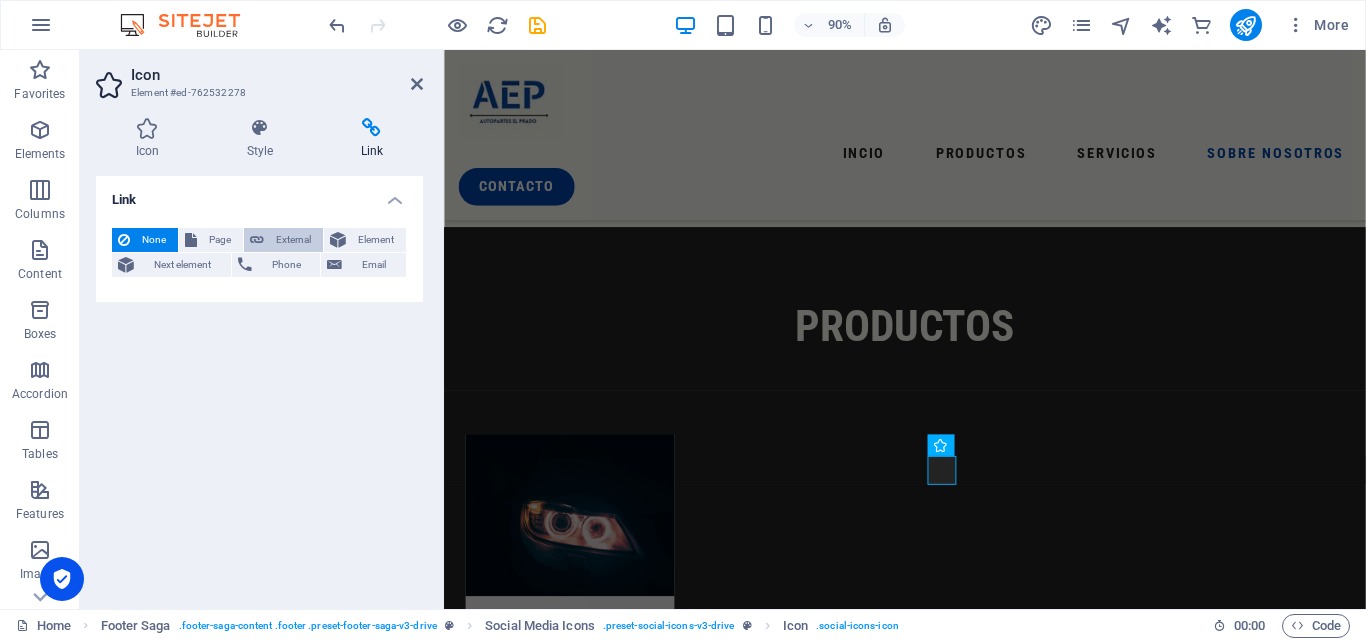 click on "External" at bounding box center (293, 240) 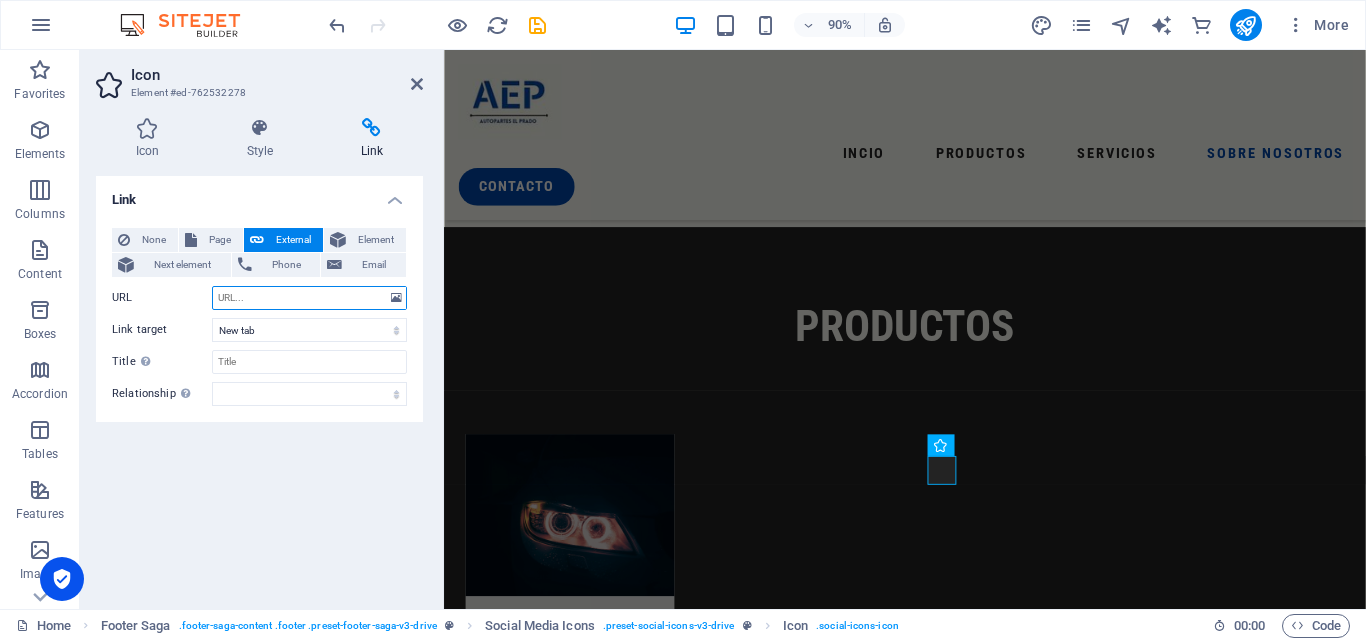 paste on "[URL][DOMAIN_NAME]" 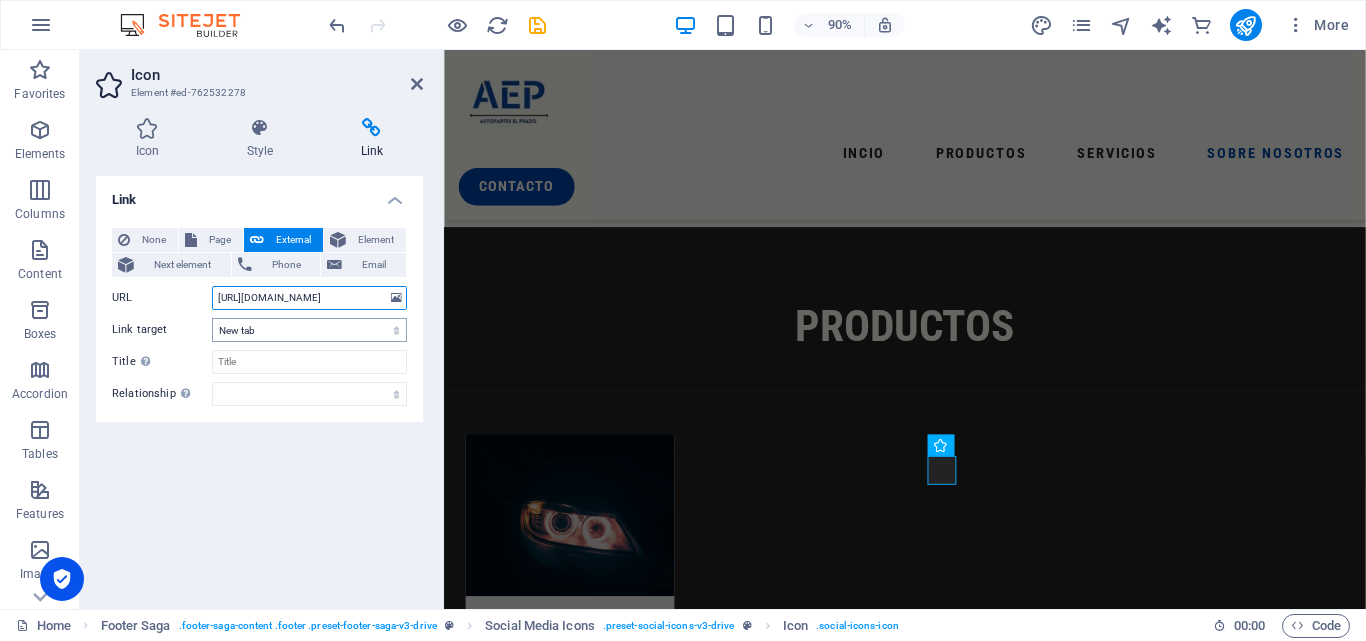 scroll, scrollTop: 0, scrollLeft: 51, axis: horizontal 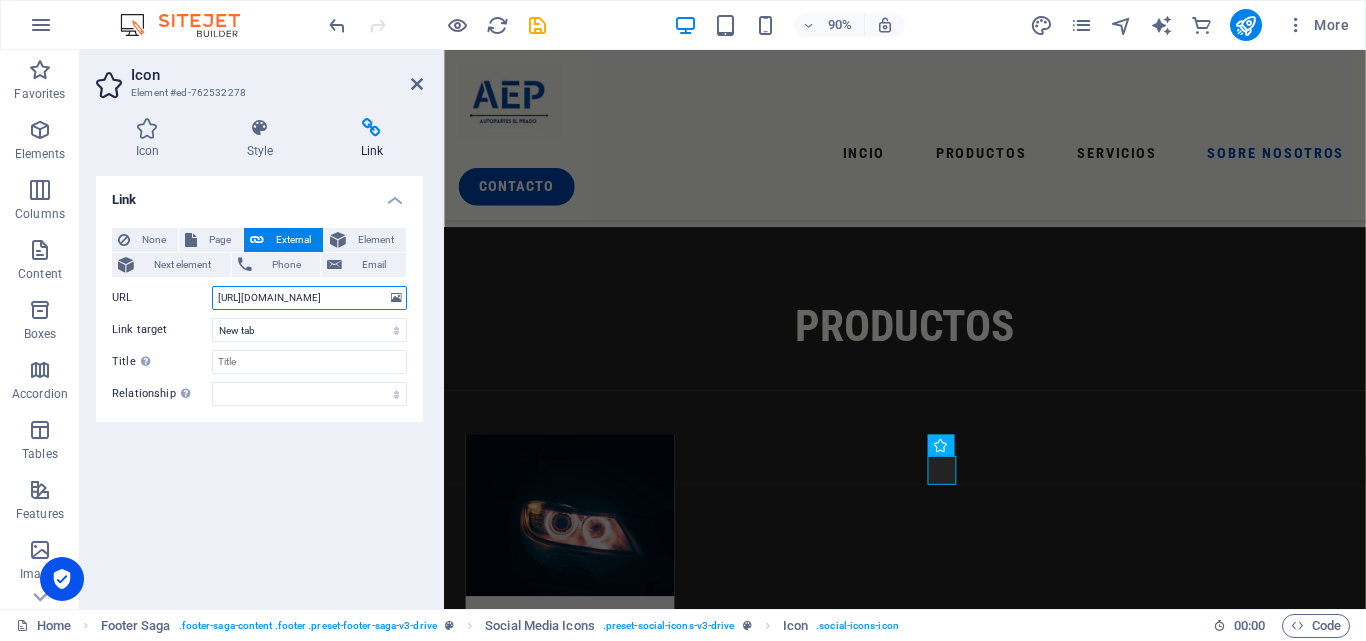 type on "[URL][DOMAIN_NAME]" 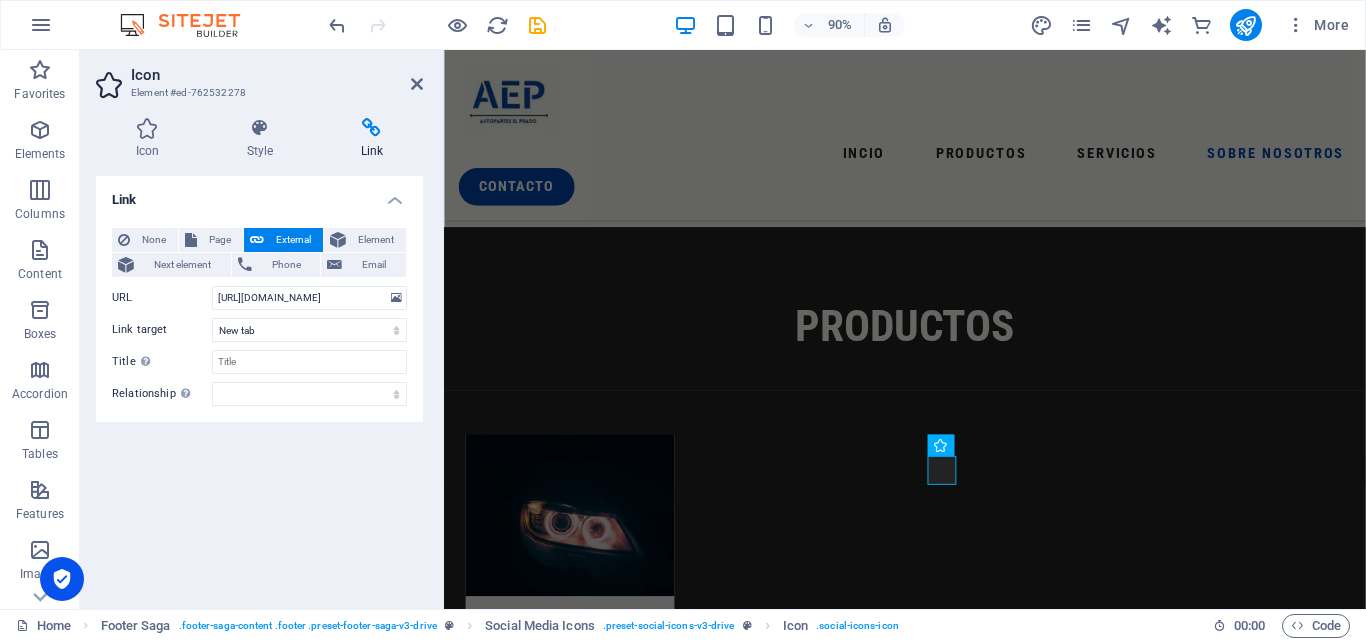 scroll, scrollTop: 0, scrollLeft: 0, axis: both 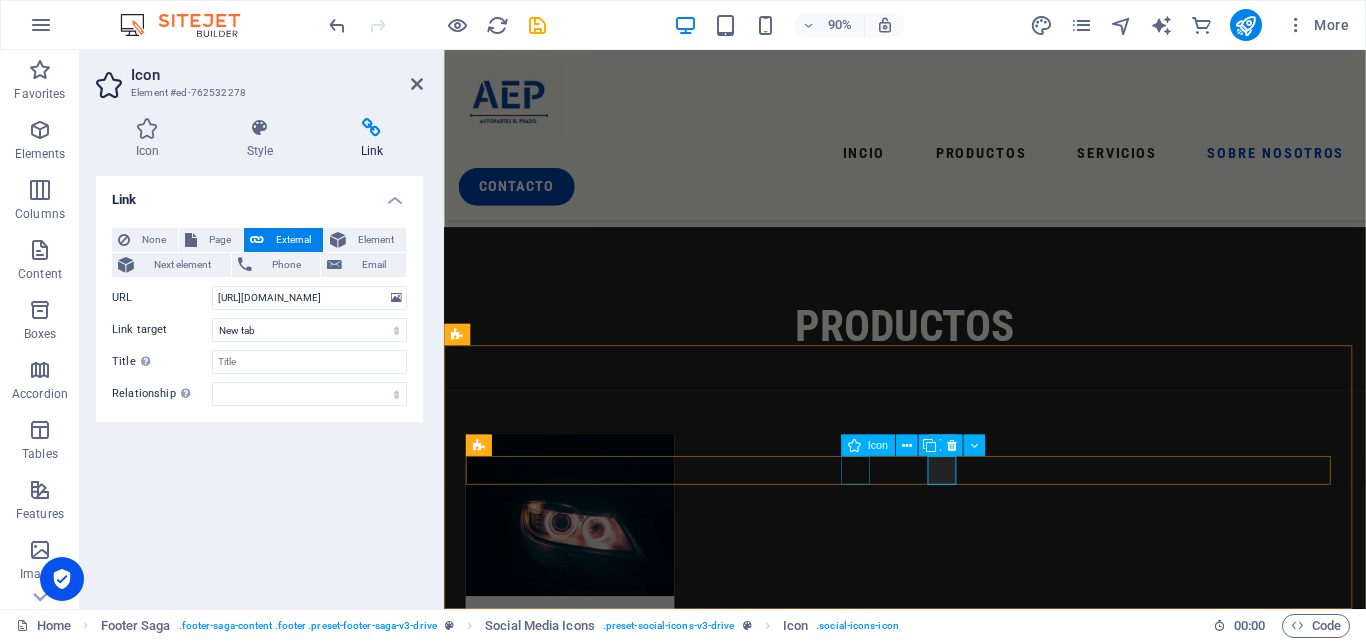click at bounding box center [956, 3115] 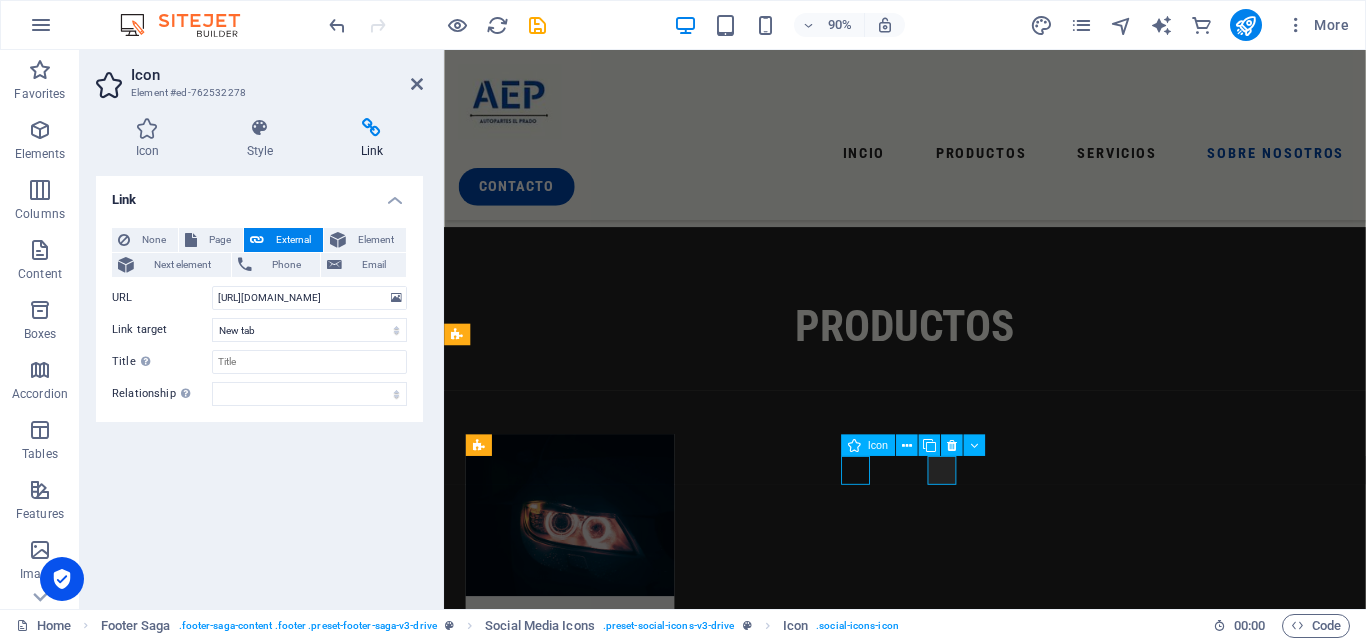 click at bounding box center [956, 3115] 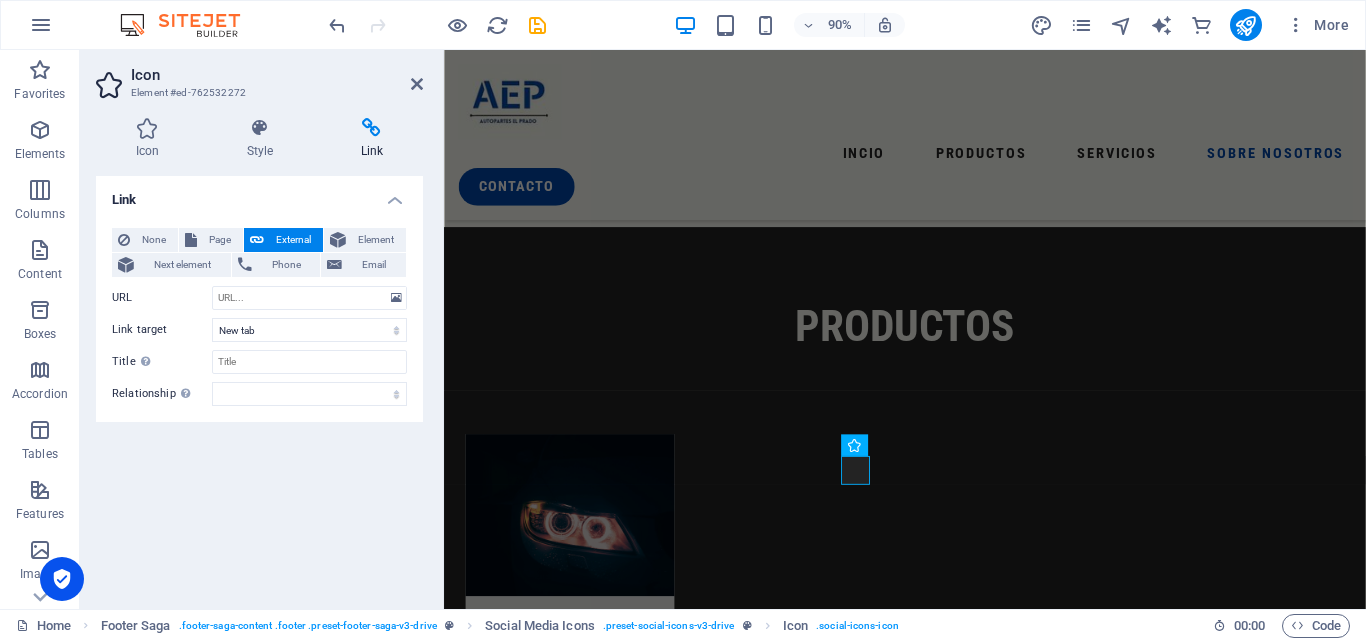 click at bounding box center [372, 128] 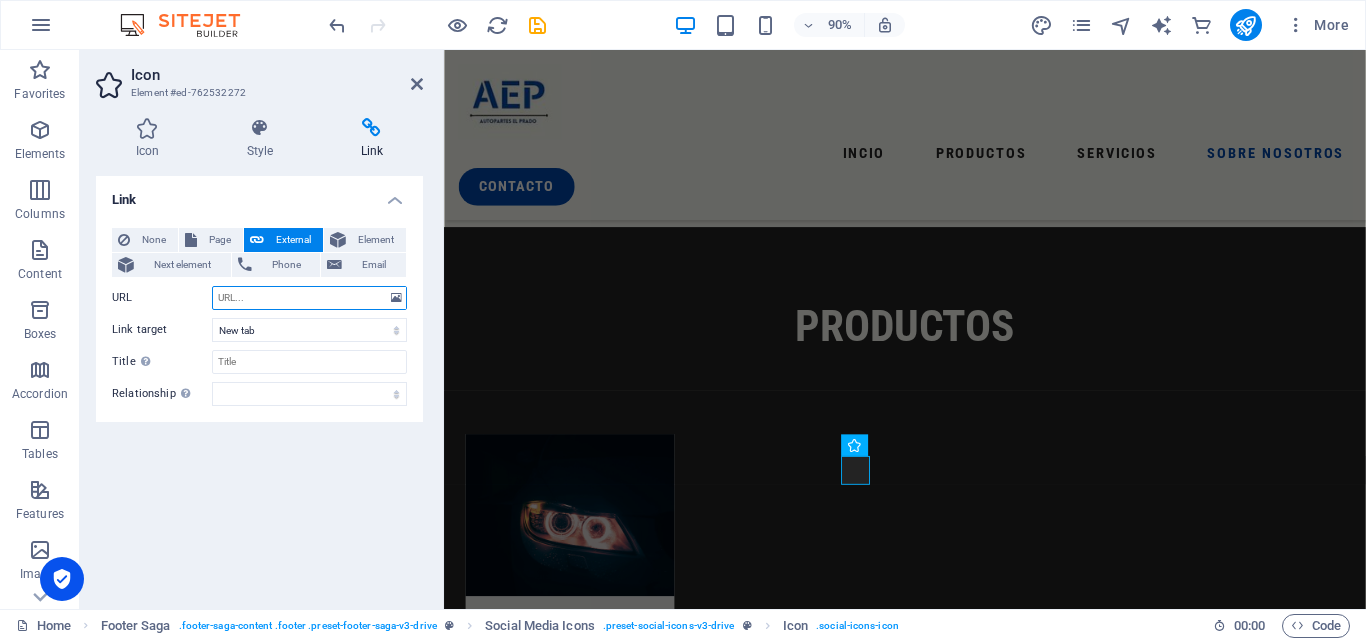 click on "URL" at bounding box center (309, 298) 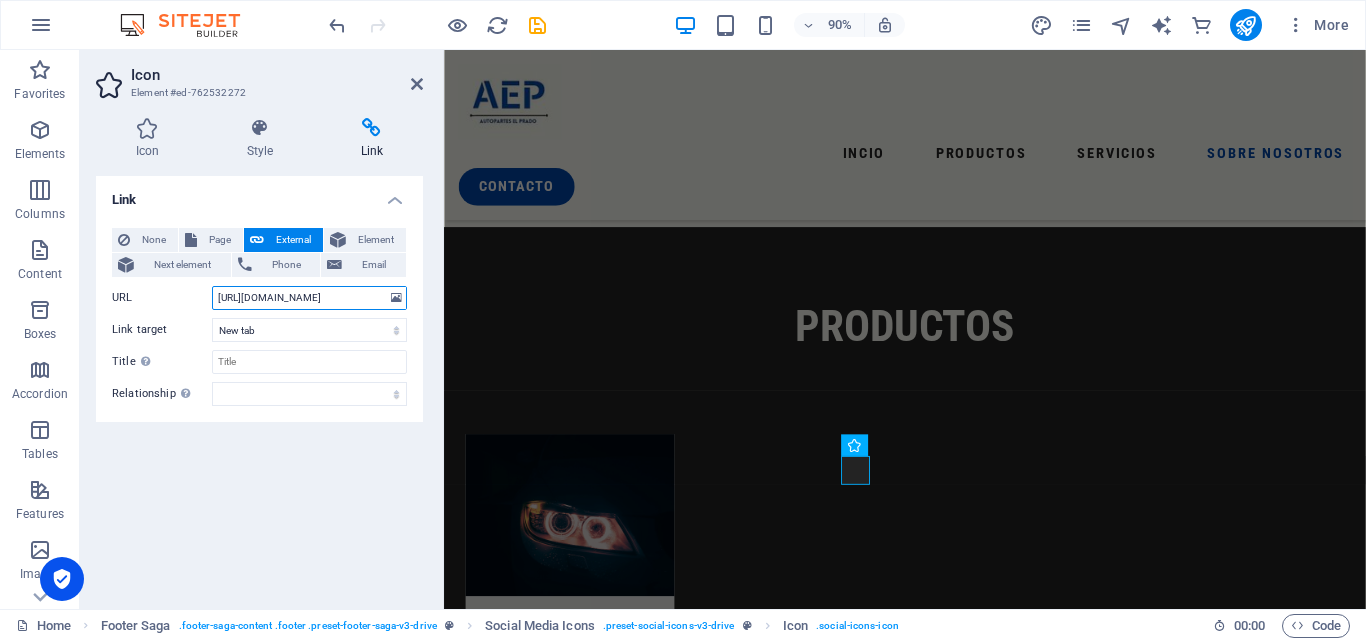 scroll, scrollTop: 0, scrollLeft: 45, axis: horizontal 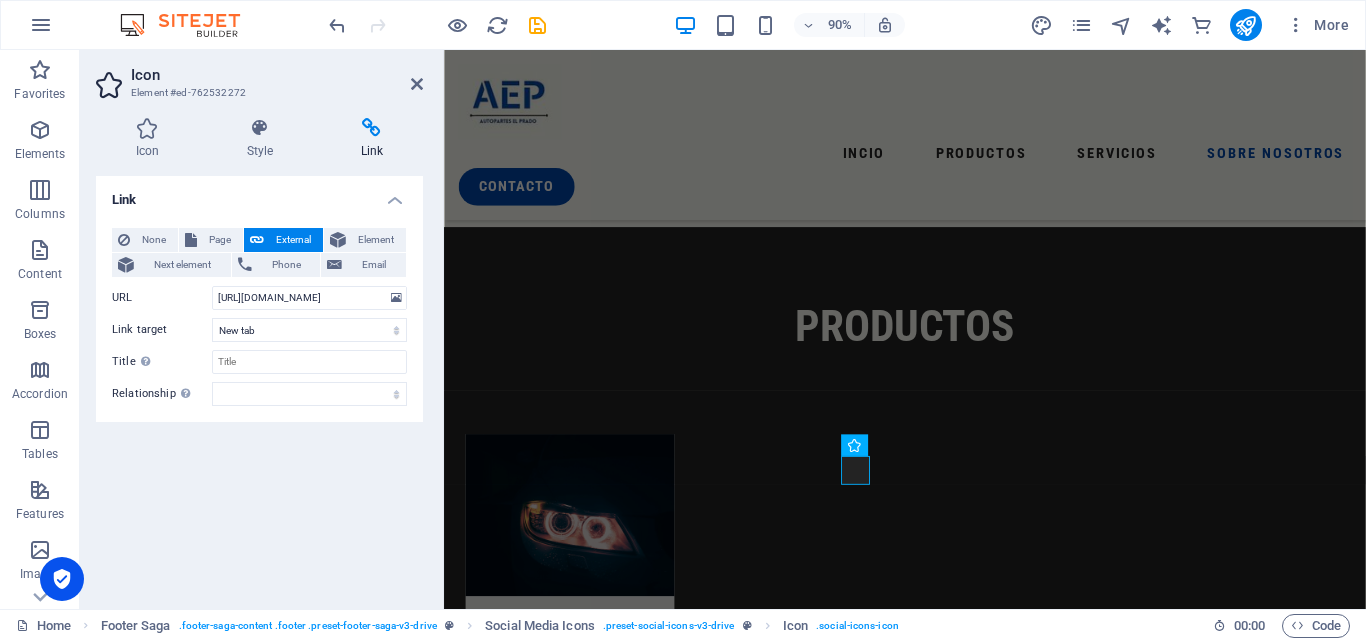 click on "Link None Page External Element Next element Phone Email Page Home Legal Notice Privacy Subpage Element
URL [URL][DOMAIN_NAME] Phone Email Link target New tab Same tab Overlay Title Additional link description, should not be the same as the link text. The title is most often shown as a tooltip text when the mouse moves over the element. Leave empty if uncertain. Relationship Sets the  relationship of this link to the link target . For example, the value "nofollow" instructs search engines not to follow the link. Can be left empty. alternate author bookmark external help license next nofollow noreferrer noopener prev search tag" at bounding box center [259, 384] 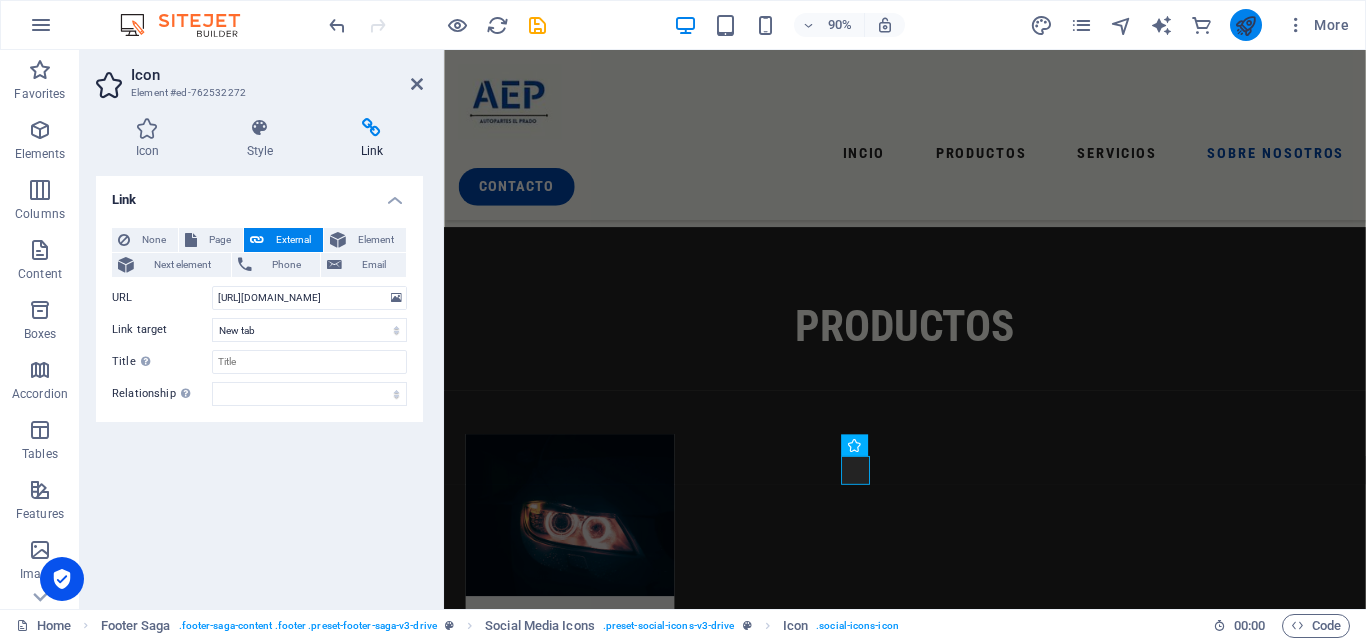 click at bounding box center [1245, 25] 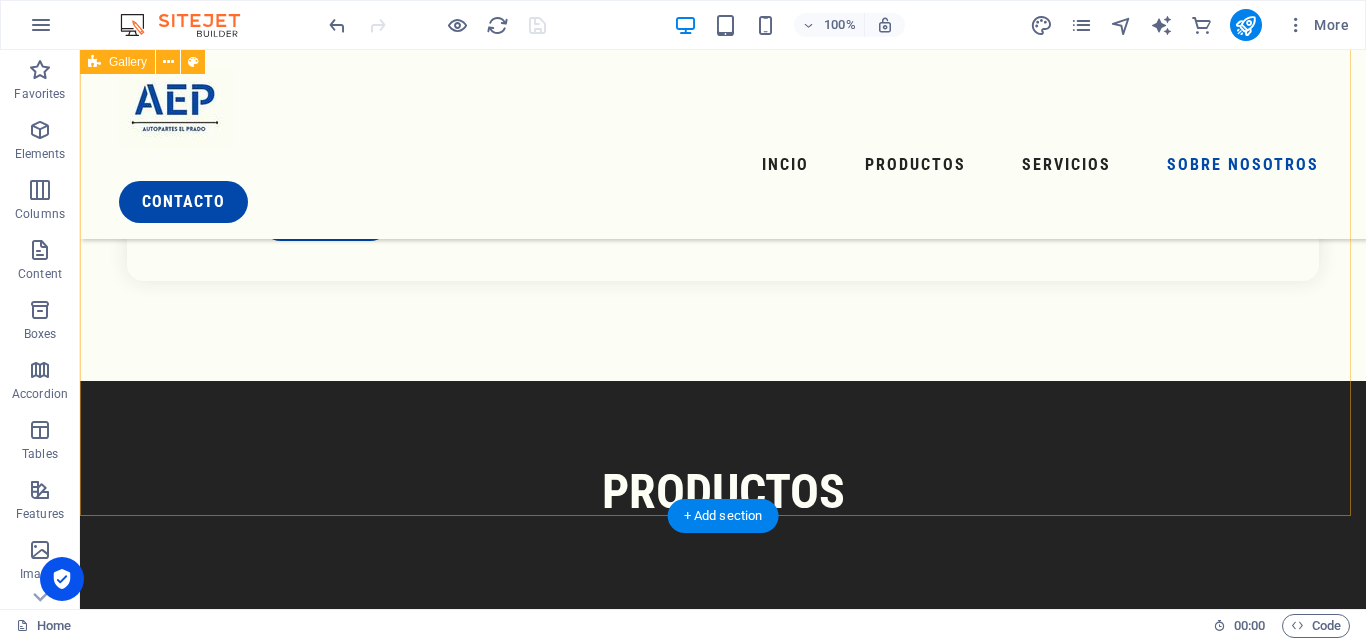 scroll, scrollTop: 2443, scrollLeft: 0, axis: vertical 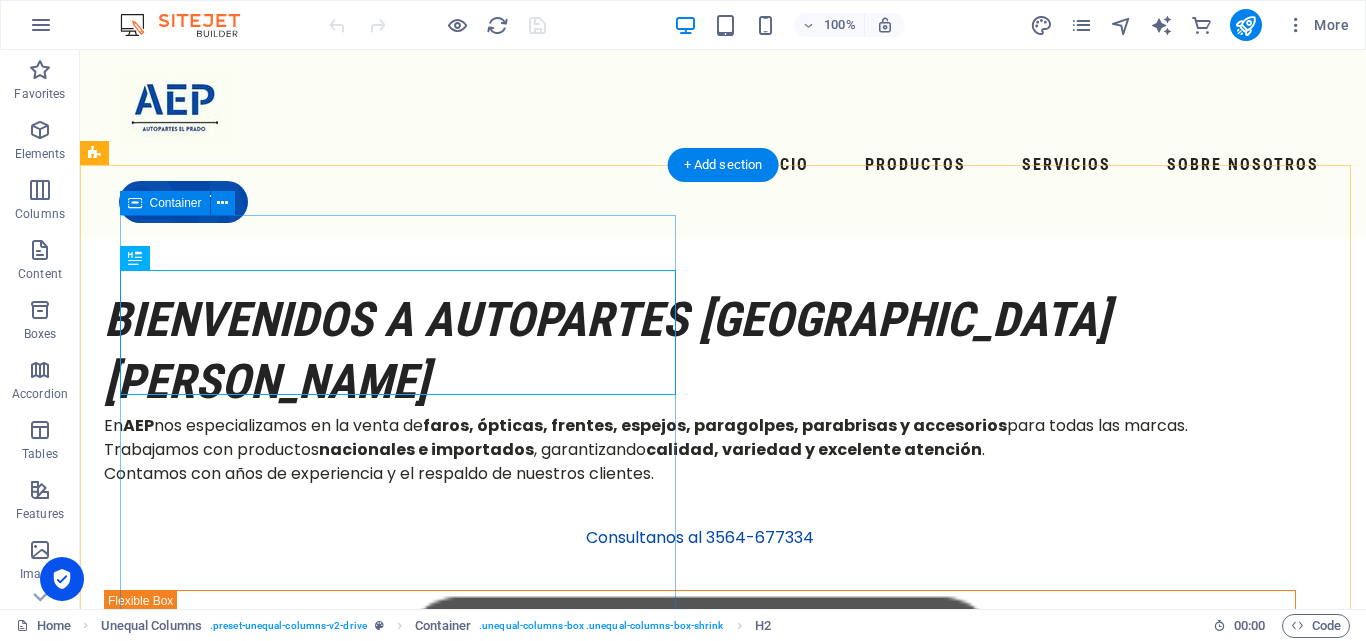 click on "Bienvenidos a Autopartes El Prado En  AEP  nos especializamos en la venta de  faros, ópticas, frentes, espejos, paragolpes, parabrisas y accesorios  para todas las marcas. Trabajamos con productos  nacionales e importados , garantizando  calidad, variedad y excelente atención . Contamos con años de experiencia y el respaldo de nuestros clientes. Consultanos al 3564-677334" at bounding box center (700, 419) 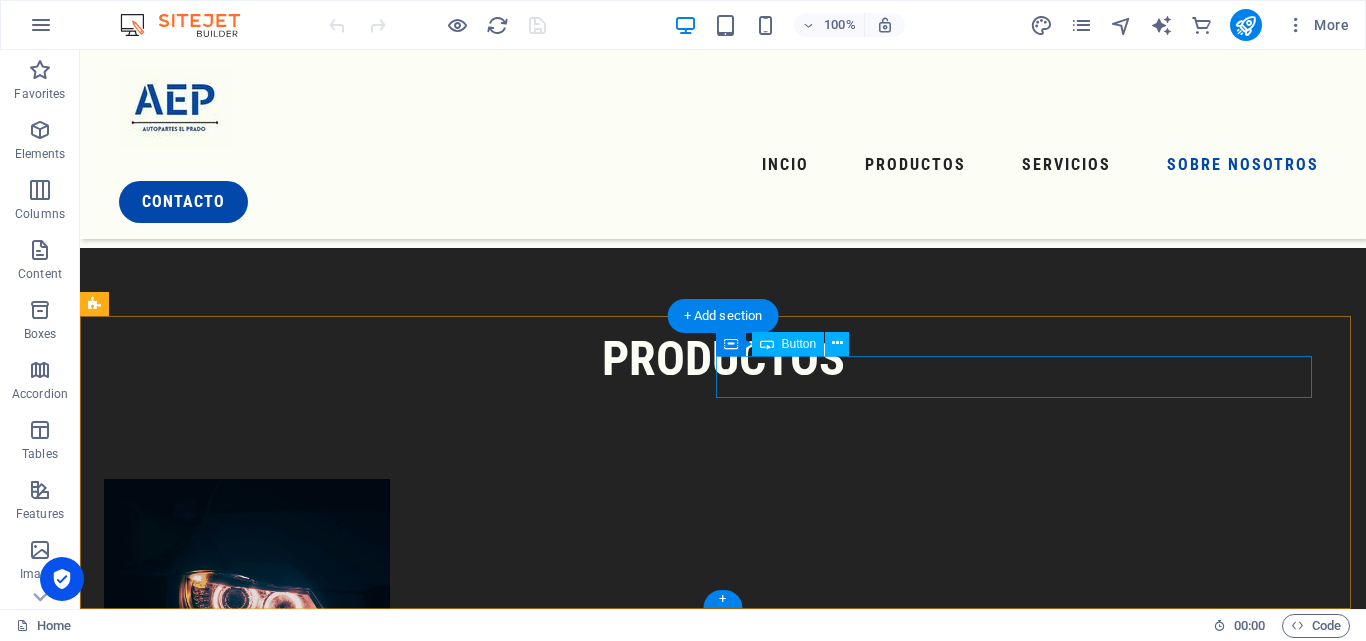 scroll, scrollTop: 2943, scrollLeft: 0, axis: vertical 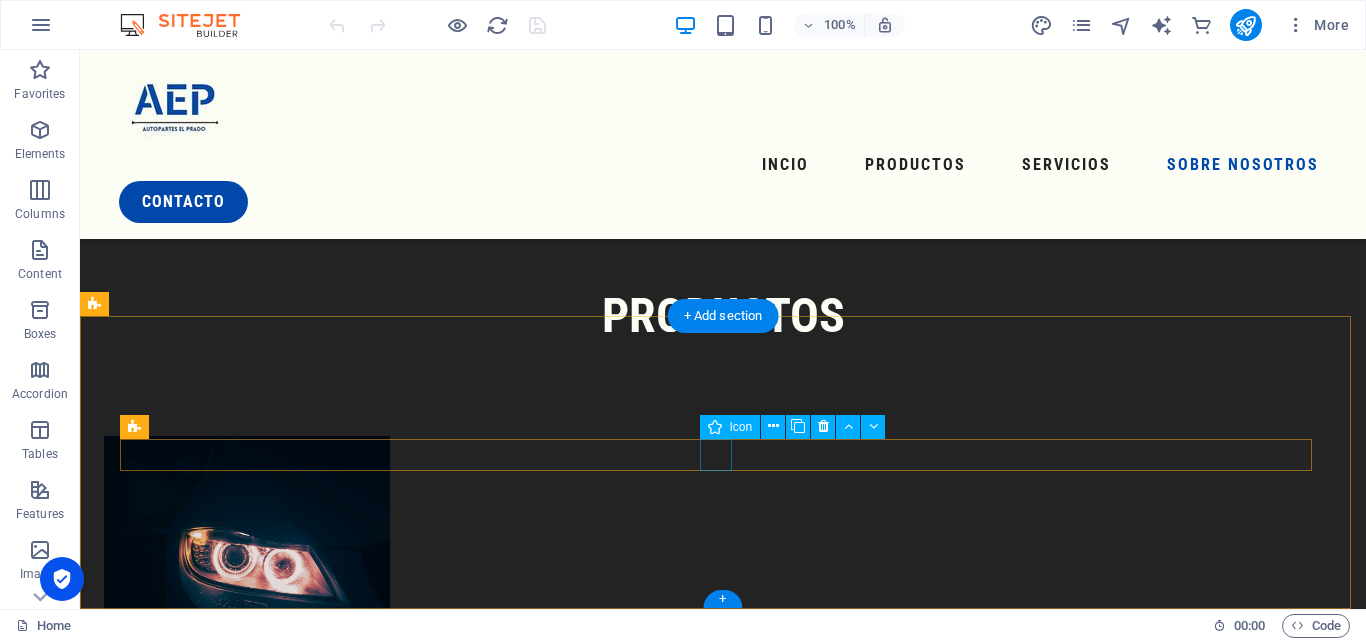 click at bounding box center (700, 3349) 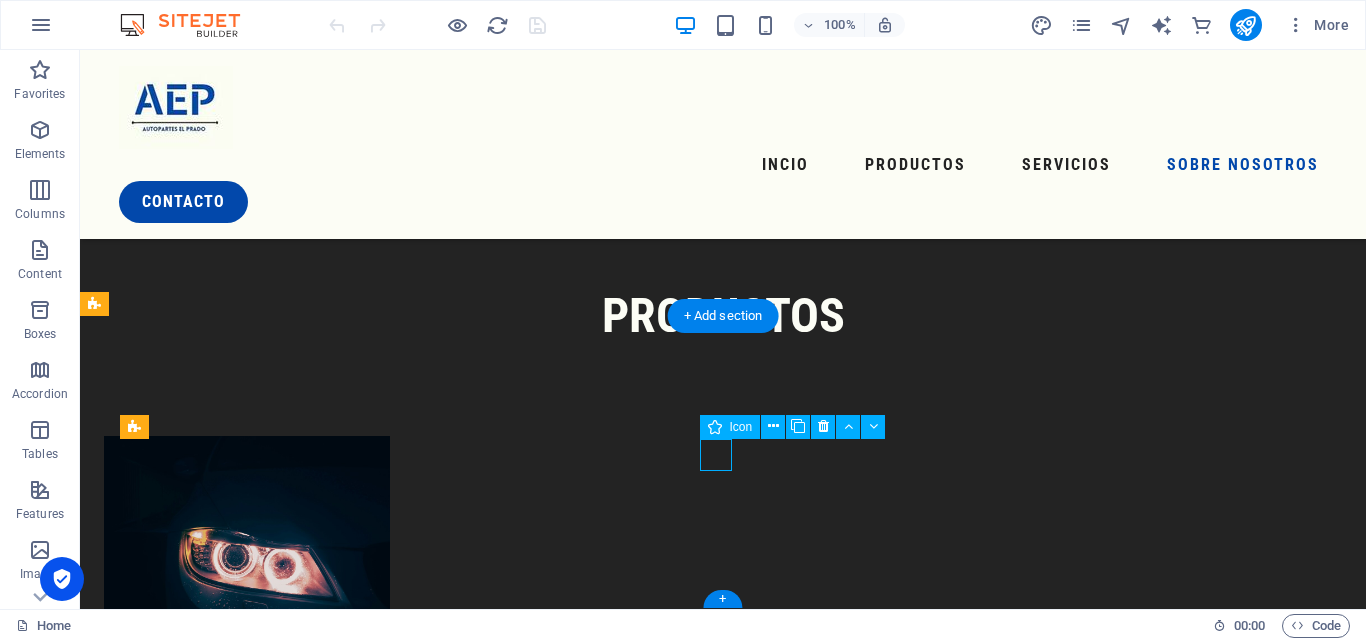 click at bounding box center [700, 3349] 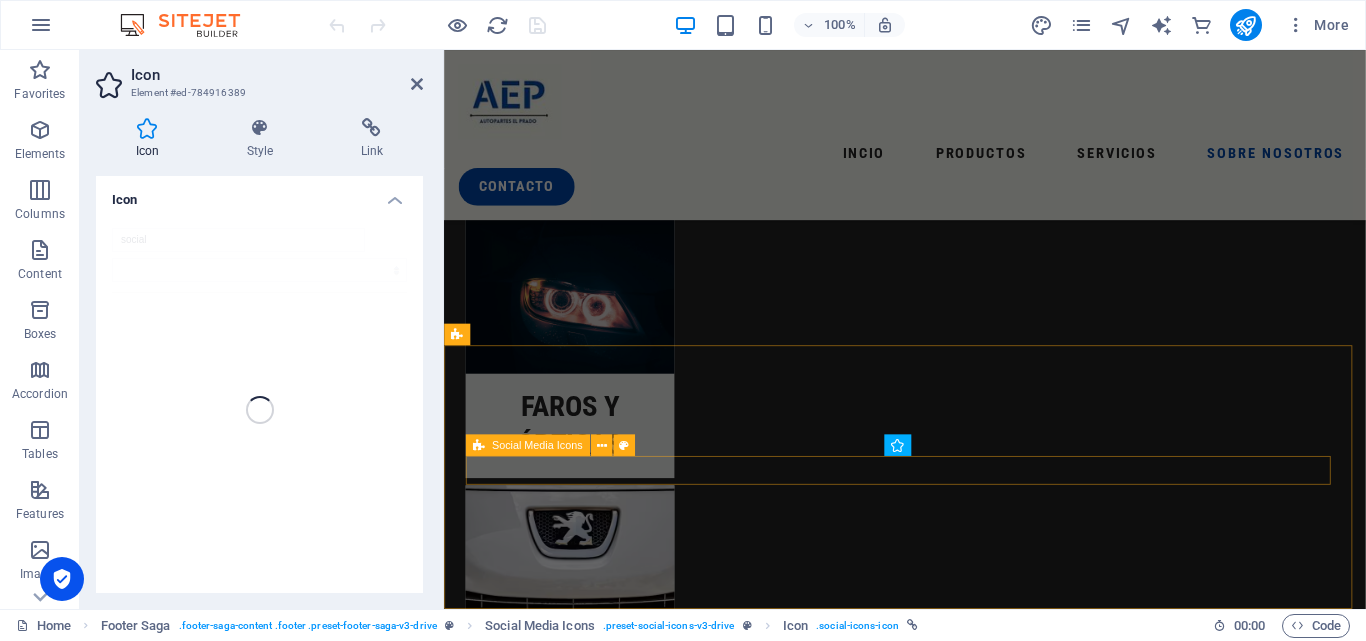scroll, scrollTop: 2672, scrollLeft: 0, axis: vertical 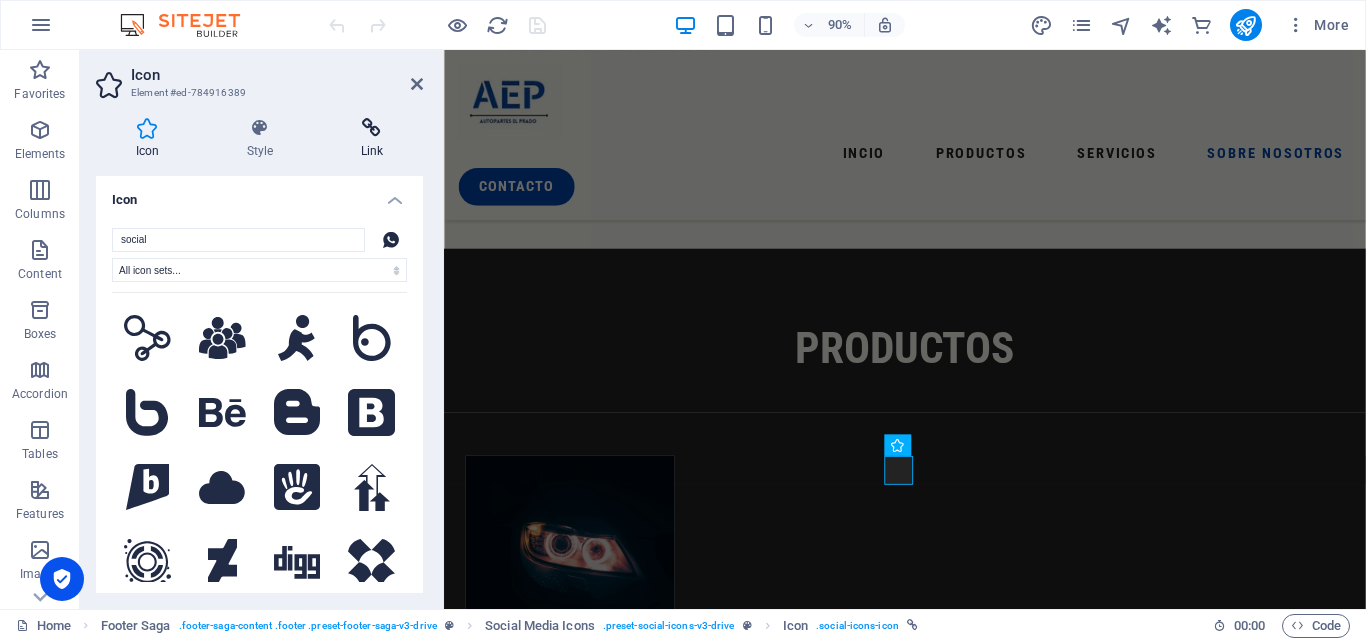 click at bounding box center (372, 128) 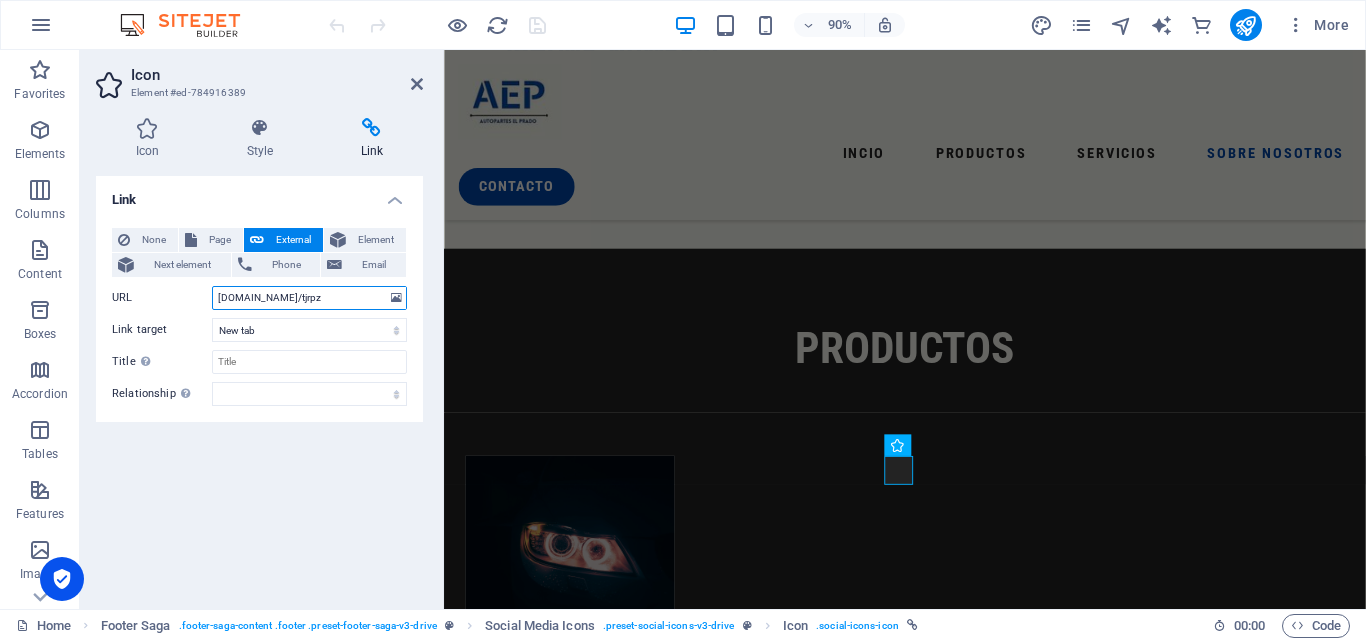 click on "[DOMAIN_NAME]/tjrpz" at bounding box center (309, 298) 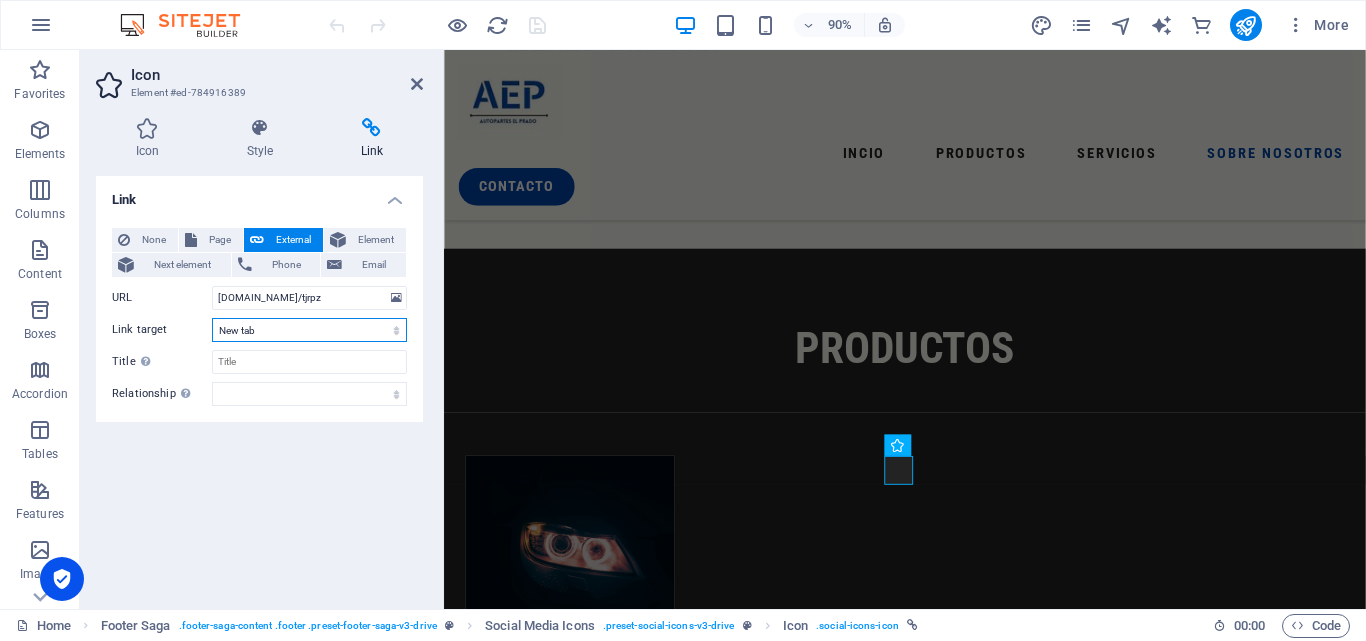 click on "New tab Same tab Overlay" at bounding box center (309, 330) 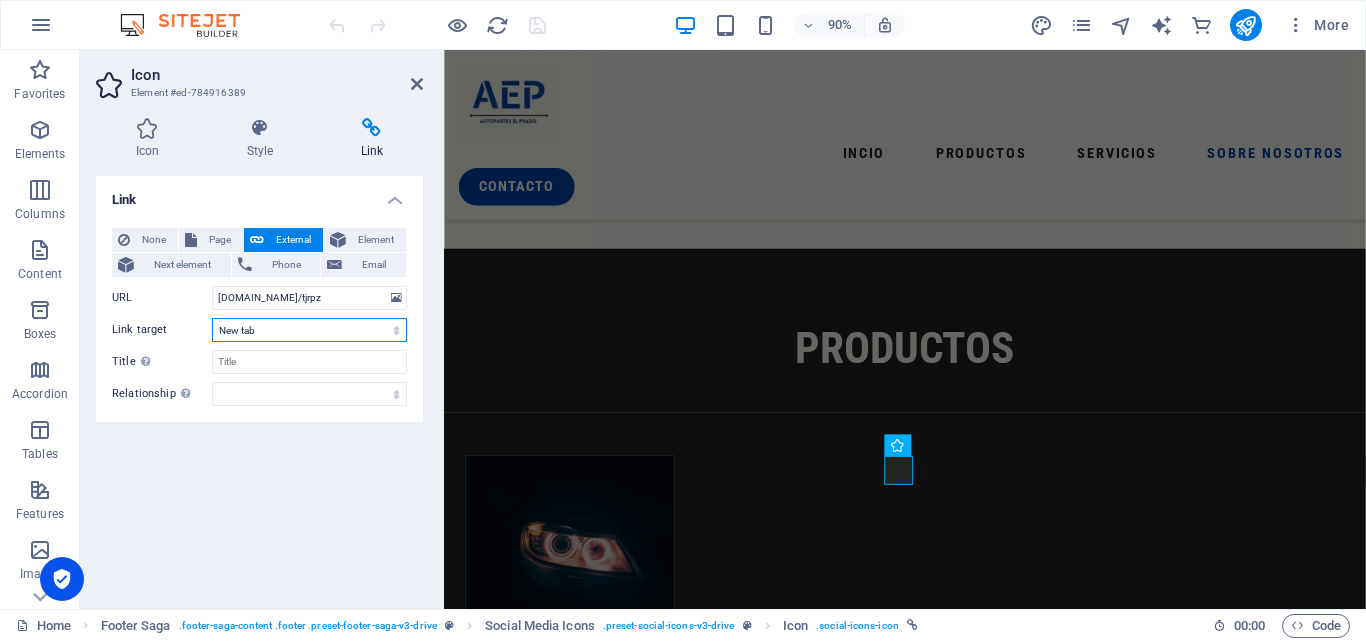 click on "New tab Same tab Overlay" at bounding box center (309, 330) 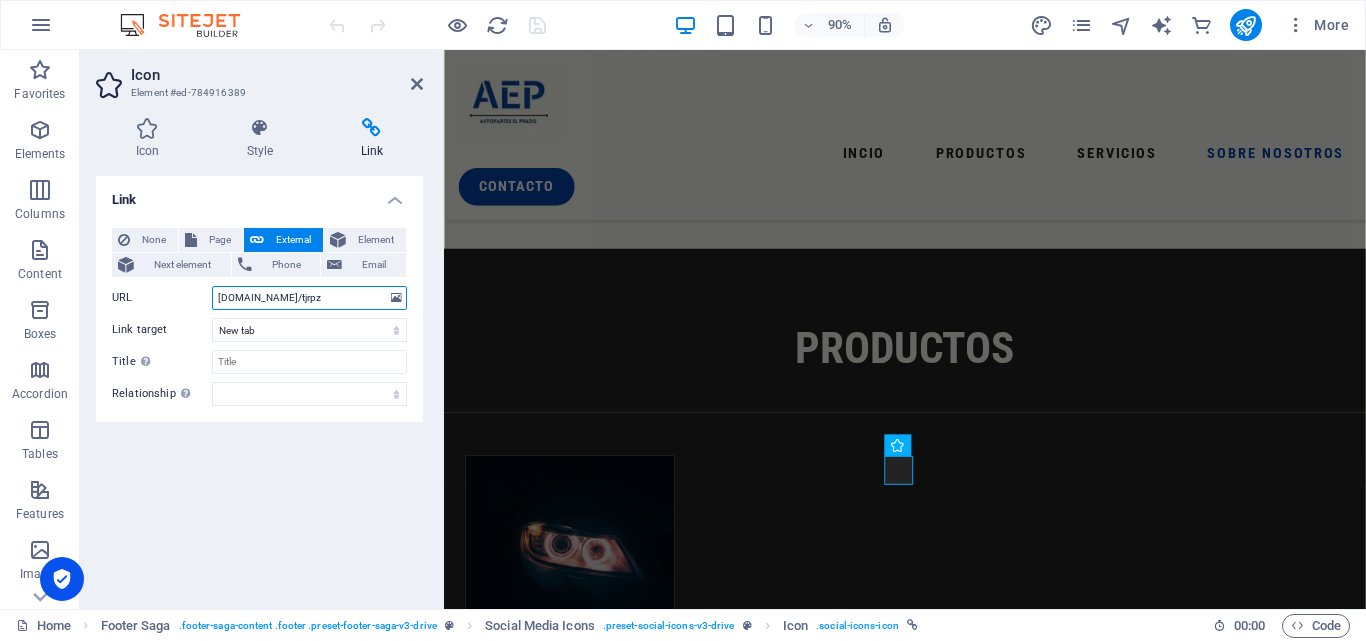click on "[DOMAIN_NAME]/tjrpz" at bounding box center (309, 298) 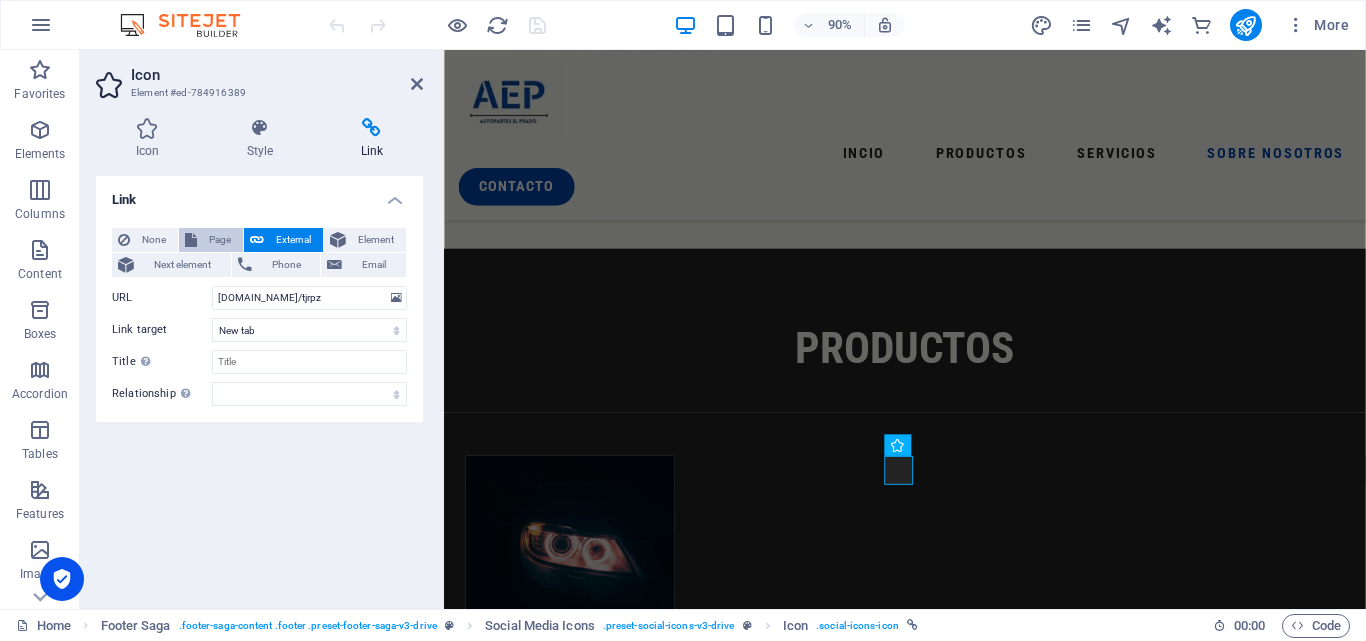 click on "Page" at bounding box center (220, 240) 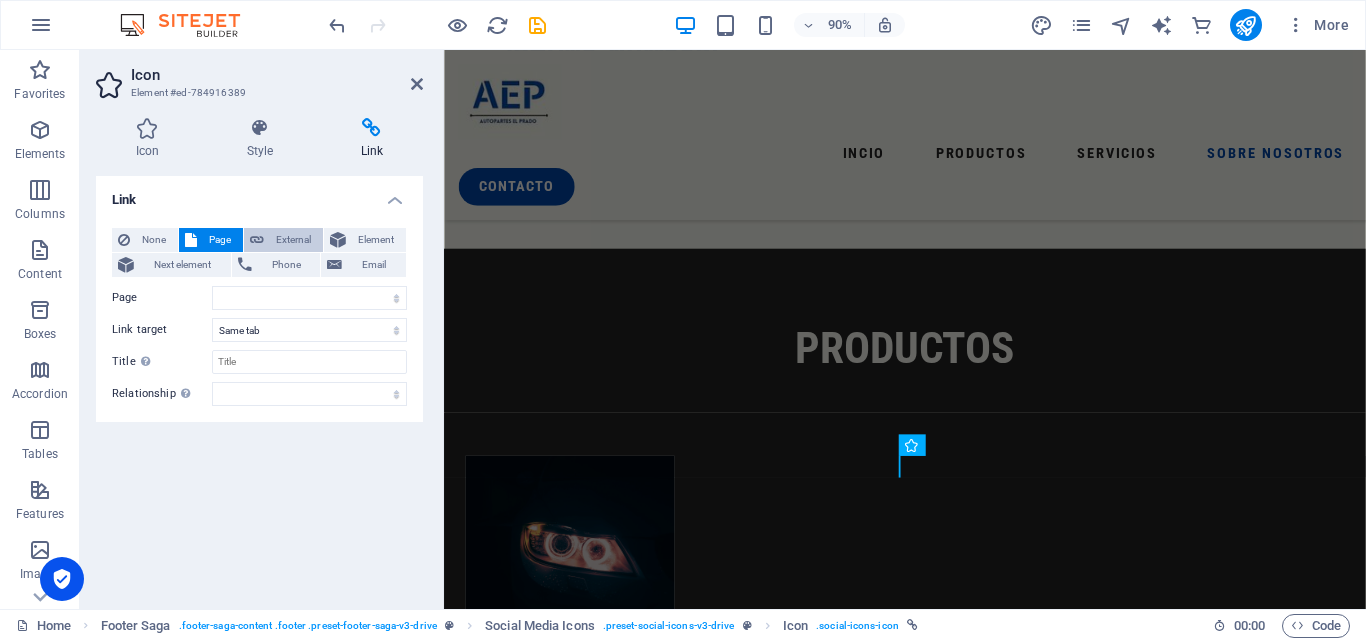 click on "External" at bounding box center [283, 240] 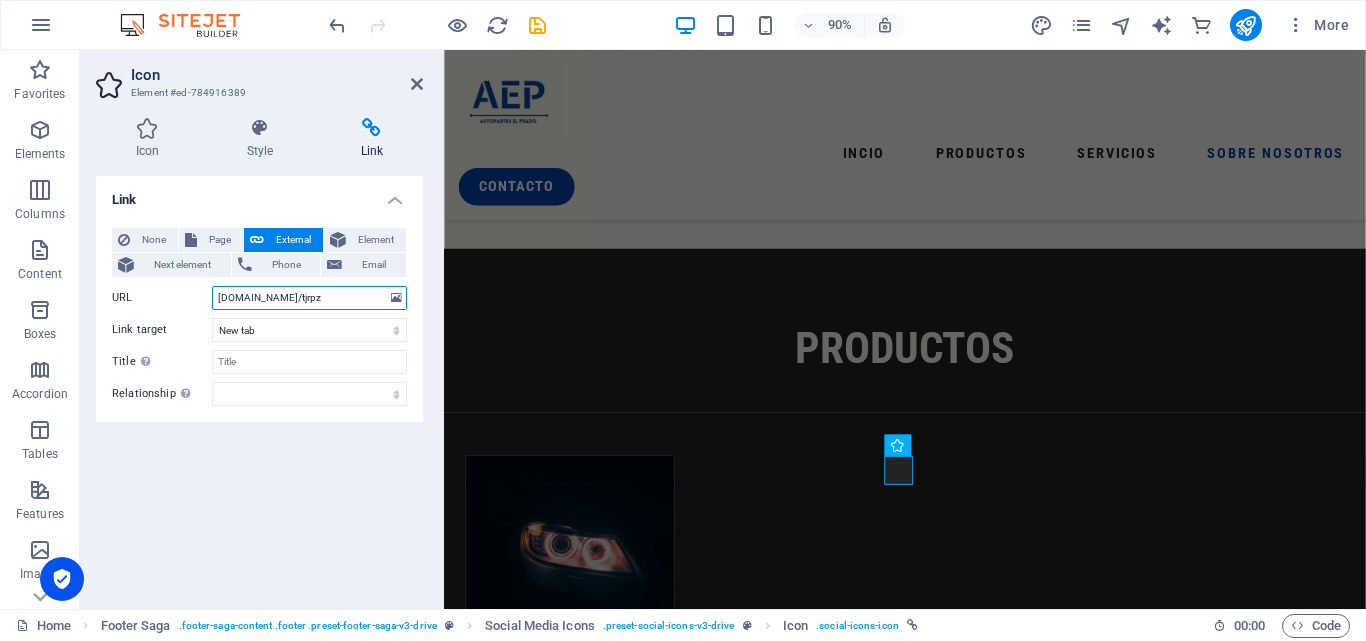 click on "[DOMAIN_NAME]/tjrpz" at bounding box center (309, 298) 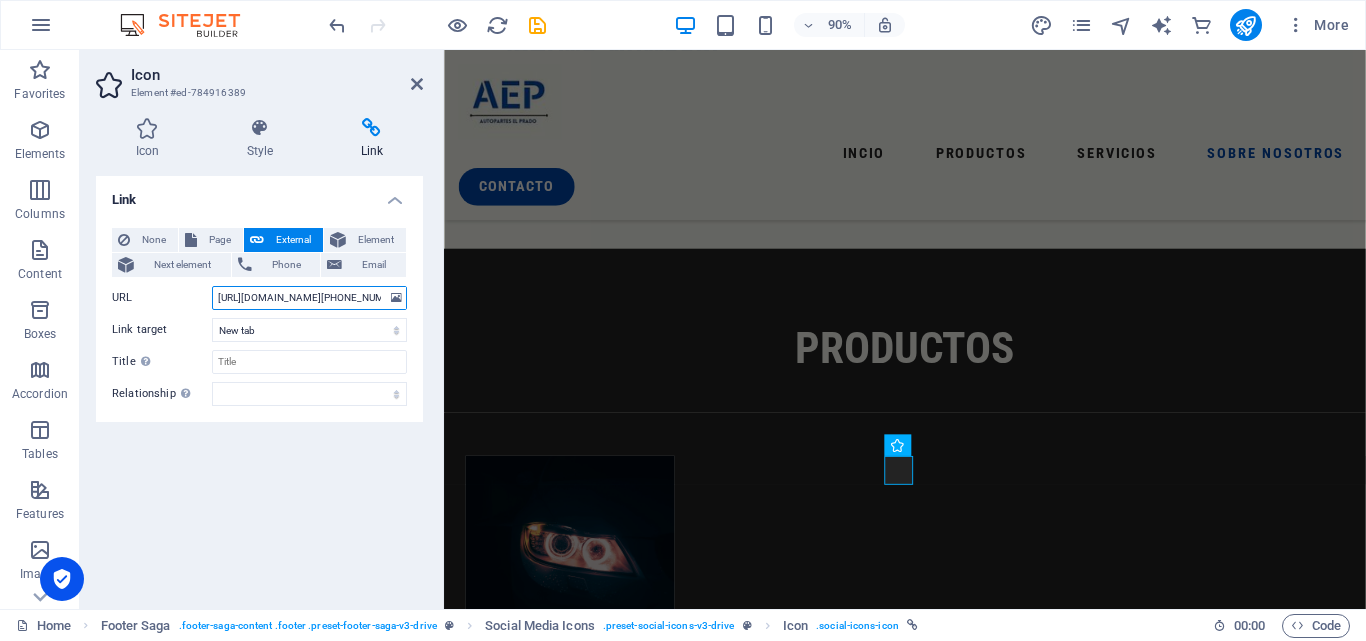 scroll, scrollTop: 0, scrollLeft: 972, axis: horizontal 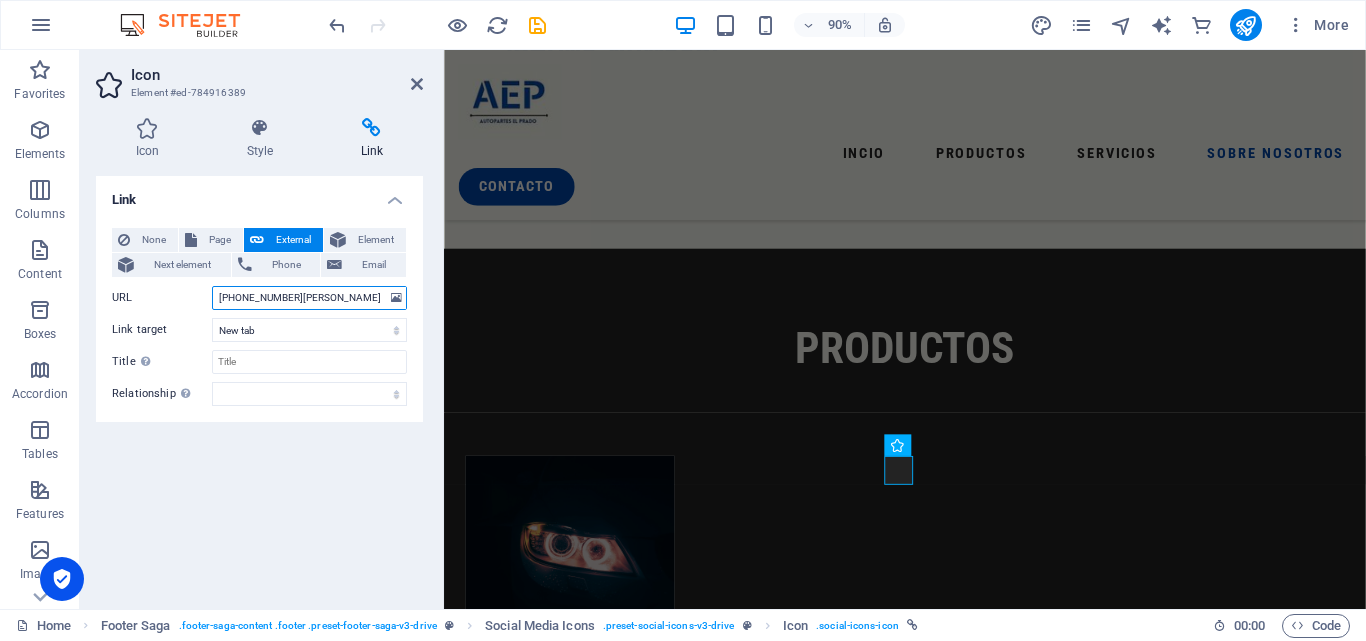type on "https://api.whatsapp.com/send?phone=543564677334&text=Hola%2C+Autopartes+El+Prado%21&fbclid=PAQ0xDSwLeGvNleHRuA2FlbQIxMQABp7jQ96n6TX0U5EFUfcxCYJwOBr_xYfQWh-f0NocHUIAnf5cQXgGldufDm92O_aem_IDZ5eoe5UfWEXWdxnK7ezw" 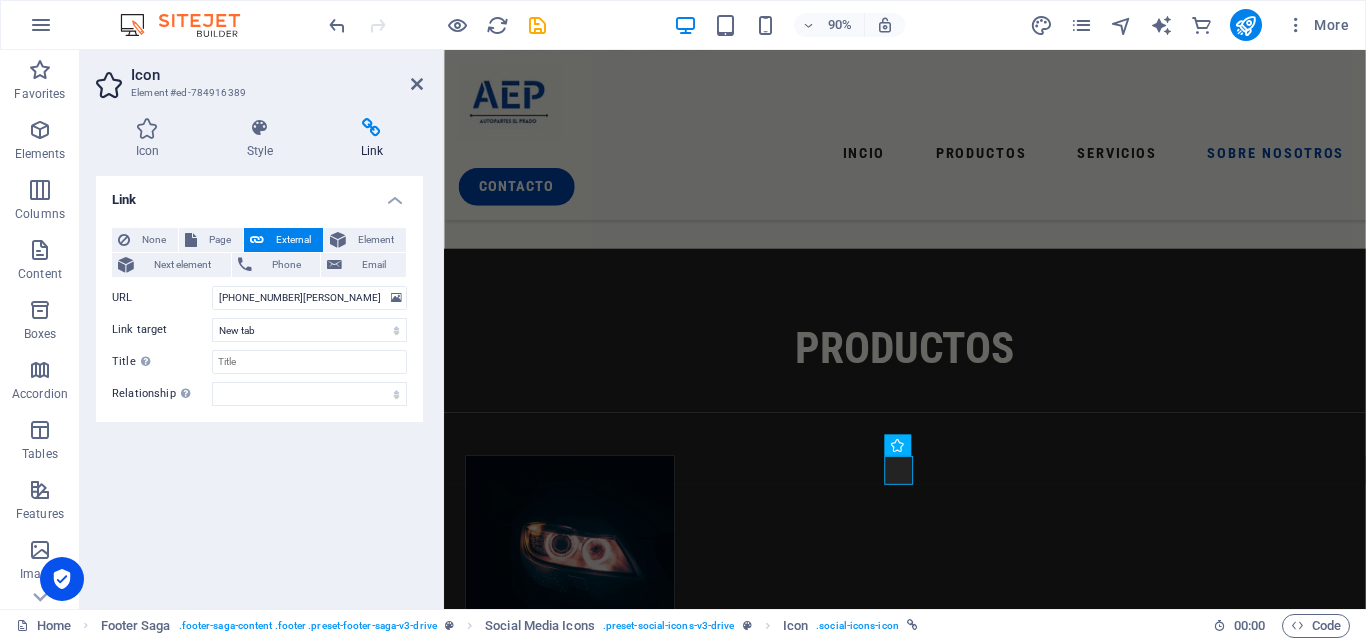 scroll, scrollTop: 0, scrollLeft: 0, axis: both 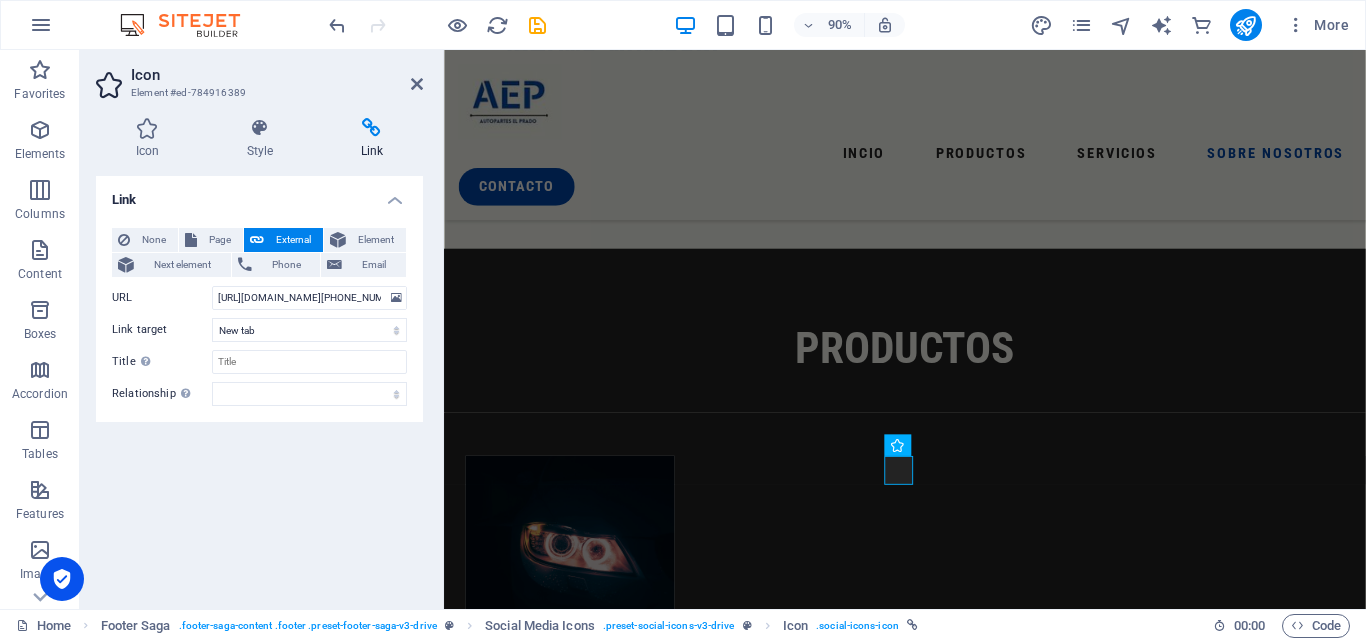 click on "Link None Page External Element Next element Phone Email Page Home Legal Notice Privacy Subpage Element
URL https://api.whatsapp.com/send?phone=543564677334&text=Hola%2C+Autopartes+El+Prado%21&fbclid=PAQ0xDSwLeGvNleHRuA2FlbQIxMQABp7jQ96n6TX0U5EFUfcxCYJwOBr_xYfQWh-f0NocHUIAnf5cQXgGldufDm92O_aem_IDZ5eoe5UfWEXWdxnK7ezw Phone Email Link target New tab Same tab Overlay Title Additional link description, should not be the same as the link text. The title is most often shown as a tooltip text when the mouse moves over the element. Leave empty if uncertain. Relationship Sets the  relationship of this link to the link target . For example, the value "nofollow" instructs search engines not to follow the link. Can be left empty. alternate author bookmark external help license next nofollow noreferrer noopener prev search tag" at bounding box center (259, 384) 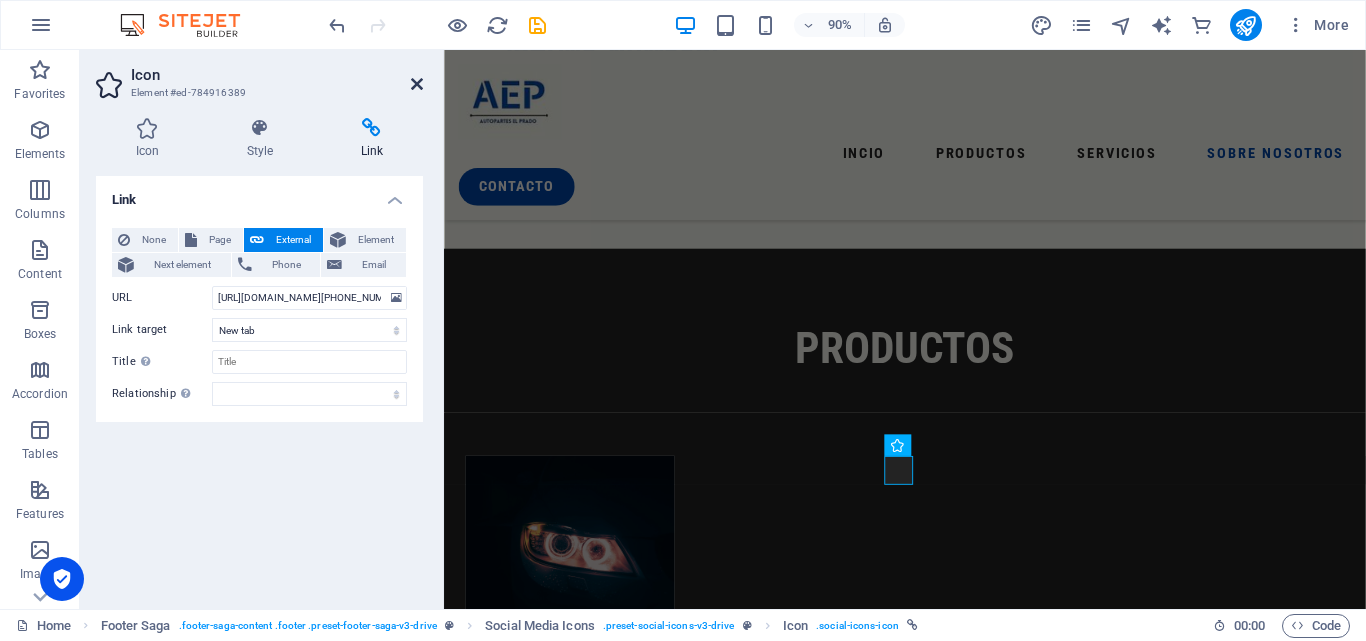 click at bounding box center (417, 84) 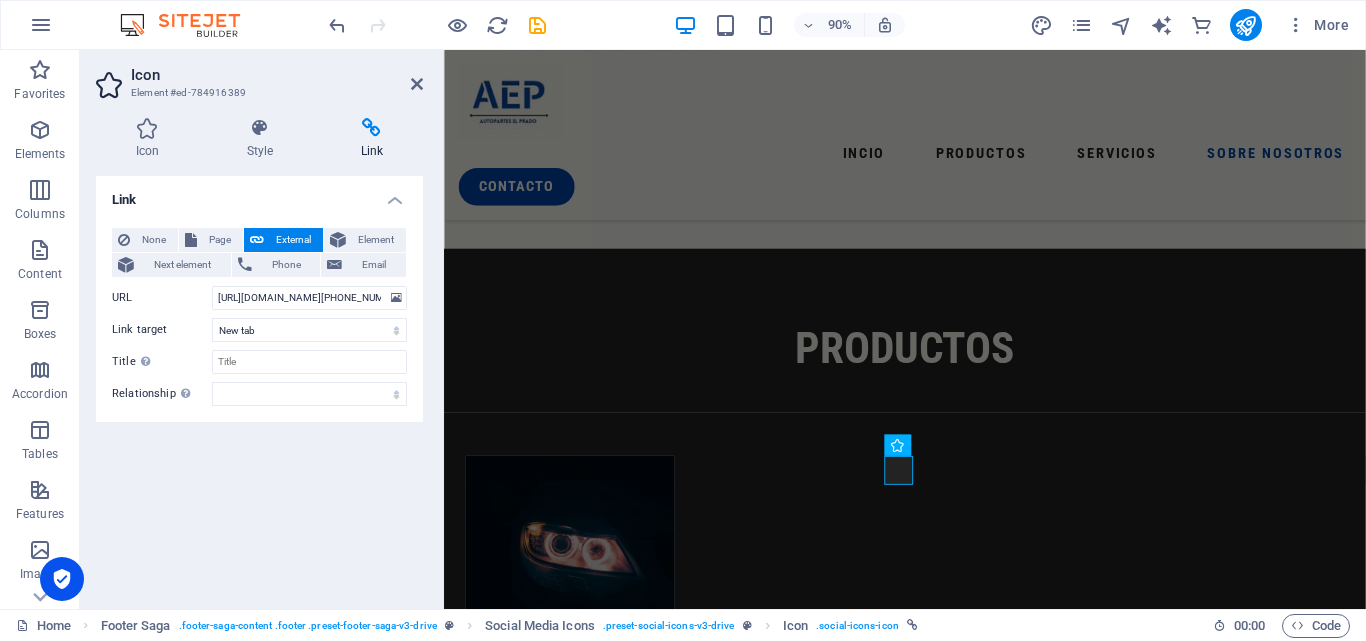 scroll, scrollTop: 2943, scrollLeft: 0, axis: vertical 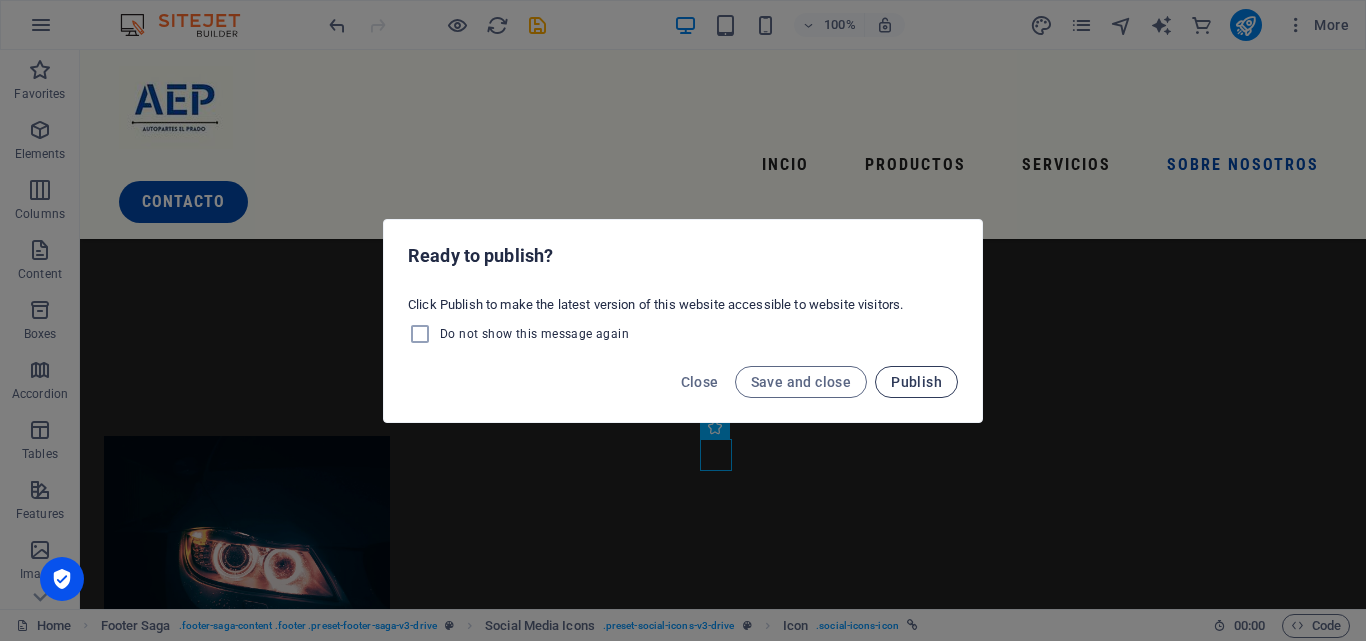 click on "Publish" at bounding box center (916, 382) 